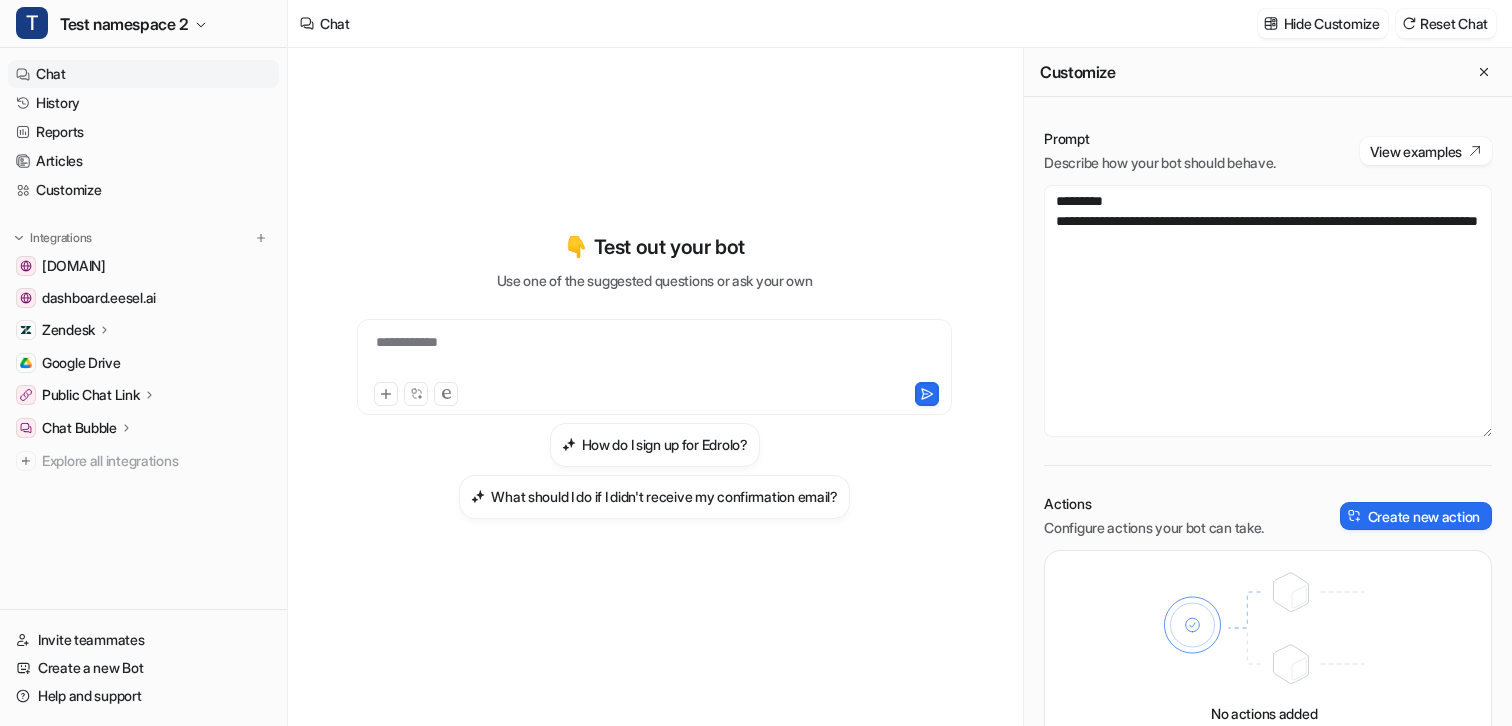 scroll, scrollTop: 0, scrollLeft: 0, axis: both 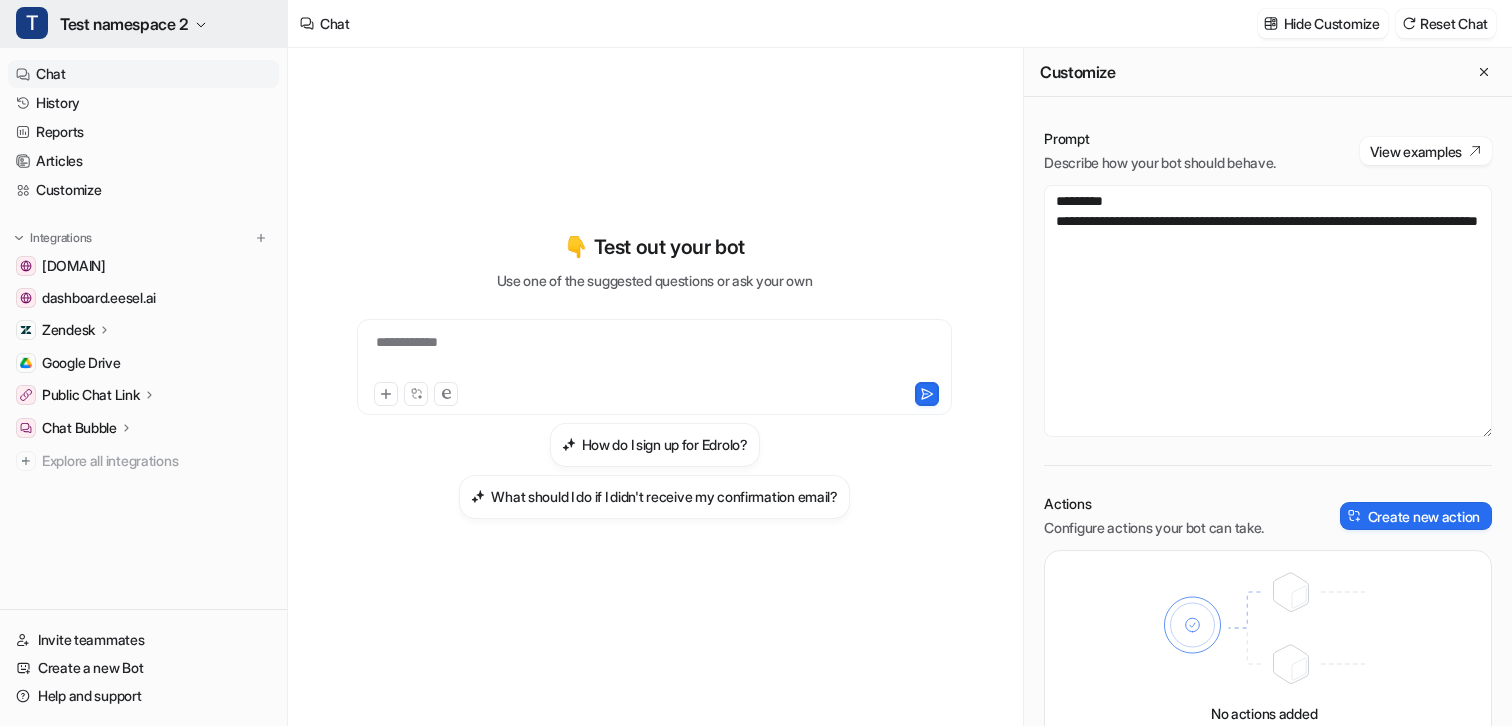 click on "T Test namespace 2" at bounding box center [143, 24] 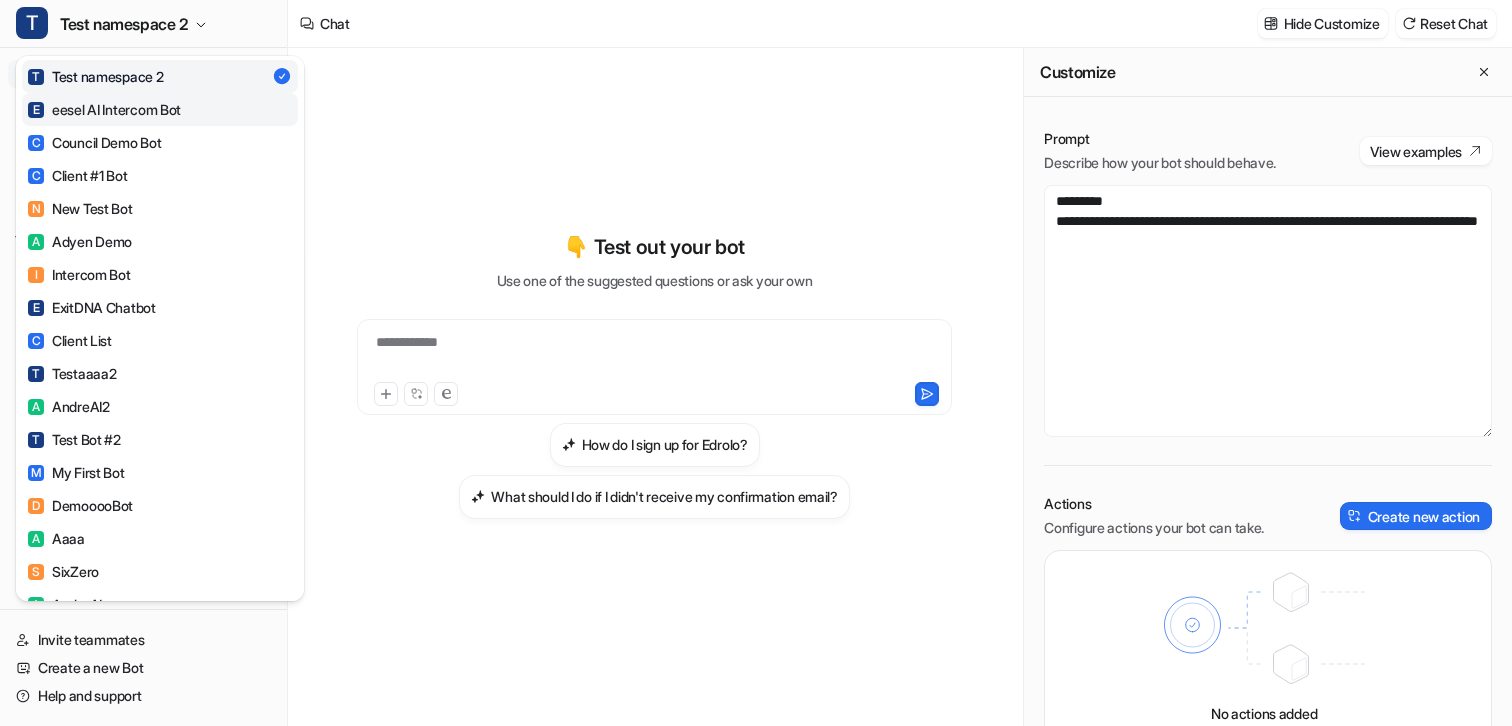 click on "E   eesel AI Intercom Bot" at bounding box center (104, 109) 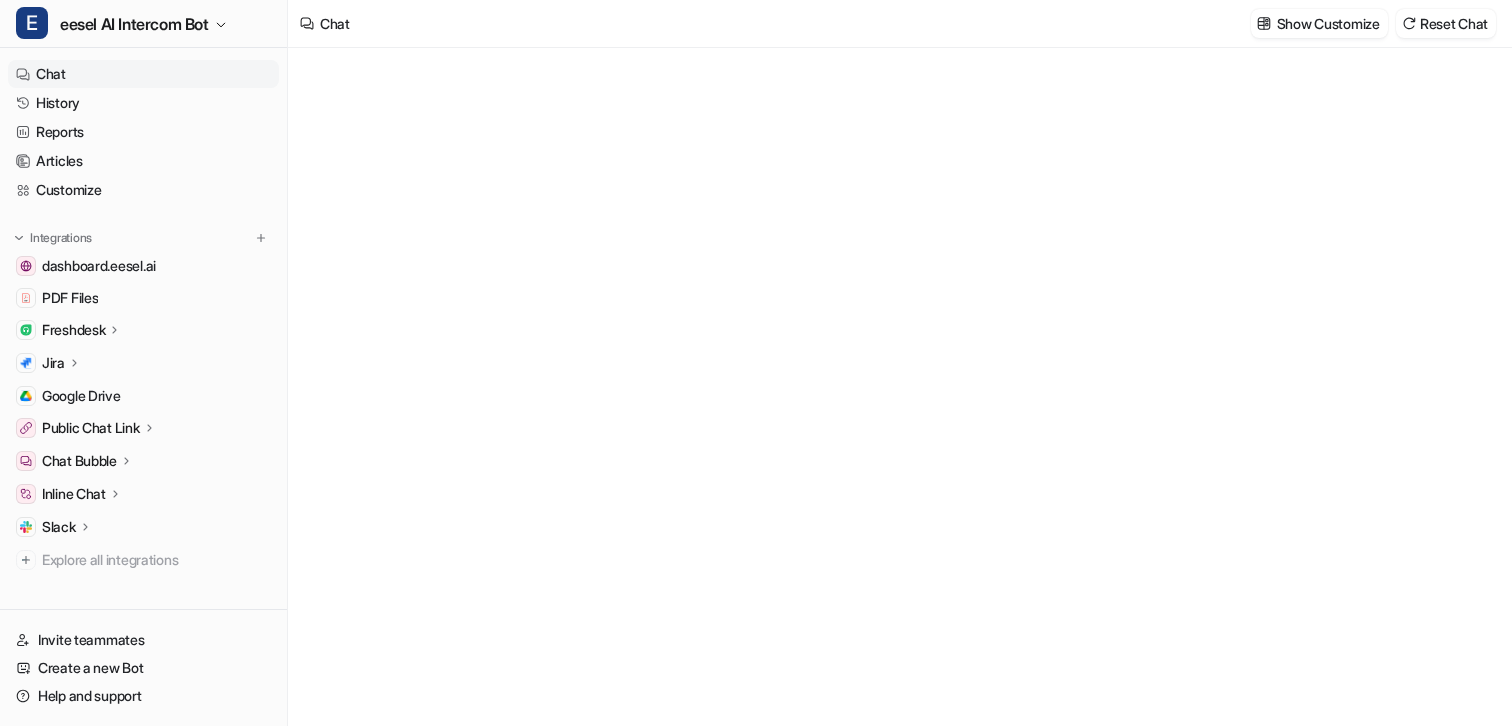 type on "**********" 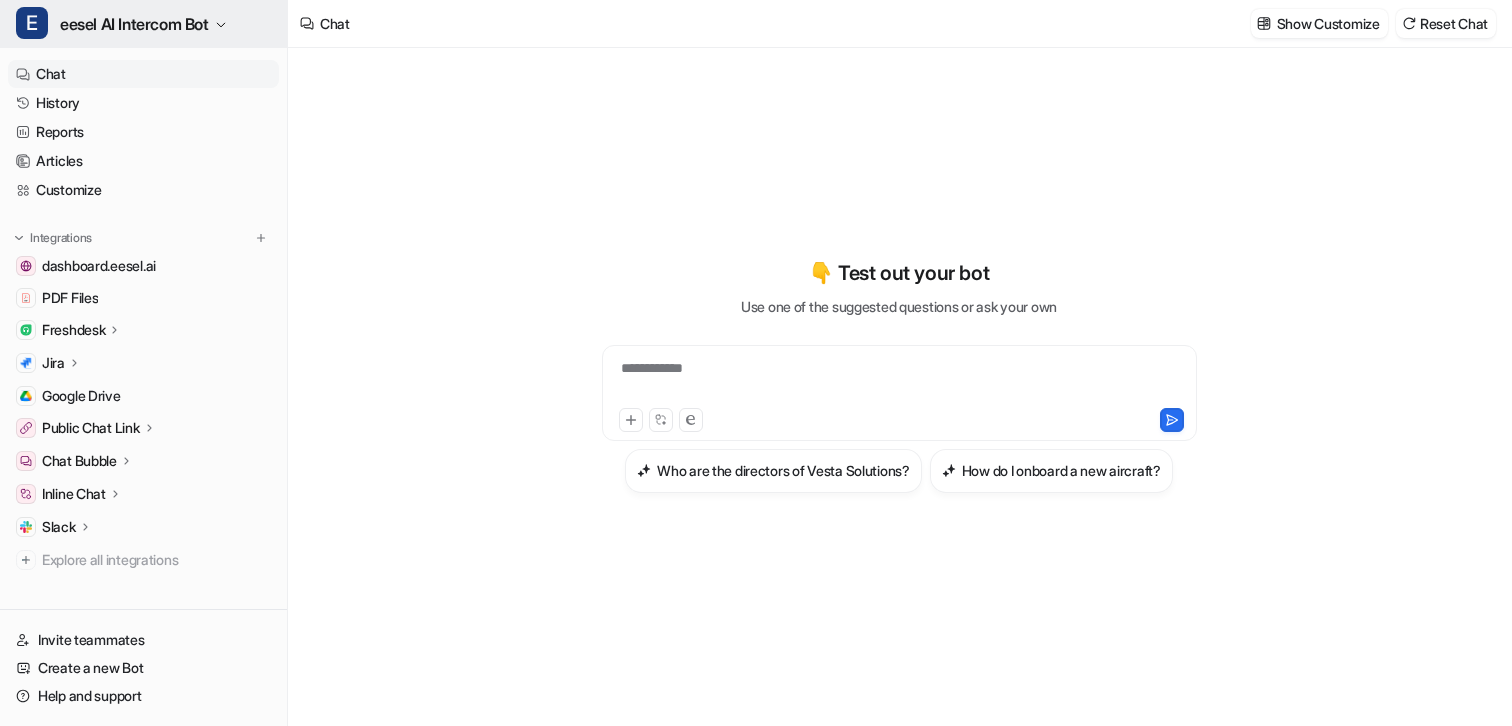 click on "eesel AI Intercom Bot" at bounding box center [134, 24] 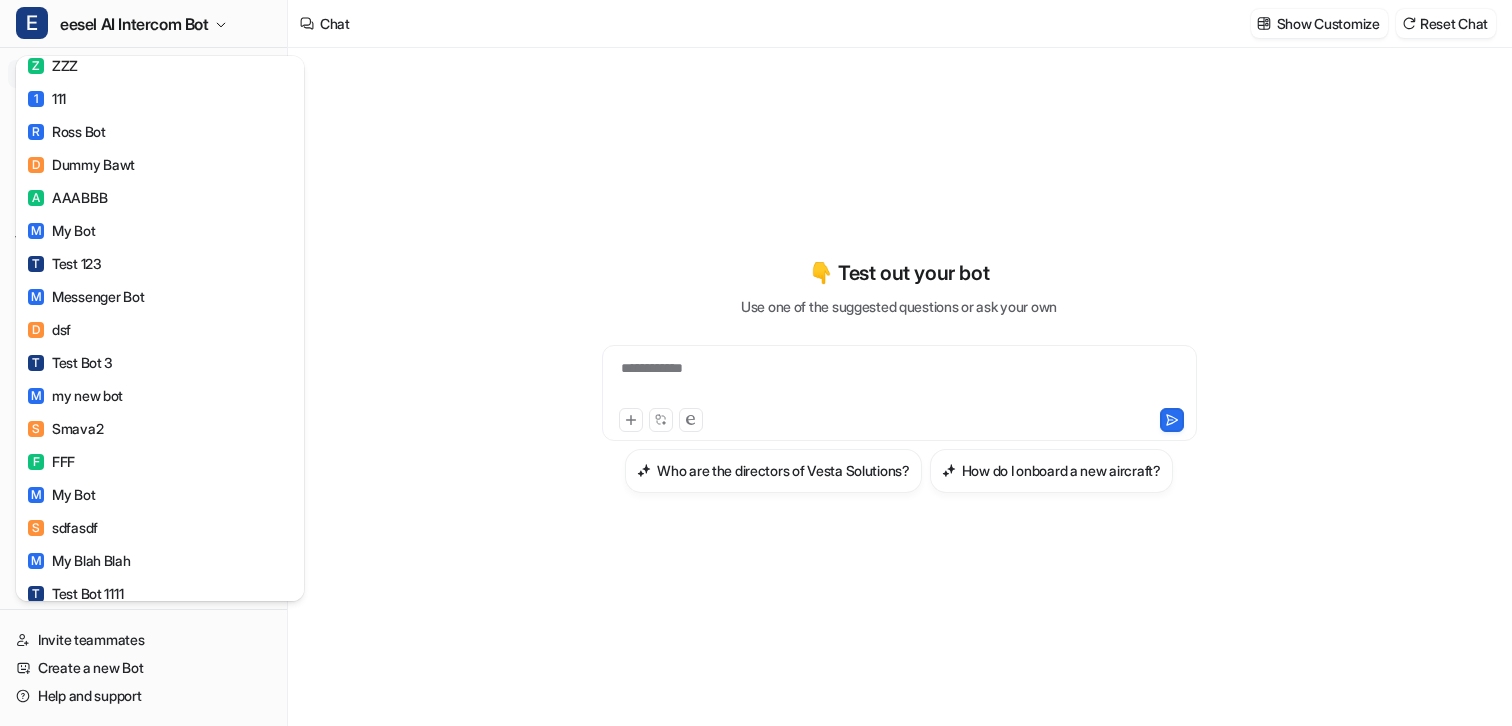 scroll, scrollTop: 3474, scrollLeft: 0, axis: vertical 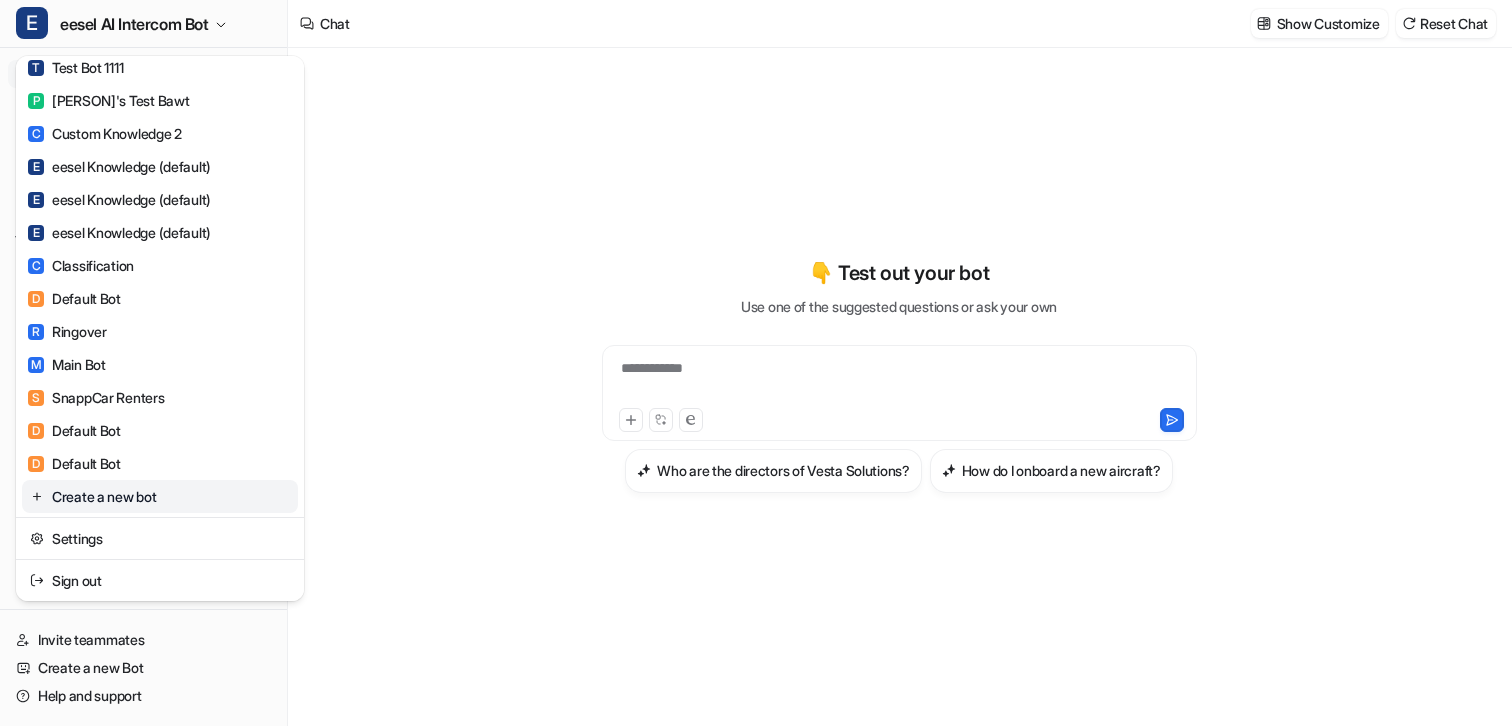 click on "Create a new bot" at bounding box center (160, 496) 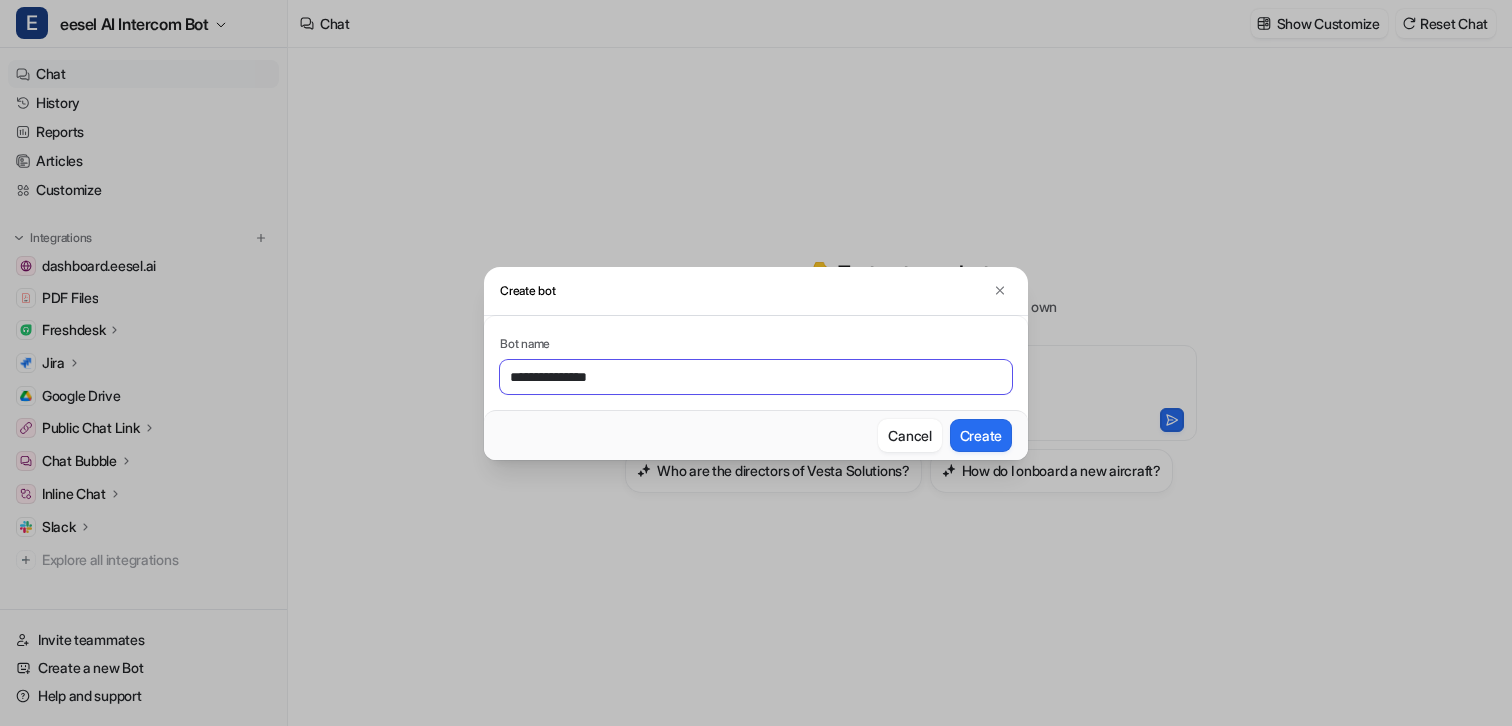 type on "**********" 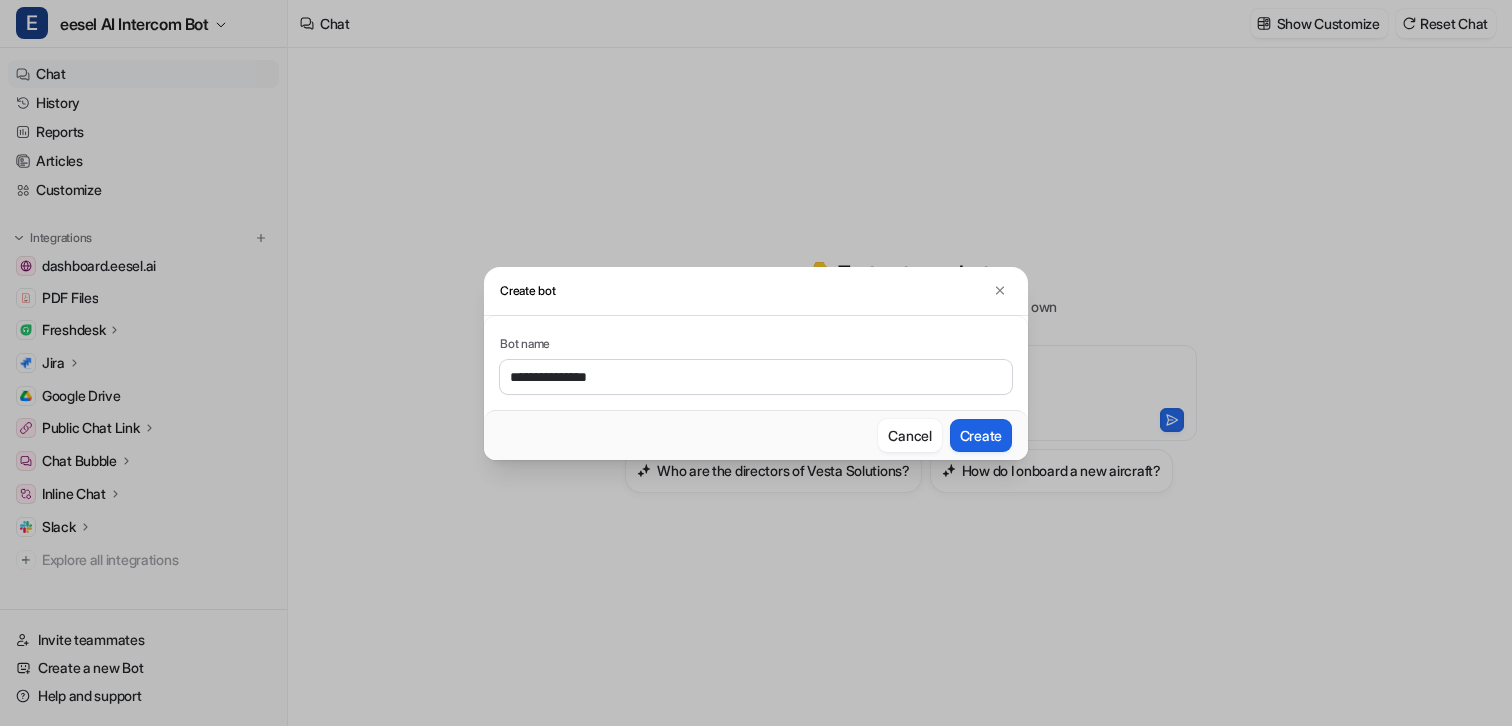 click on "Create" at bounding box center (981, 435) 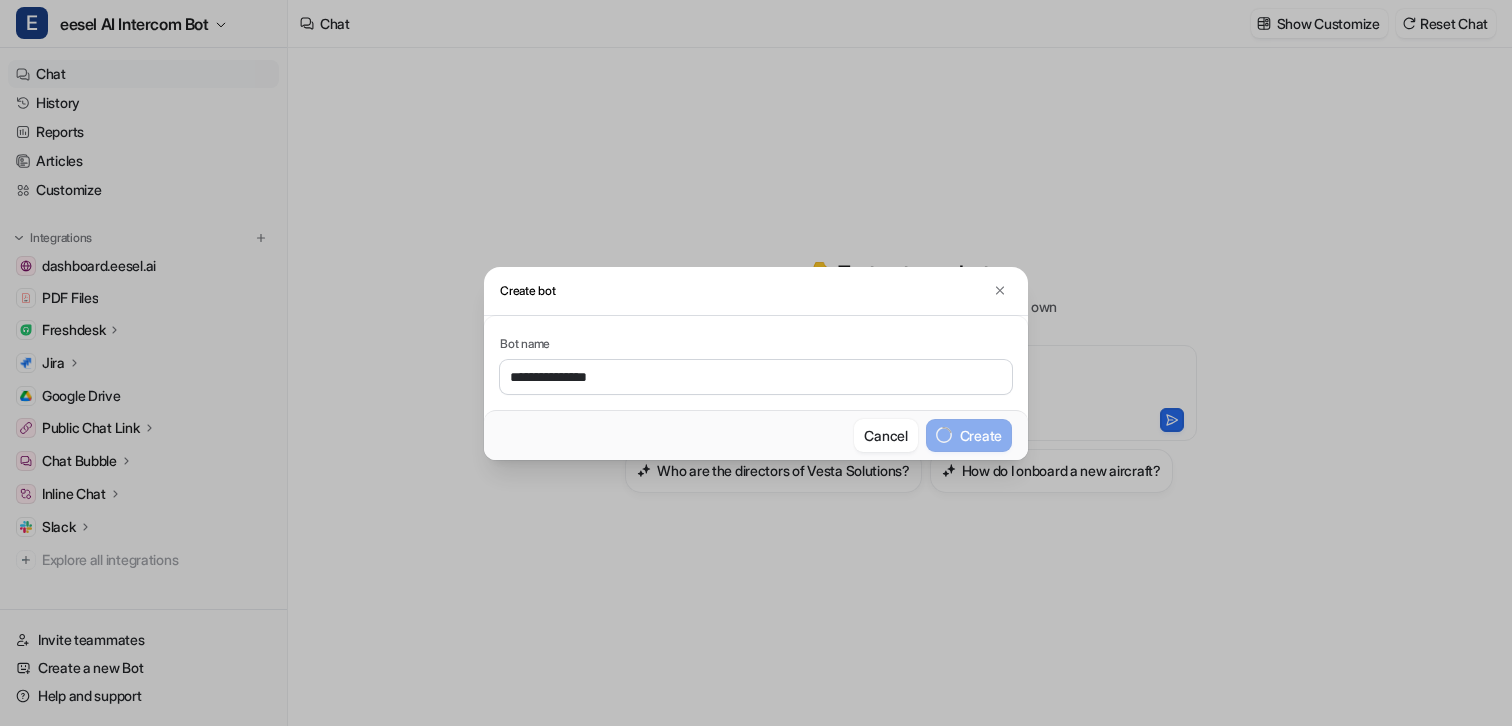 type 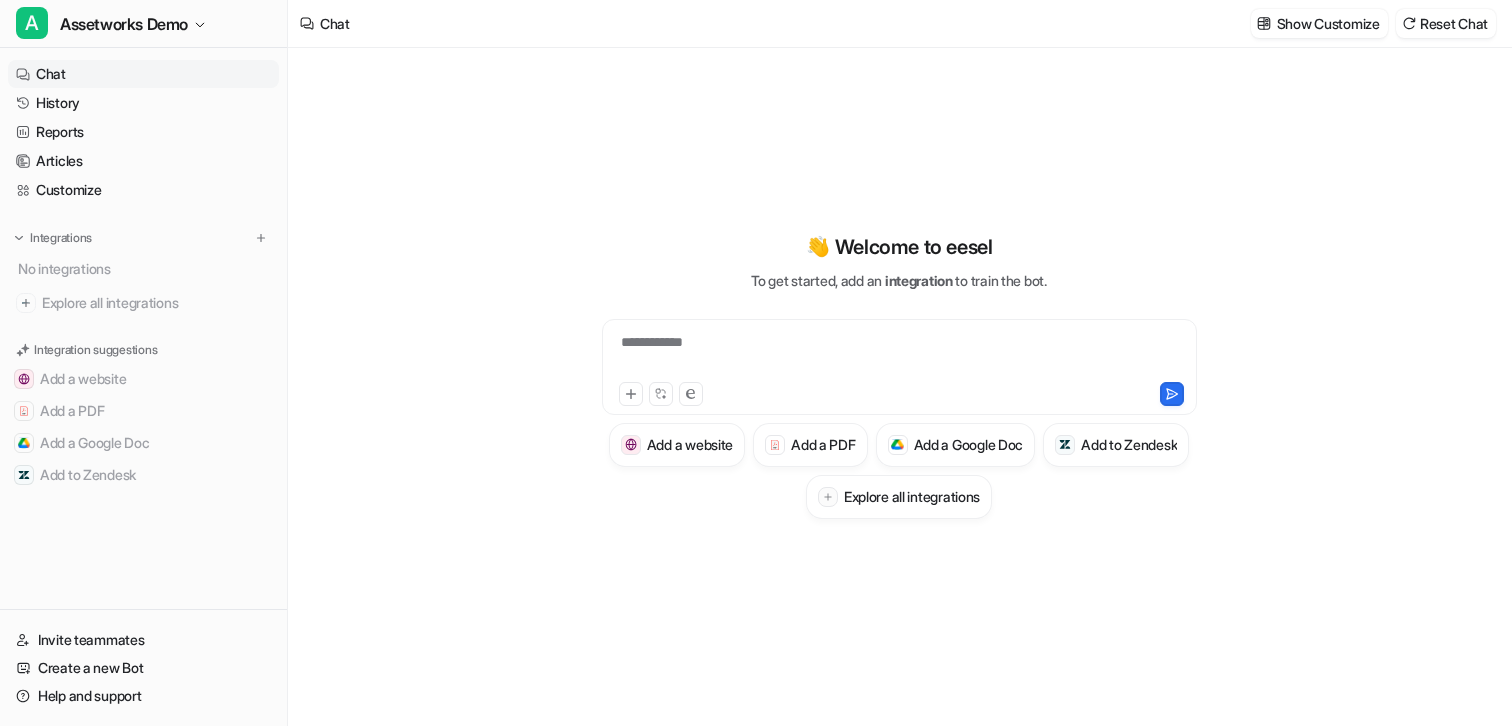 click on "**********" at bounding box center [899, 387] 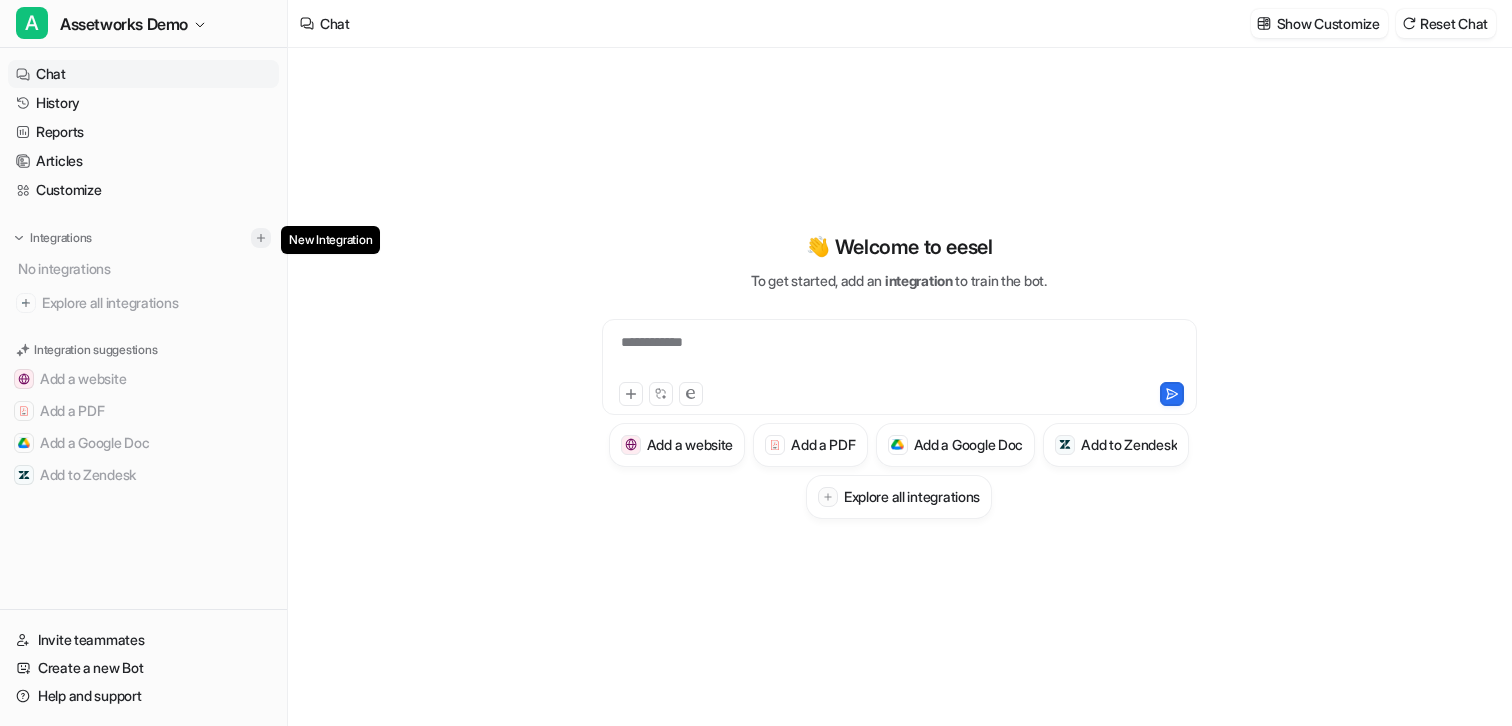 click at bounding box center (261, 238) 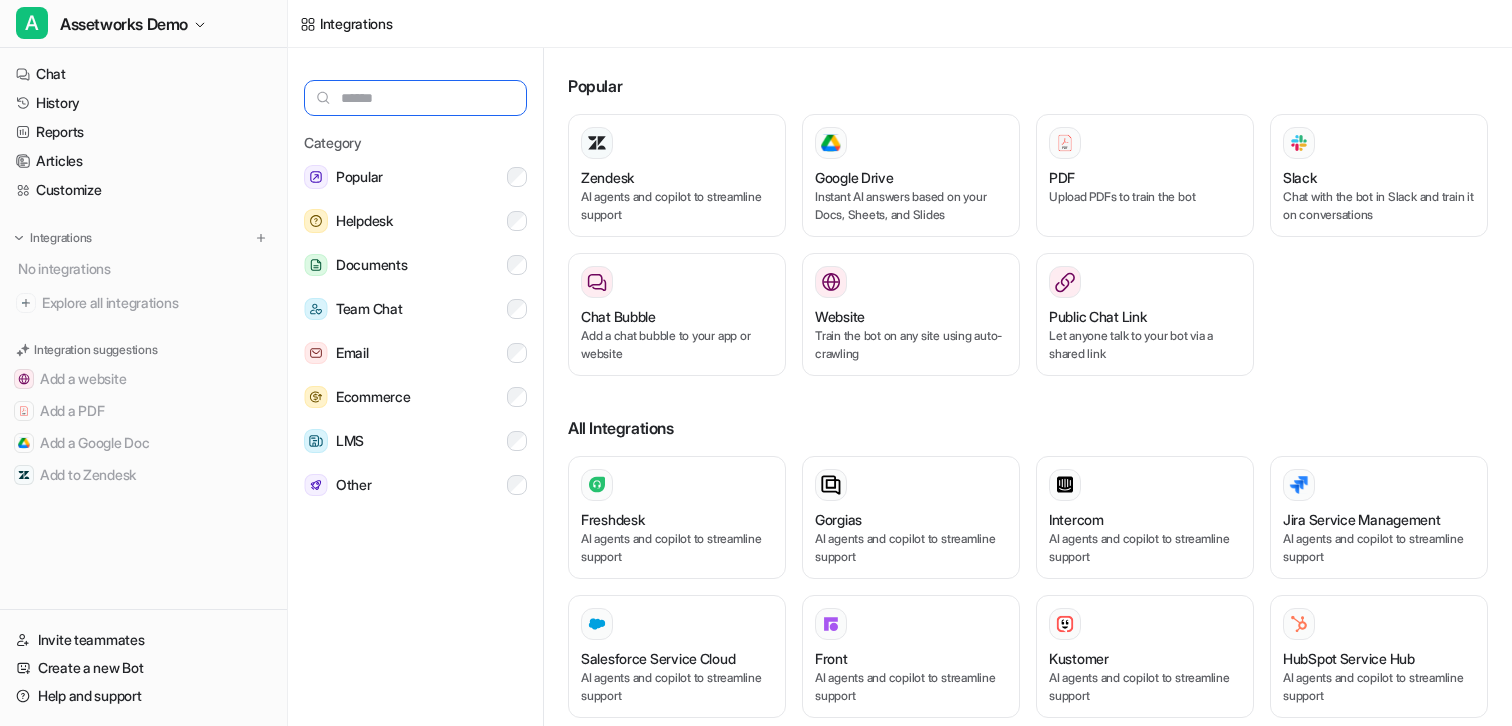 scroll, scrollTop: 8, scrollLeft: 0, axis: vertical 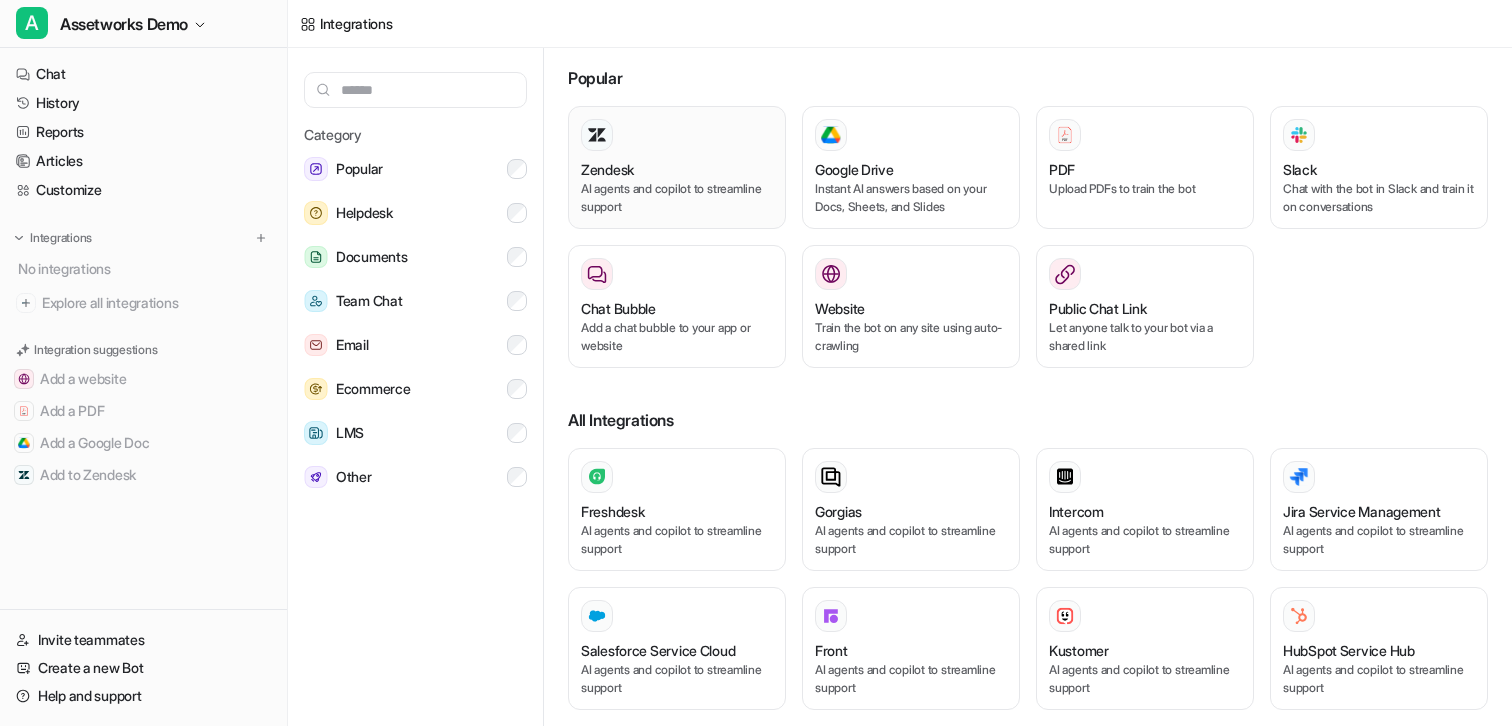 click on "AI agents and copilot to streamline support" at bounding box center [677, 198] 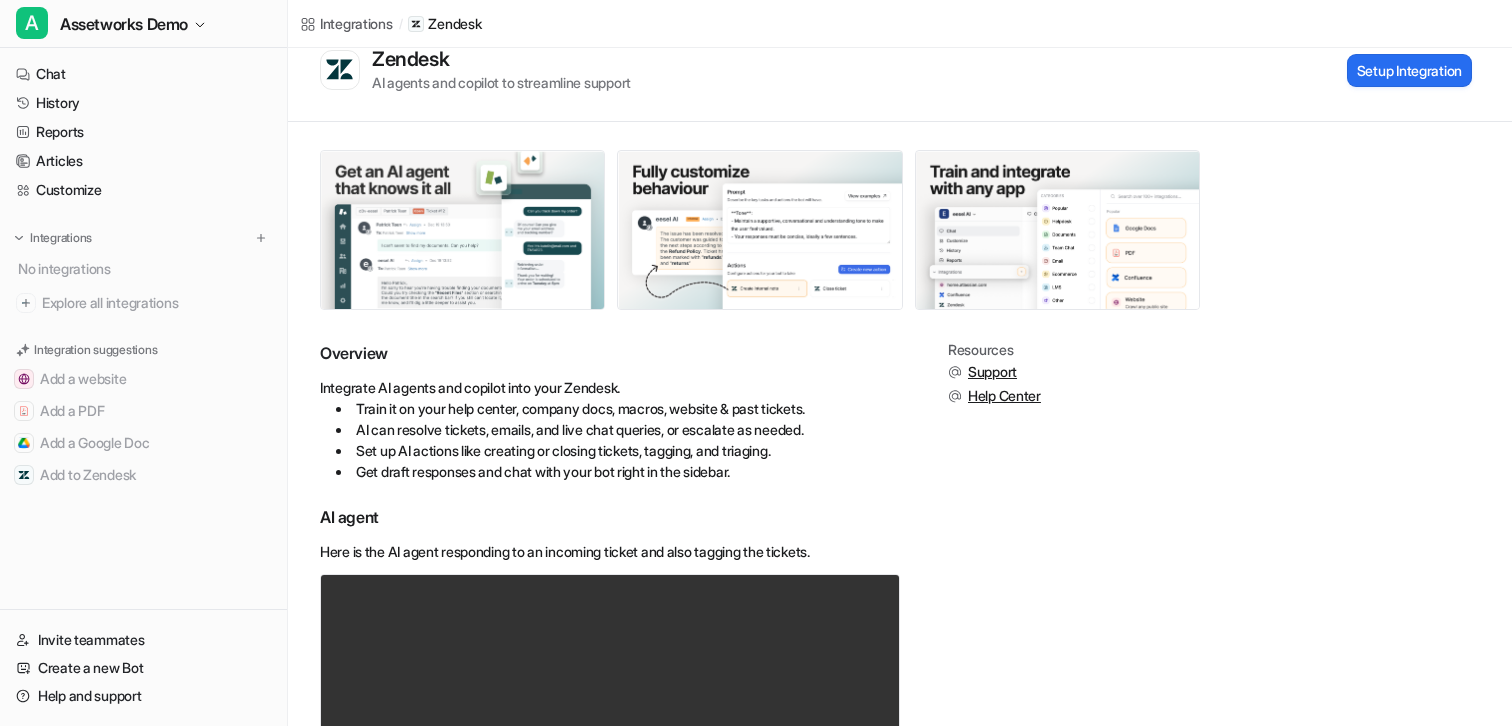 scroll, scrollTop: 0, scrollLeft: 0, axis: both 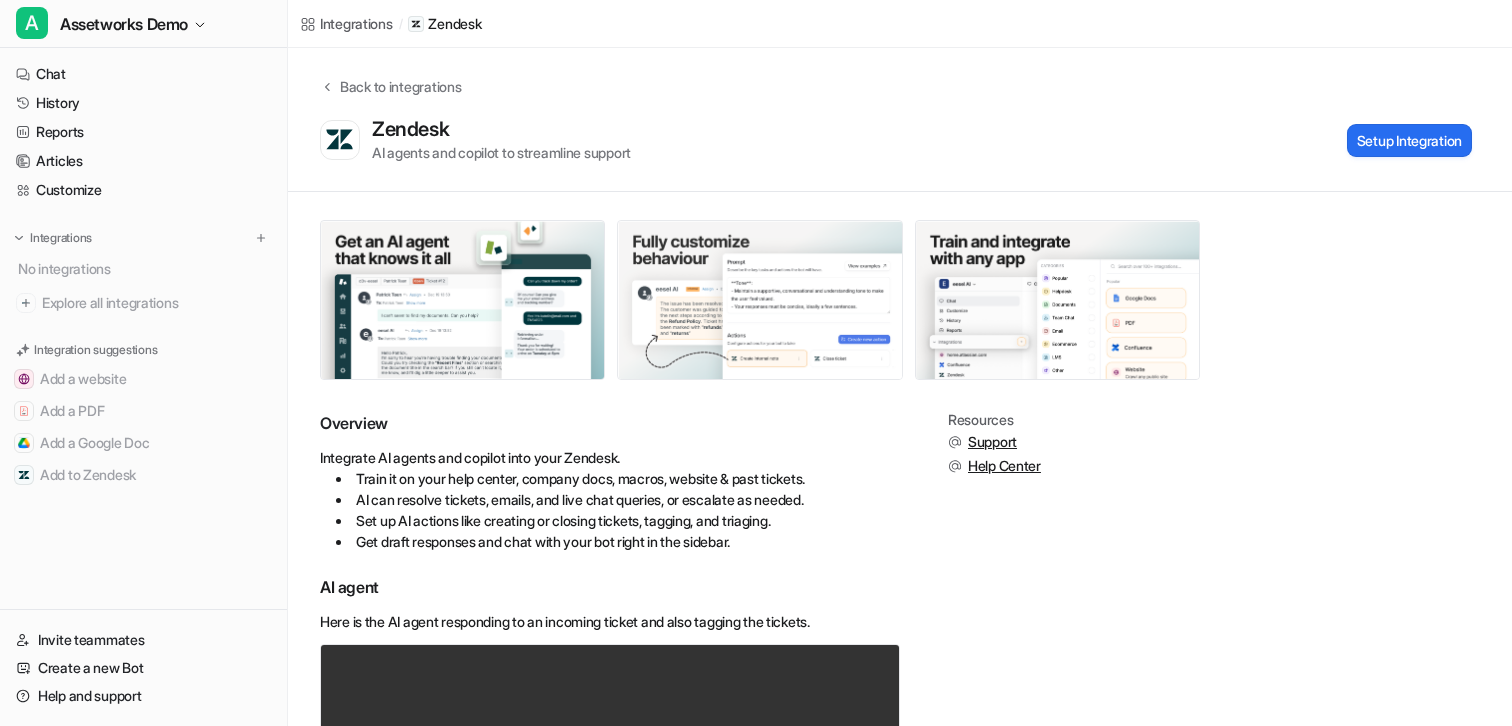 click at bounding box center [759, 300] 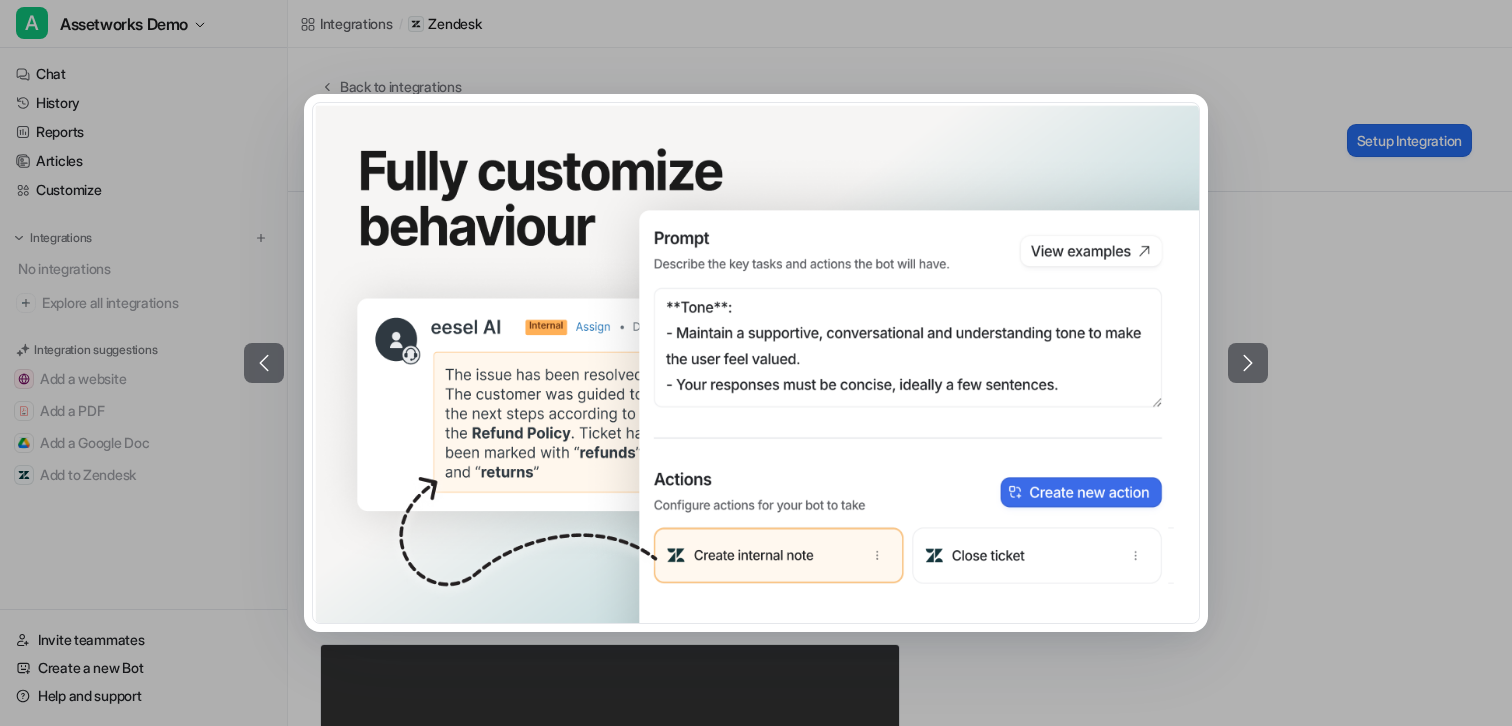 click at bounding box center (756, 363) 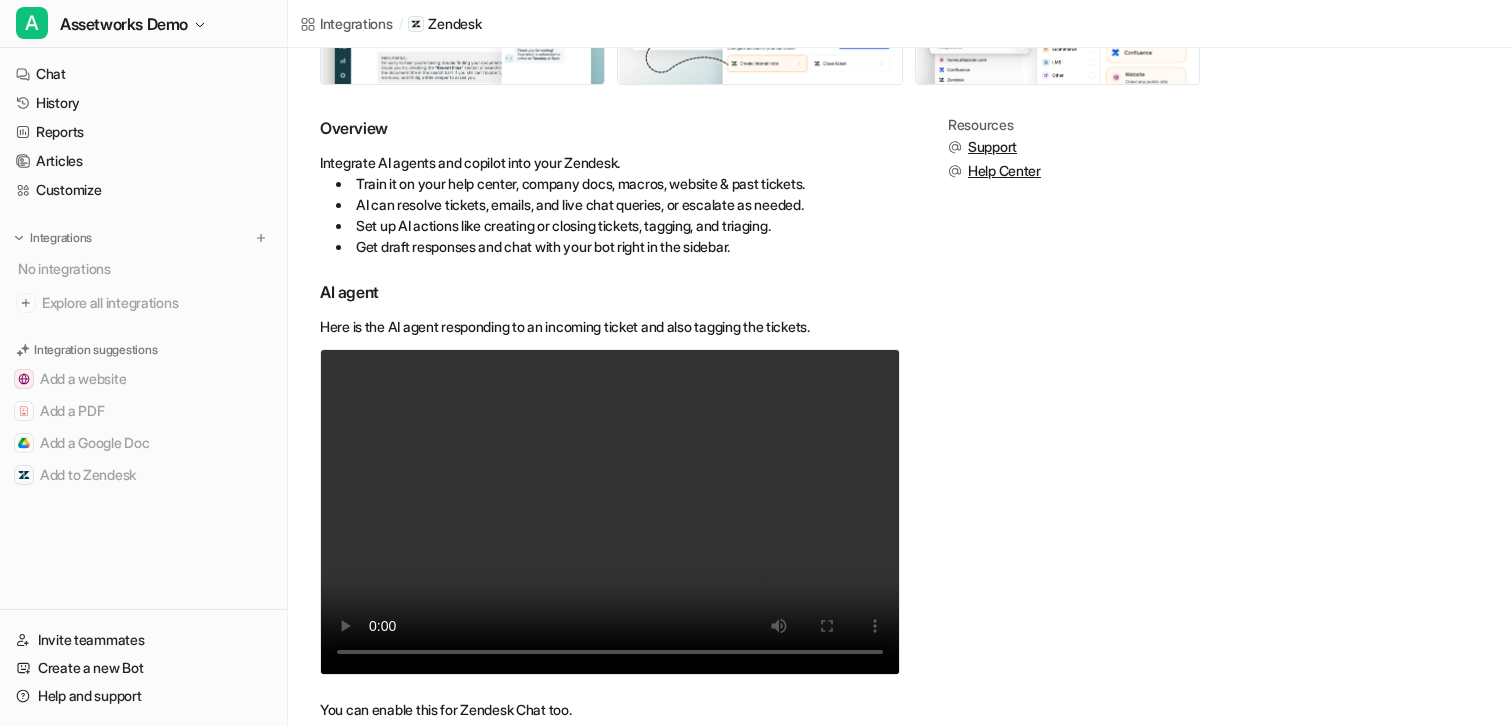 scroll, scrollTop: 0, scrollLeft: 0, axis: both 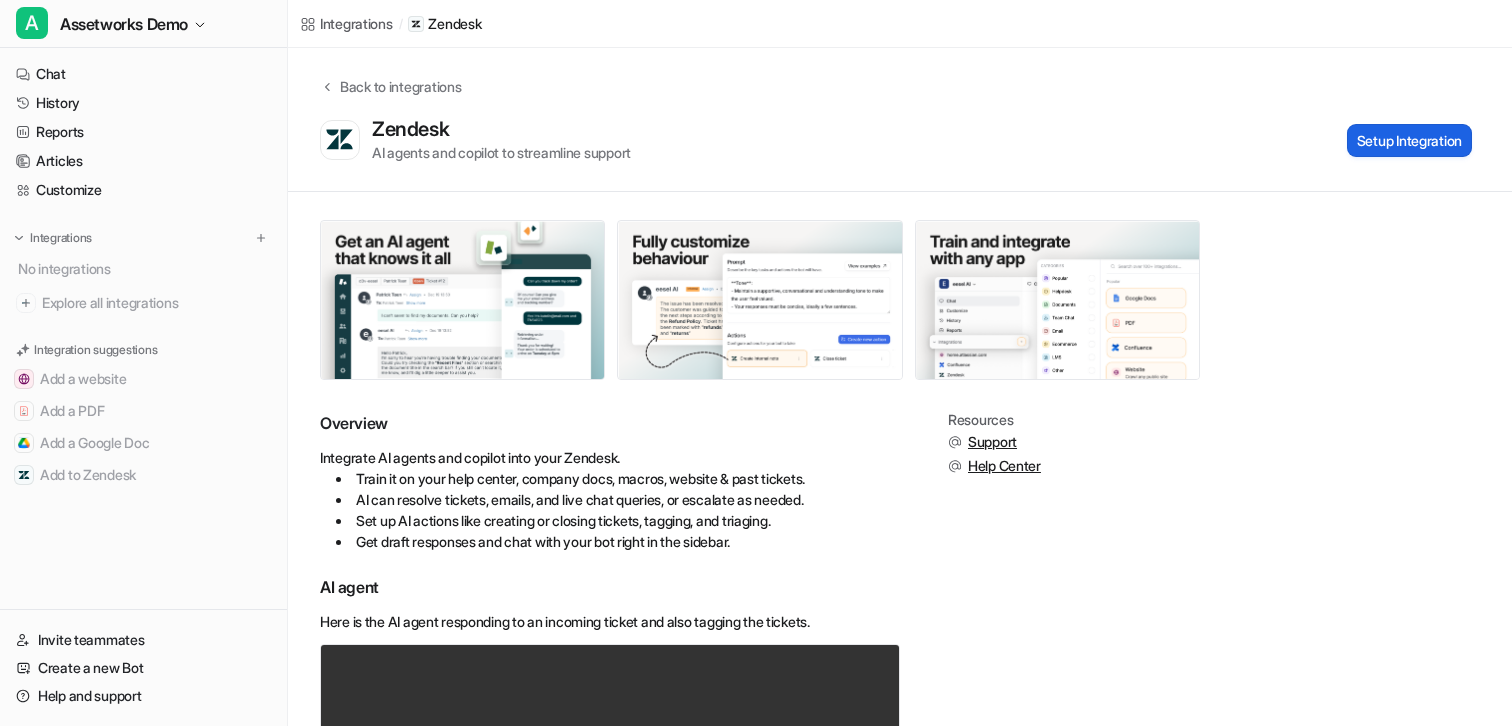 click on "Setup Integration" at bounding box center [1409, 140] 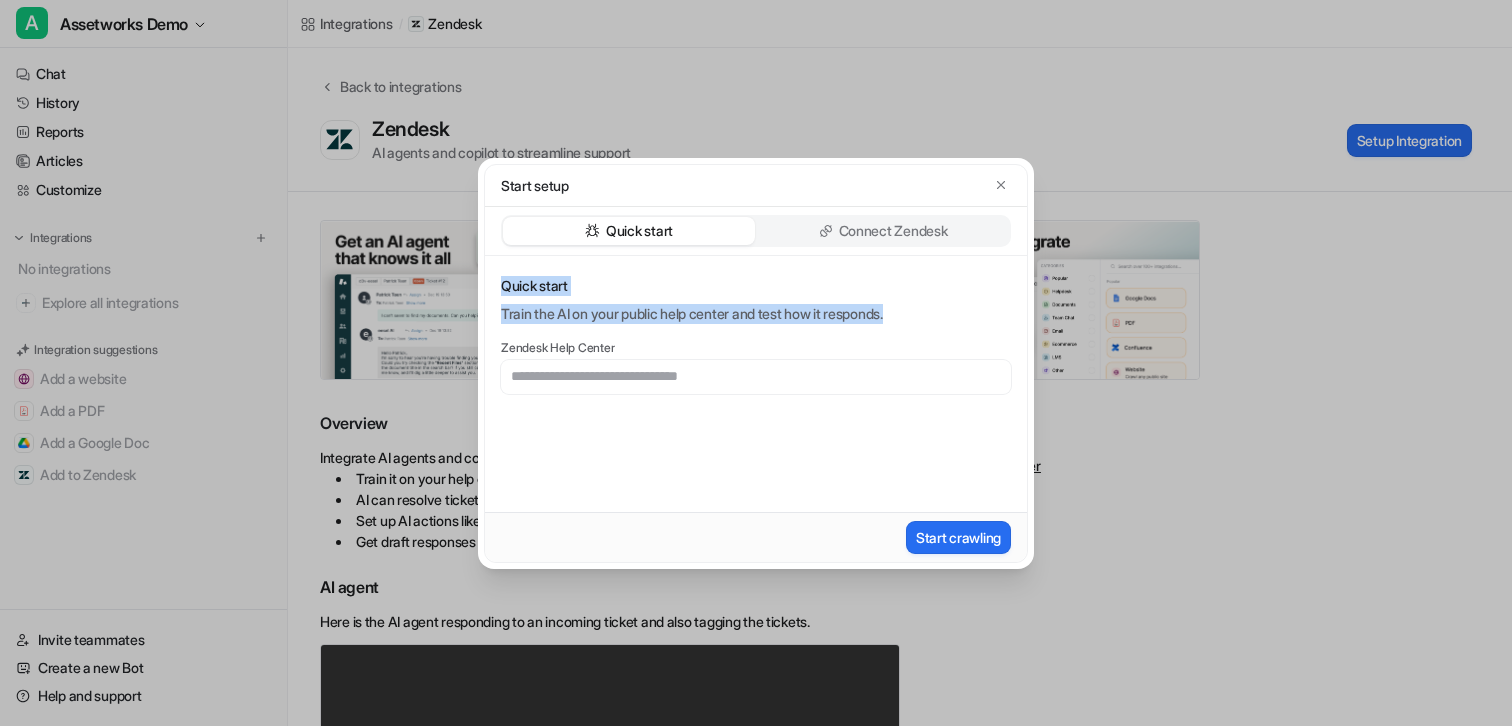 drag, startPoint x: 502, startPoint y: 286, endPoint x: 909, endPoint y: 311, distance: 407.7671 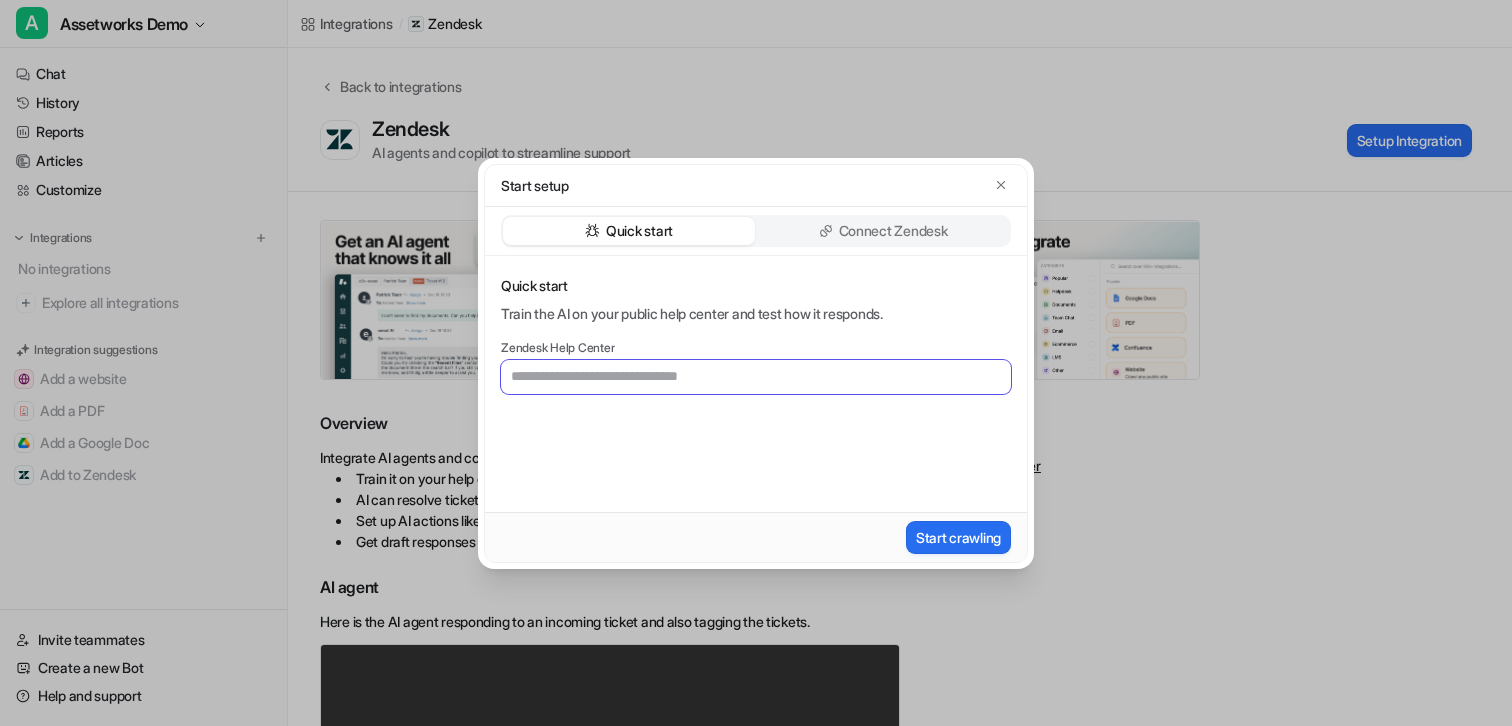 click at bounding box center (756, 377) 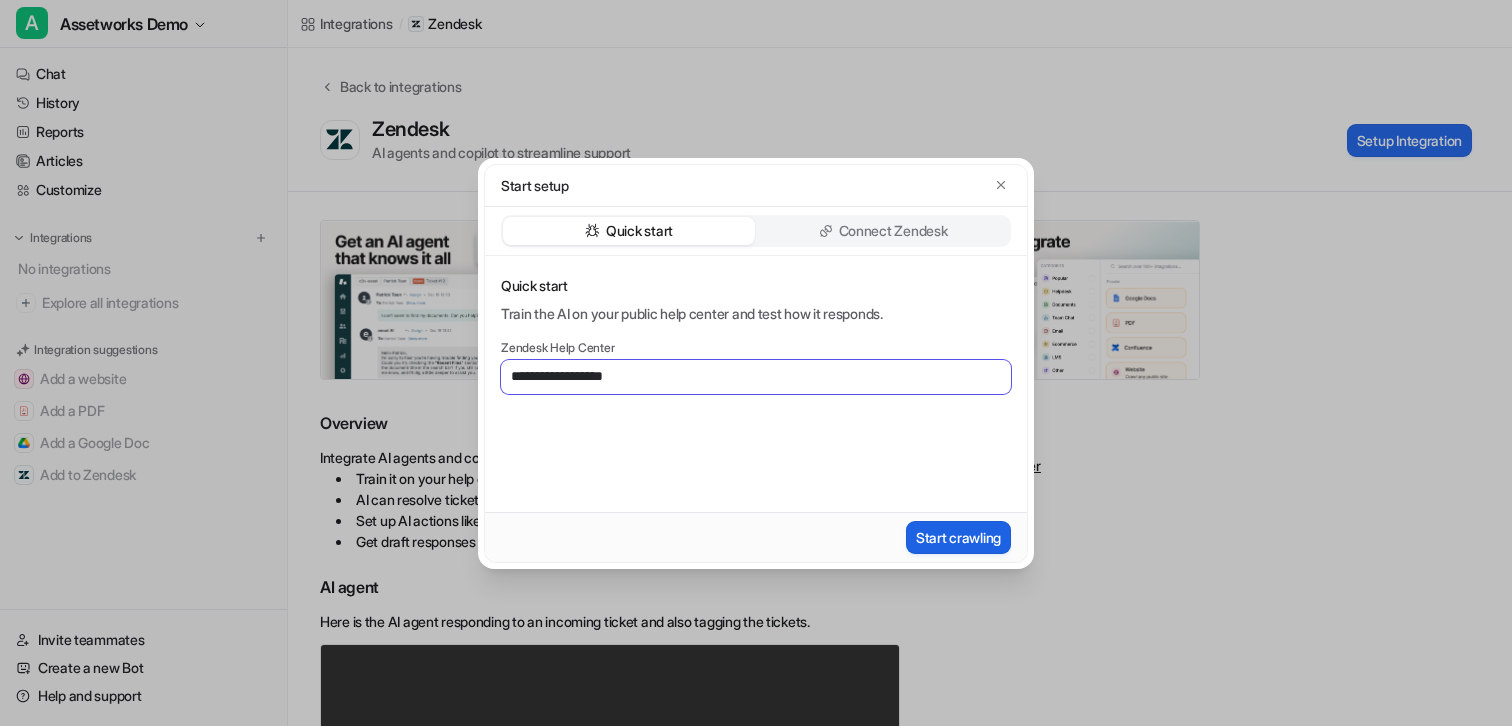 type on "**********" 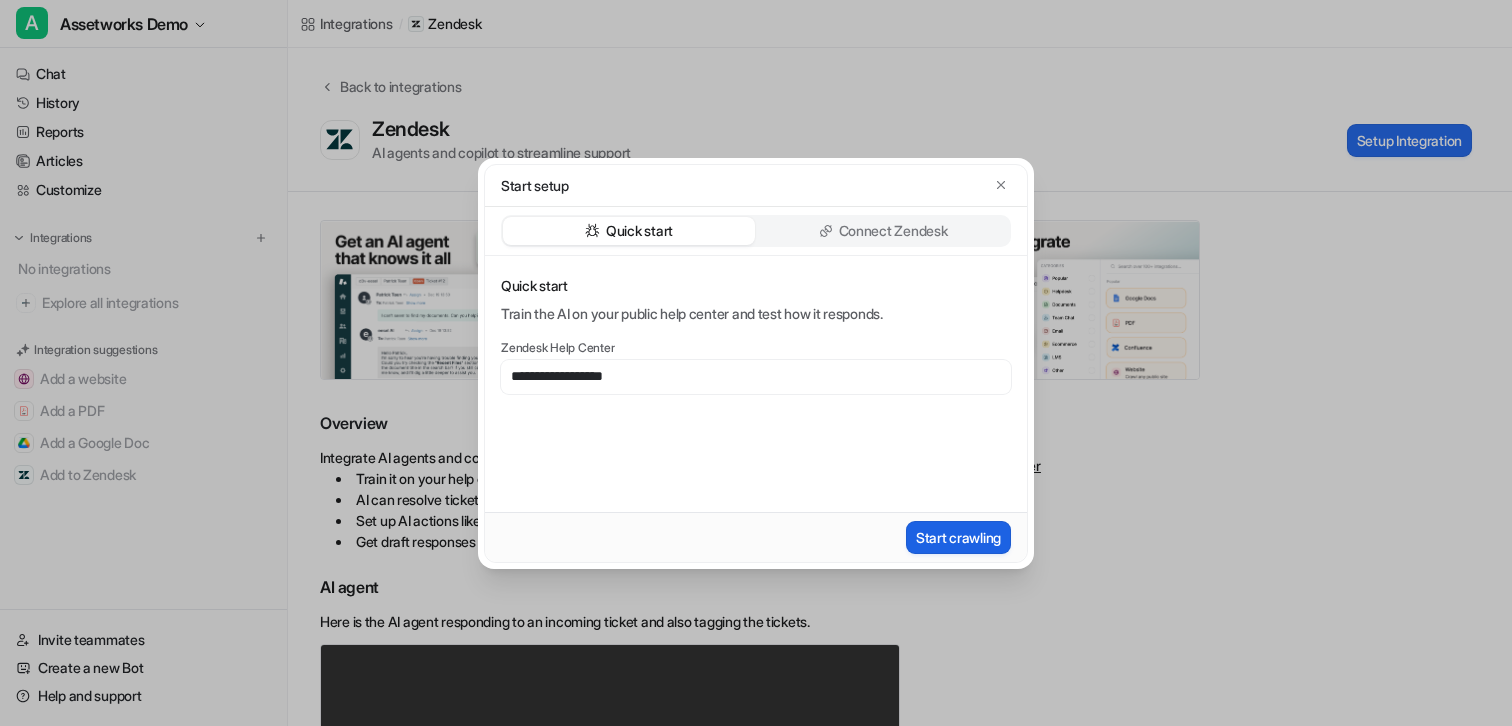 click on "Start crawling" at bounding box center [958, 537] 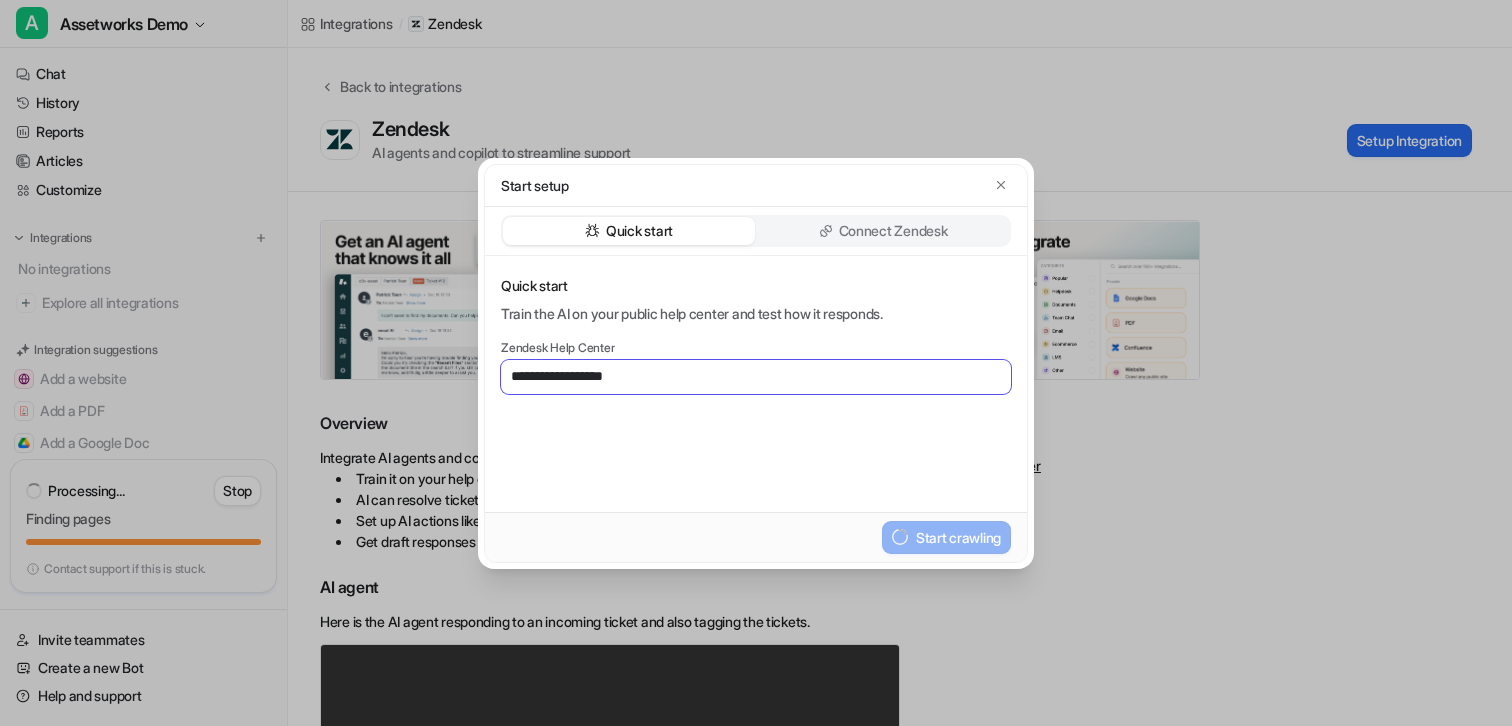 drag, startPoint x: 552, startPoint y: 380, endPoint x: 447, endPoint y: 380, distance: 105 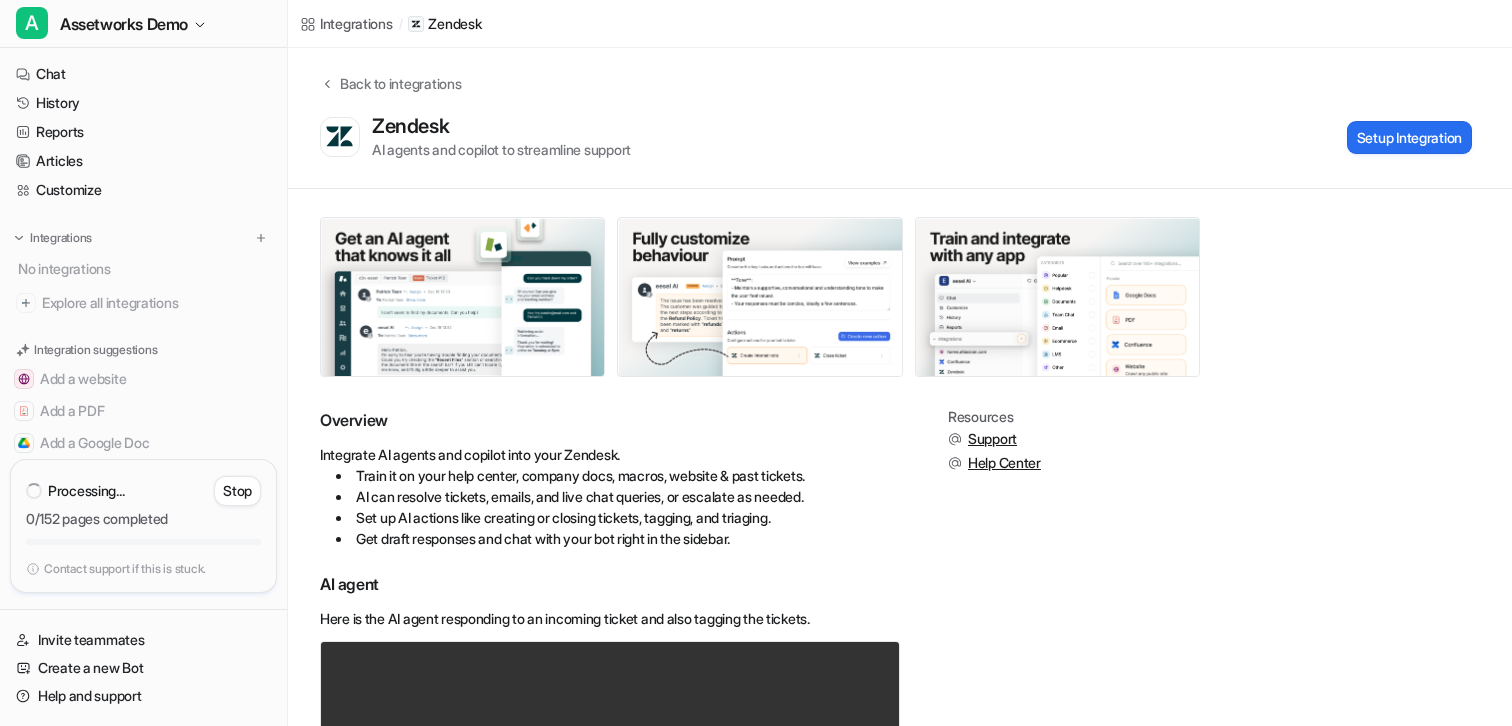 scroll, scrollTop: 0, scrollLeft: 0, axis: both 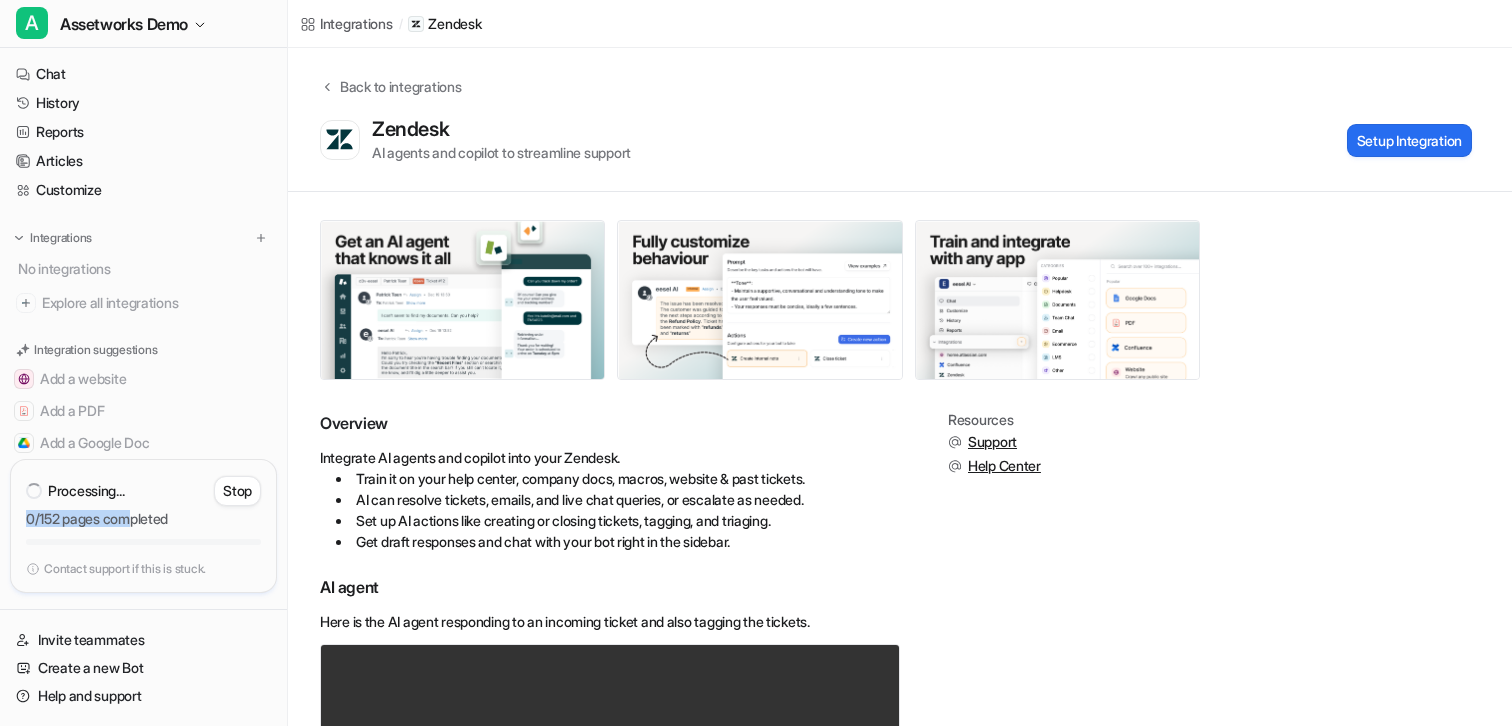 drag, startPoint x: 26, startPoint y: 521, endPoint x: 134, endPoint y: 521, distance: 108 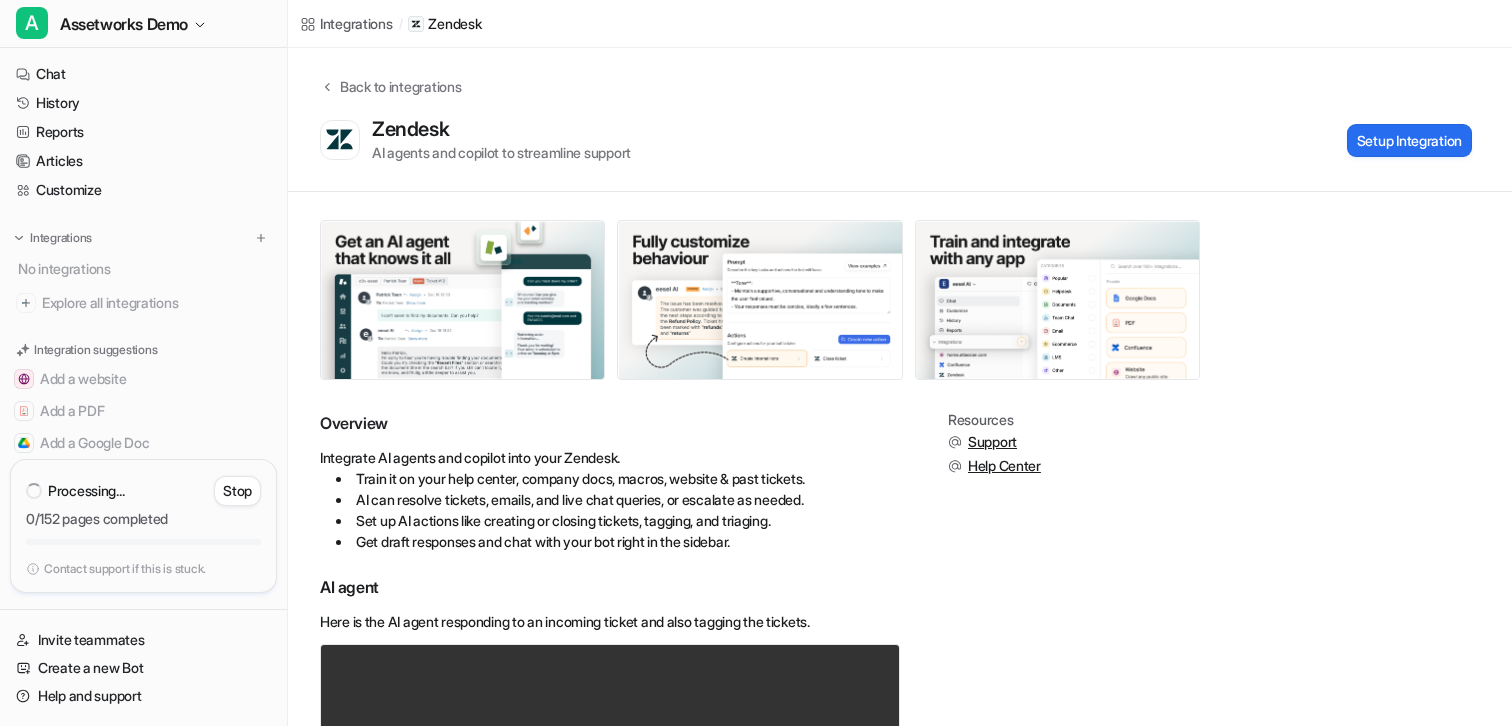 click on "0/152 pages completed" at bounding box center [143, 519] 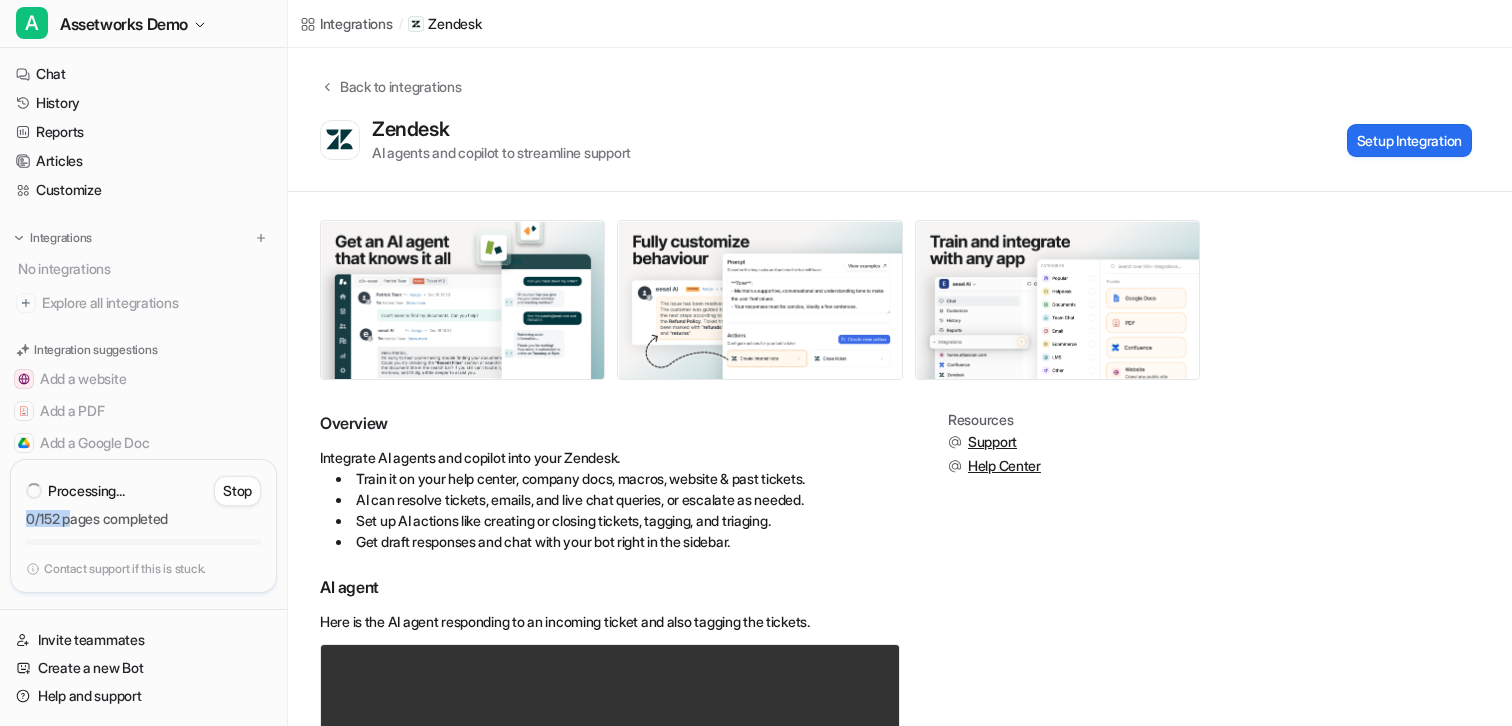 drag, startPoint x: 24, startPoint y: 519, endPoint x: 74, endPoint y: 519, distance: 50 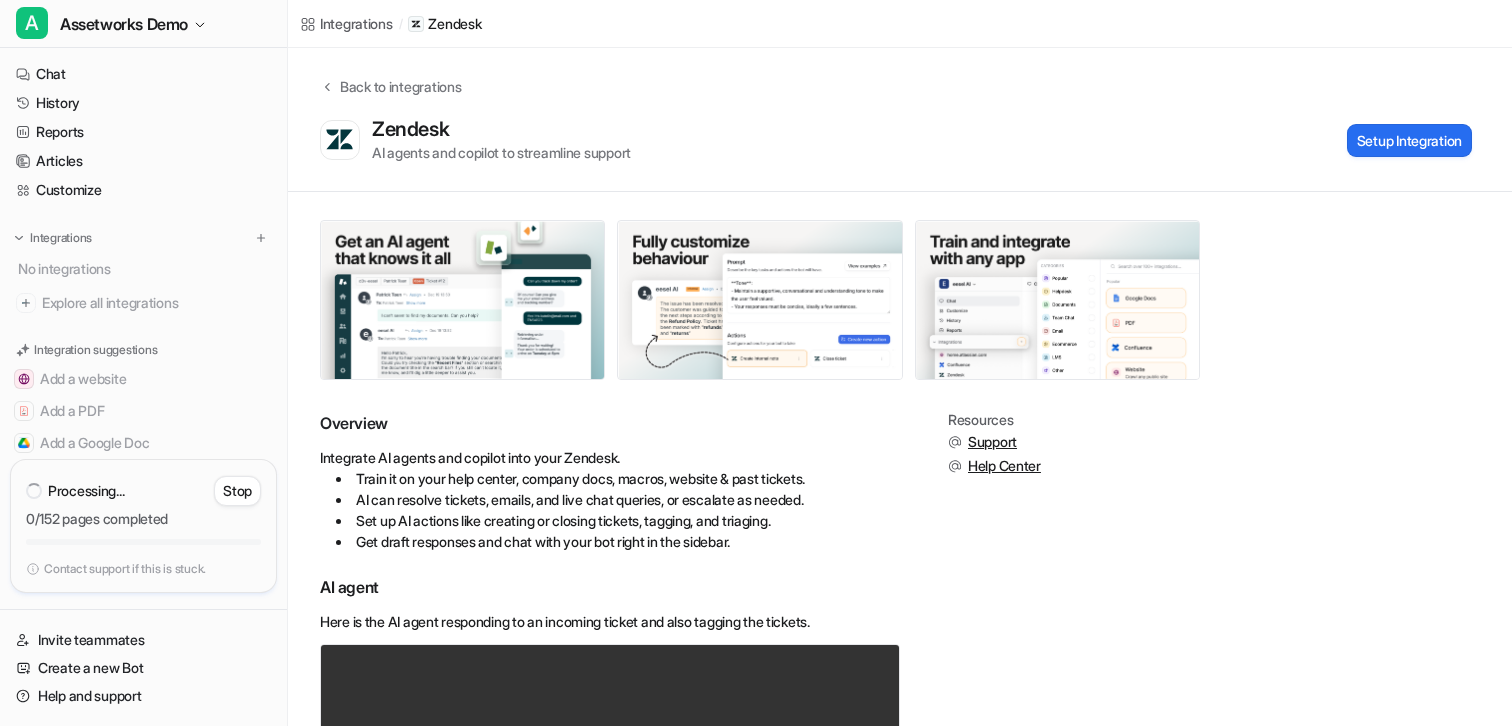 click on "0/152 pages completed" at bounding box center (143, 519) 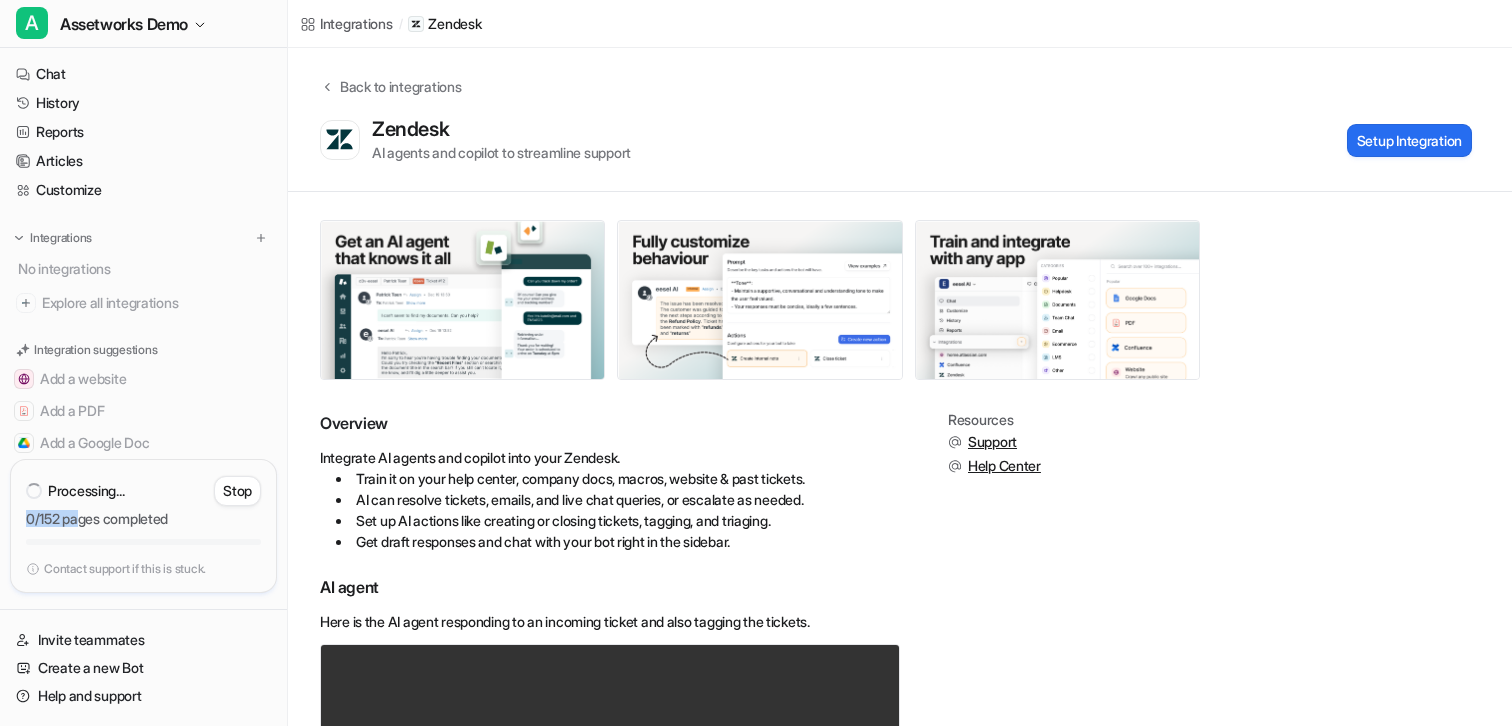 drag, startPoint x: 27, startPoint y: 520, endPoint x: 85, endPoint y: 520, distance: 58 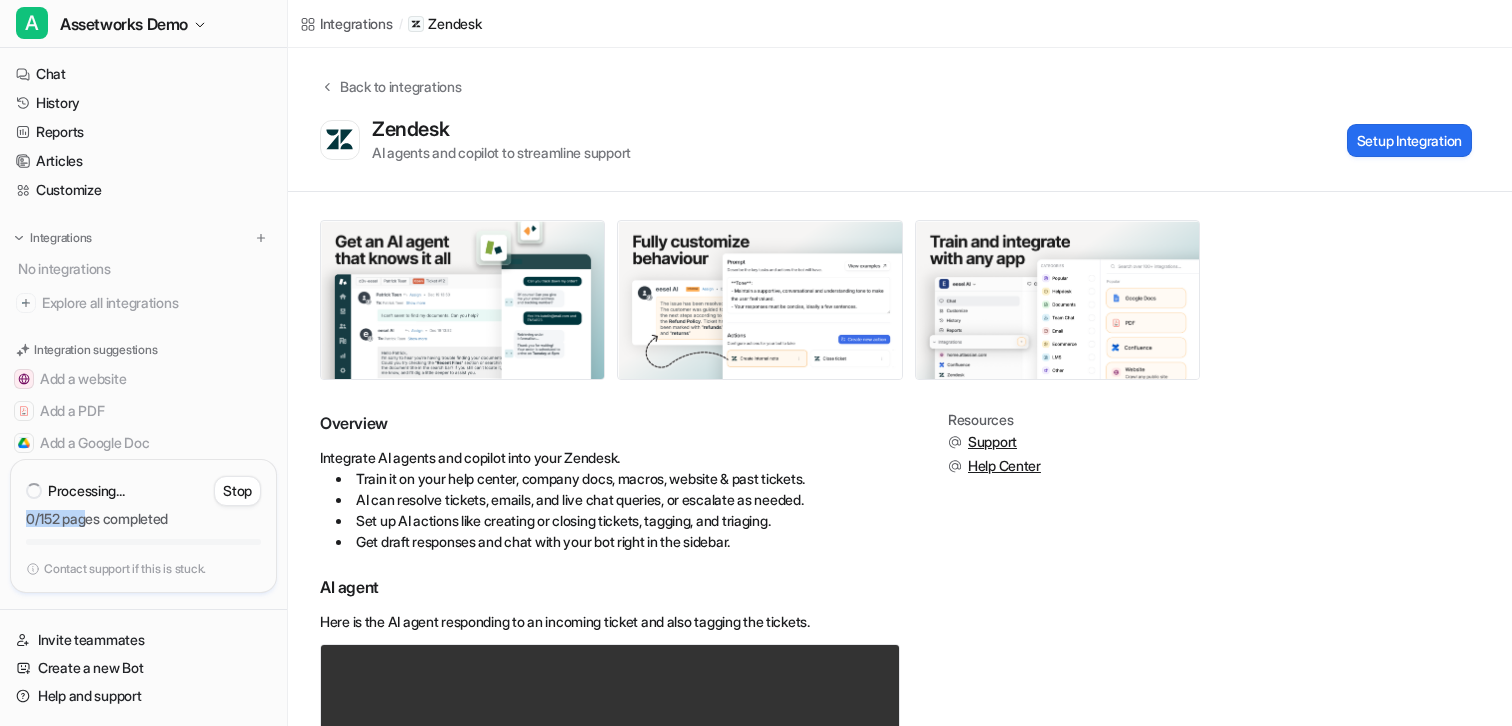 click on "0/152 pages completed" at bounding box center (143, 519) 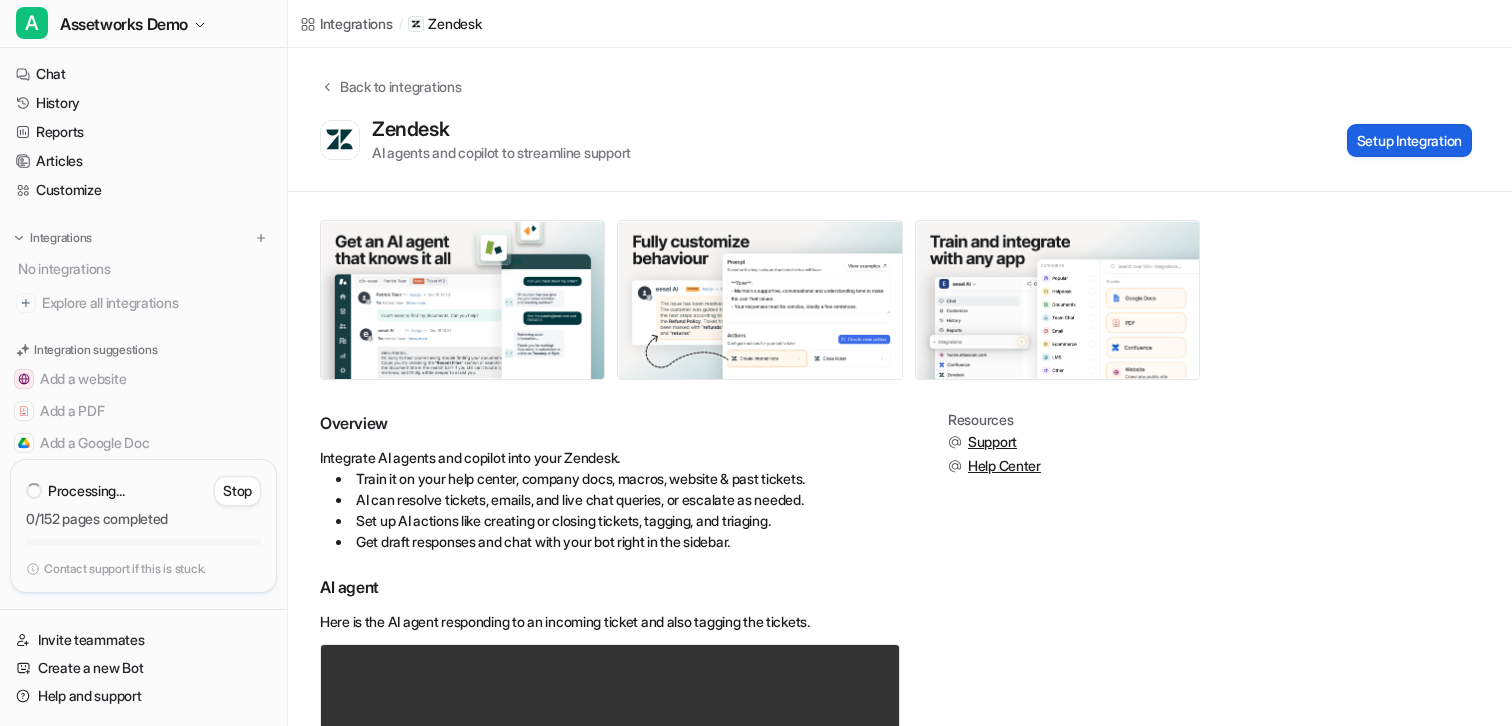 click on "Setup Integration" at bounding box center [1409, 140] 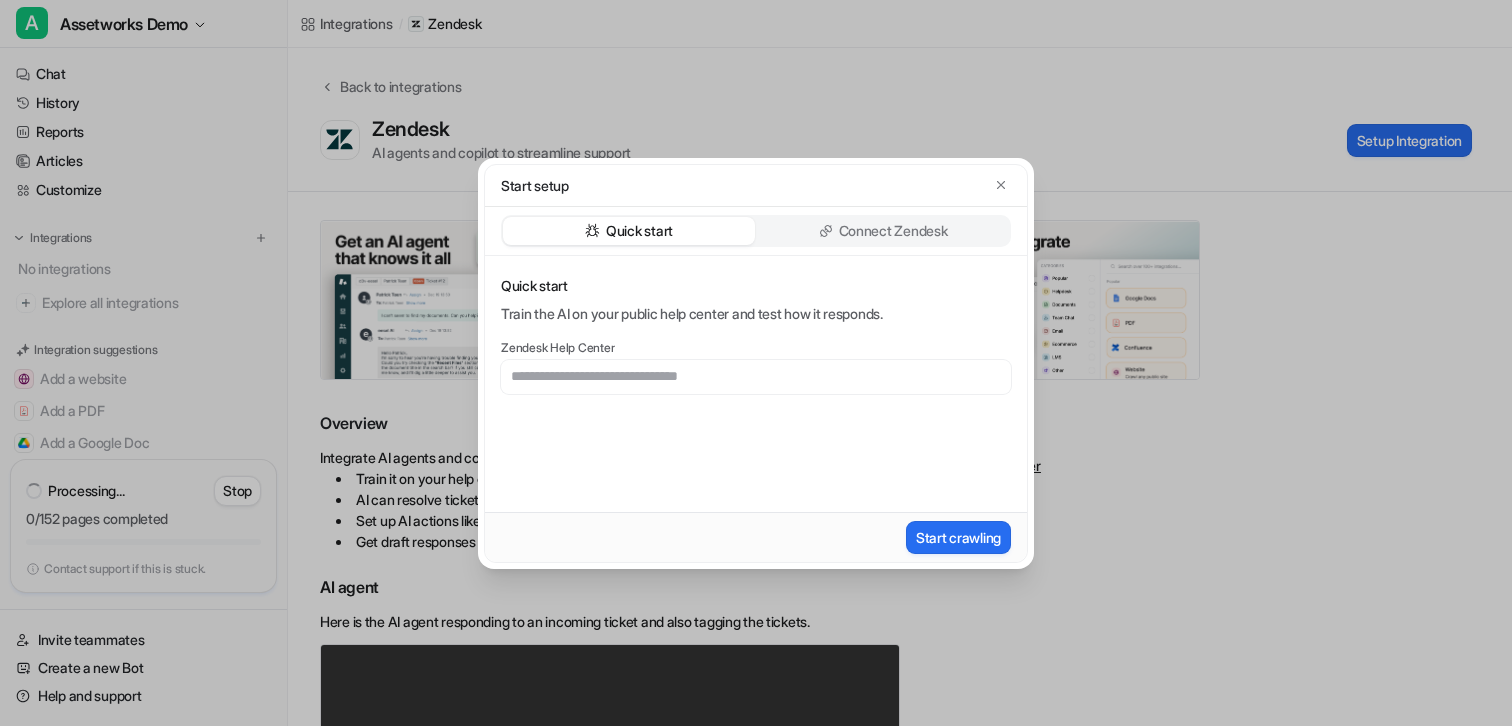 click on "Connect Zendesk" at bounding box center [893, 231] 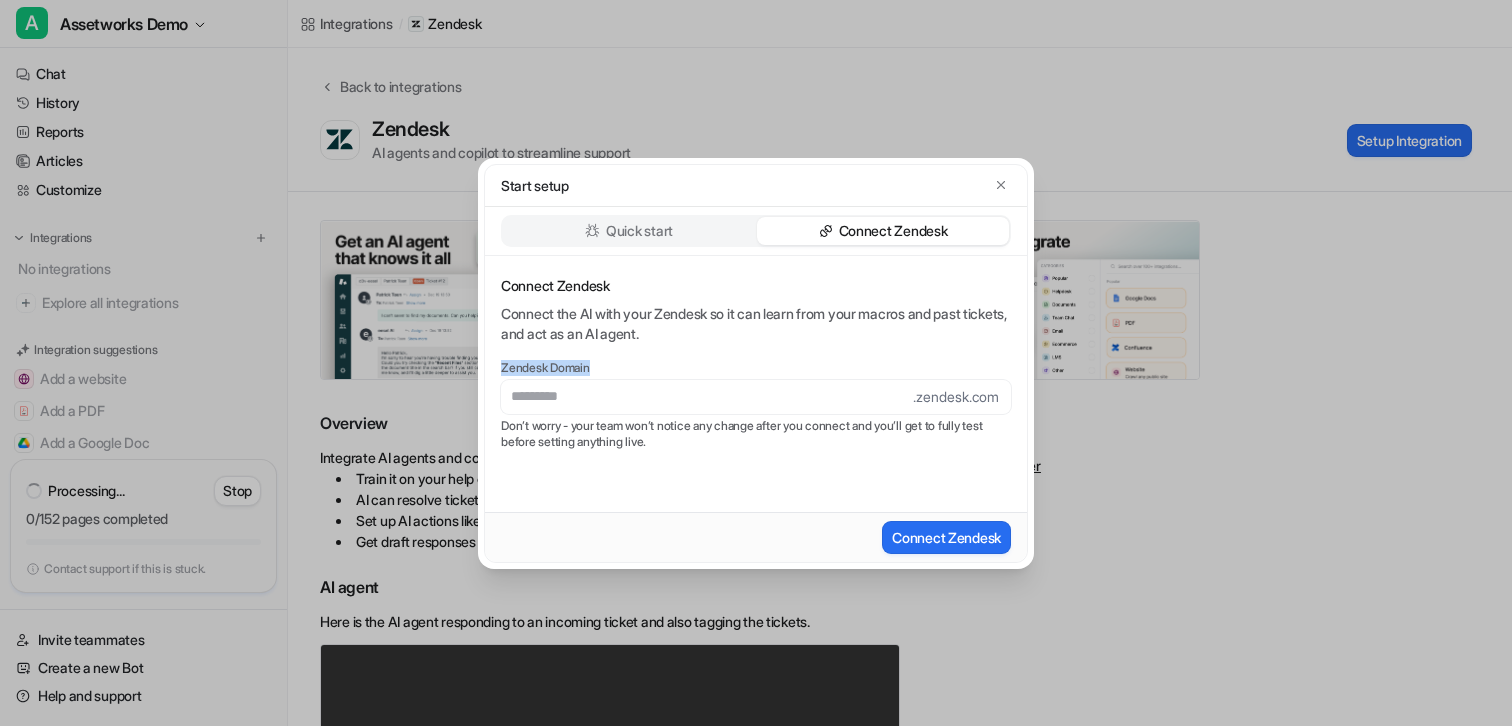 drag, startPoint x: 500, startPoint y: 369, endPoint x: 612, endPoint y: 369, distance: 112 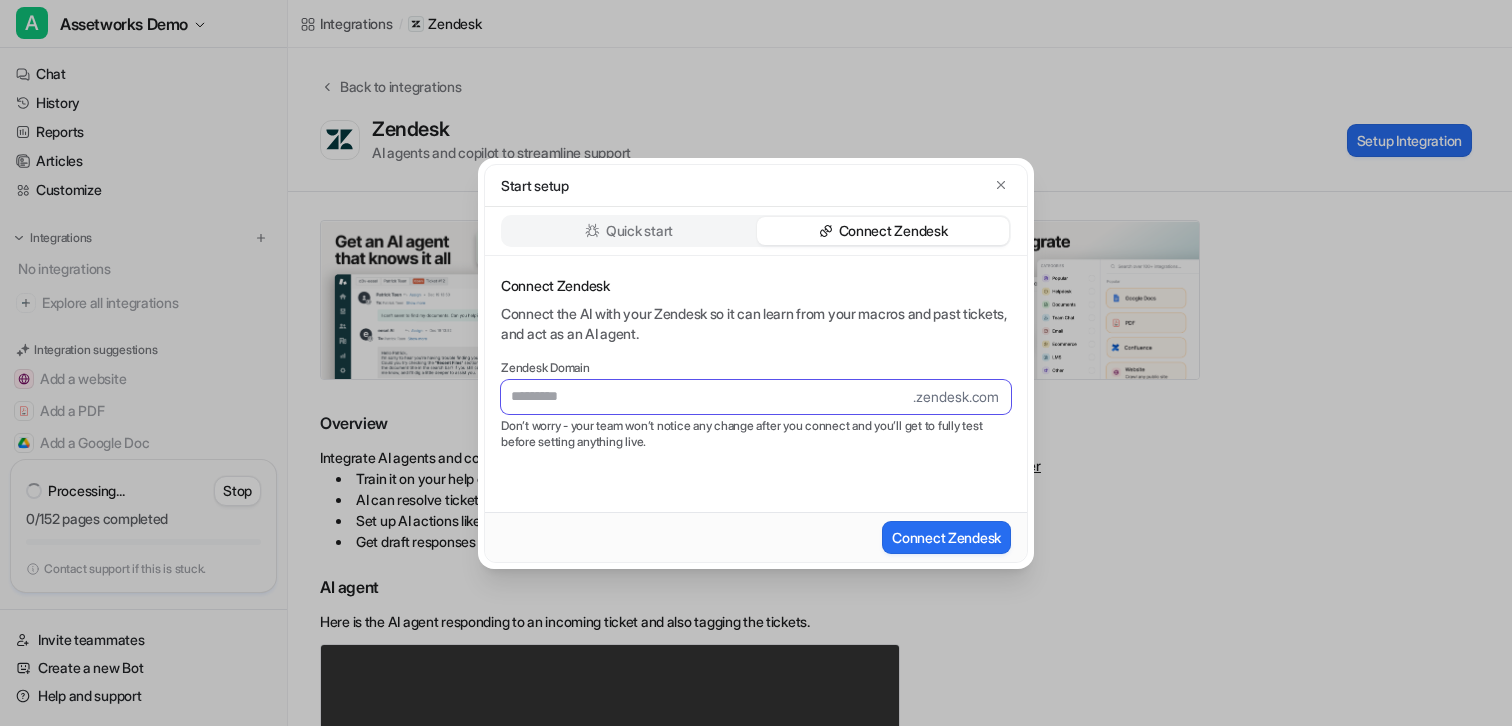 click at bounding box center [707, 397] 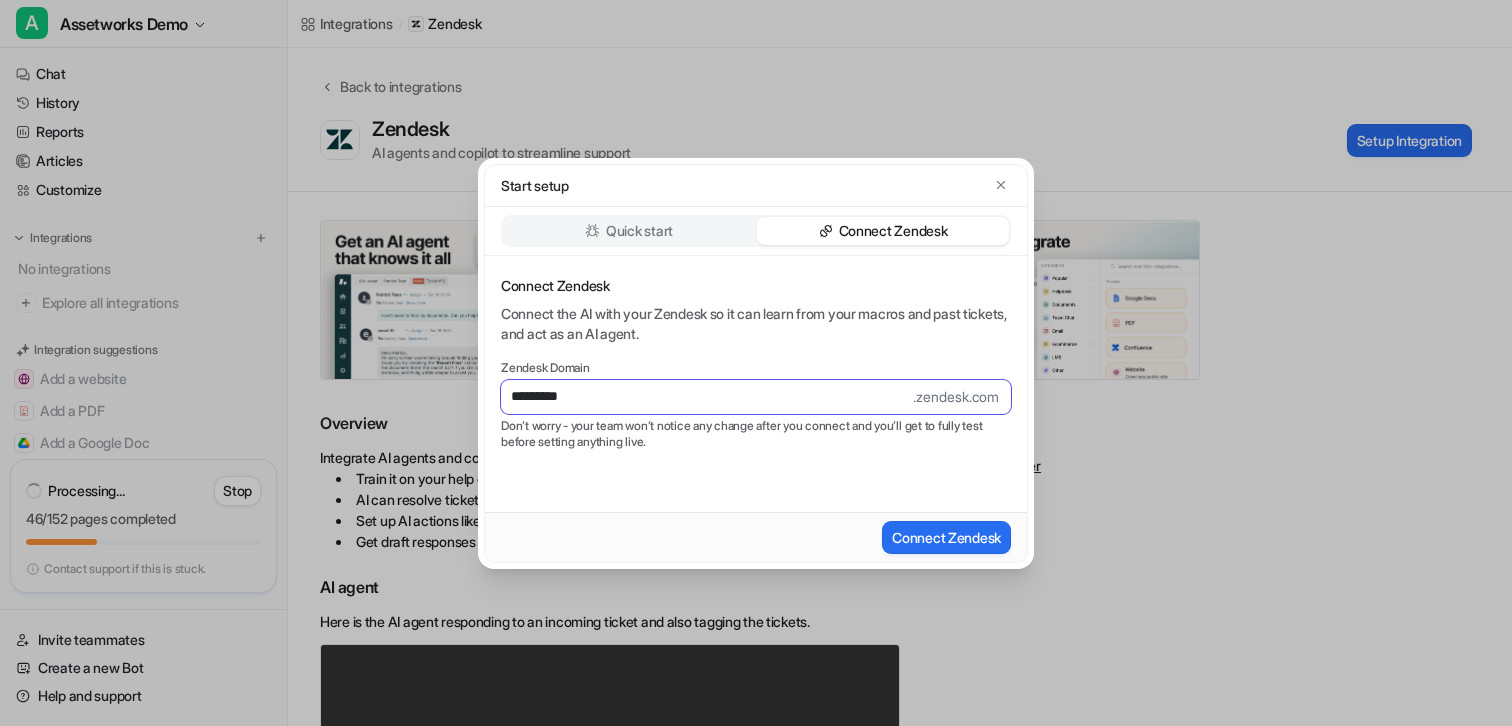 drag, startPoint x: 592, startPoint y: 397, endPoint x: 498, endPoint y: 397, distance: 94 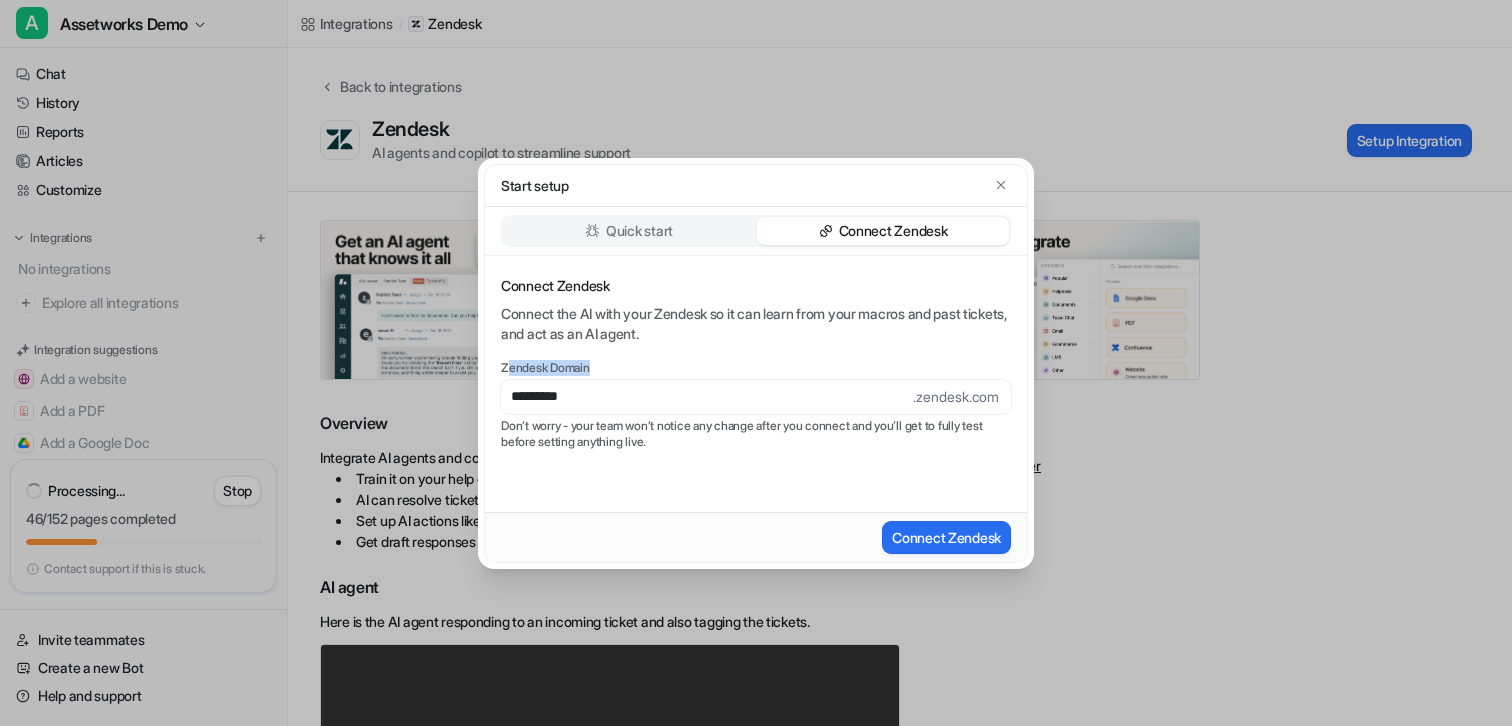 drag, startPoint x: 506, startPoint y: 365, endPoint x: 610, endPoint y: 365, distance: 104 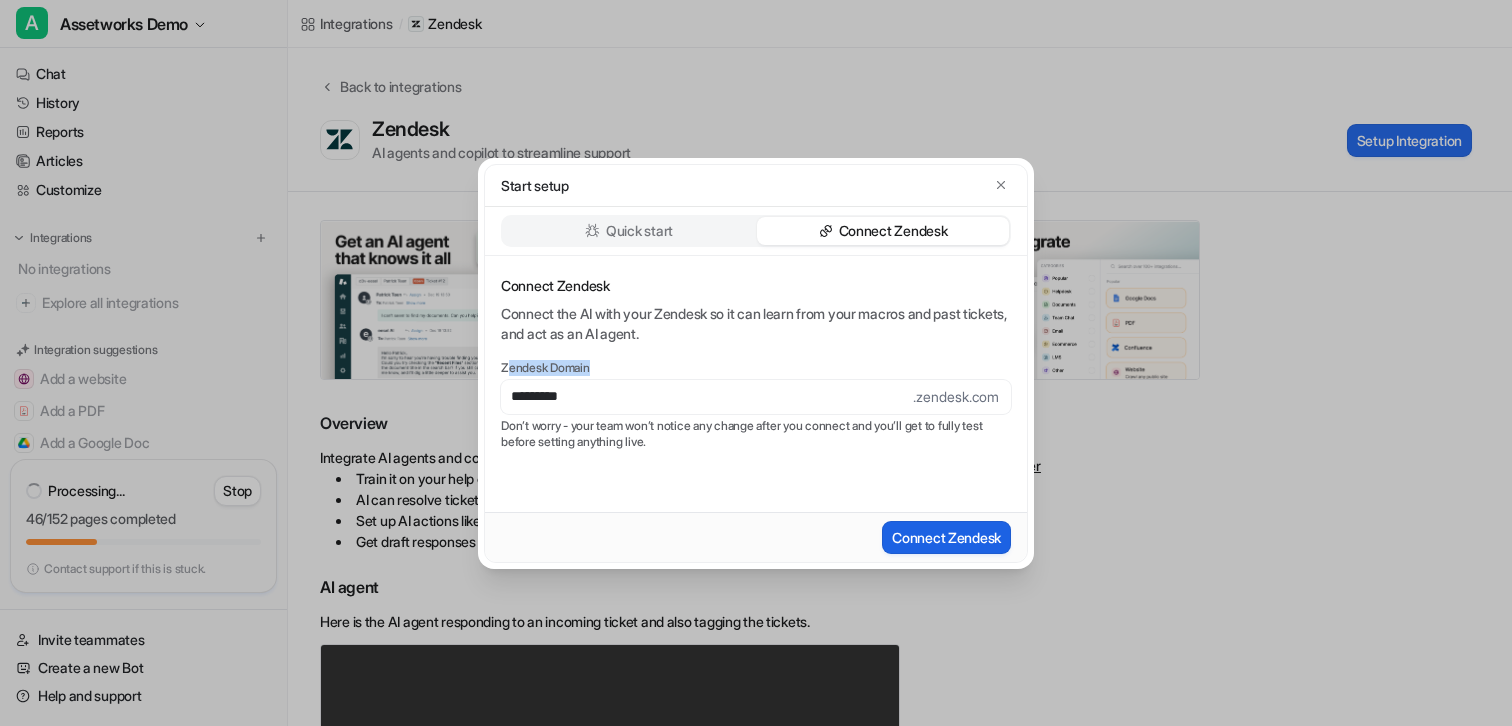 click on "Connect Zendesk" at bounding box center (946, 537) 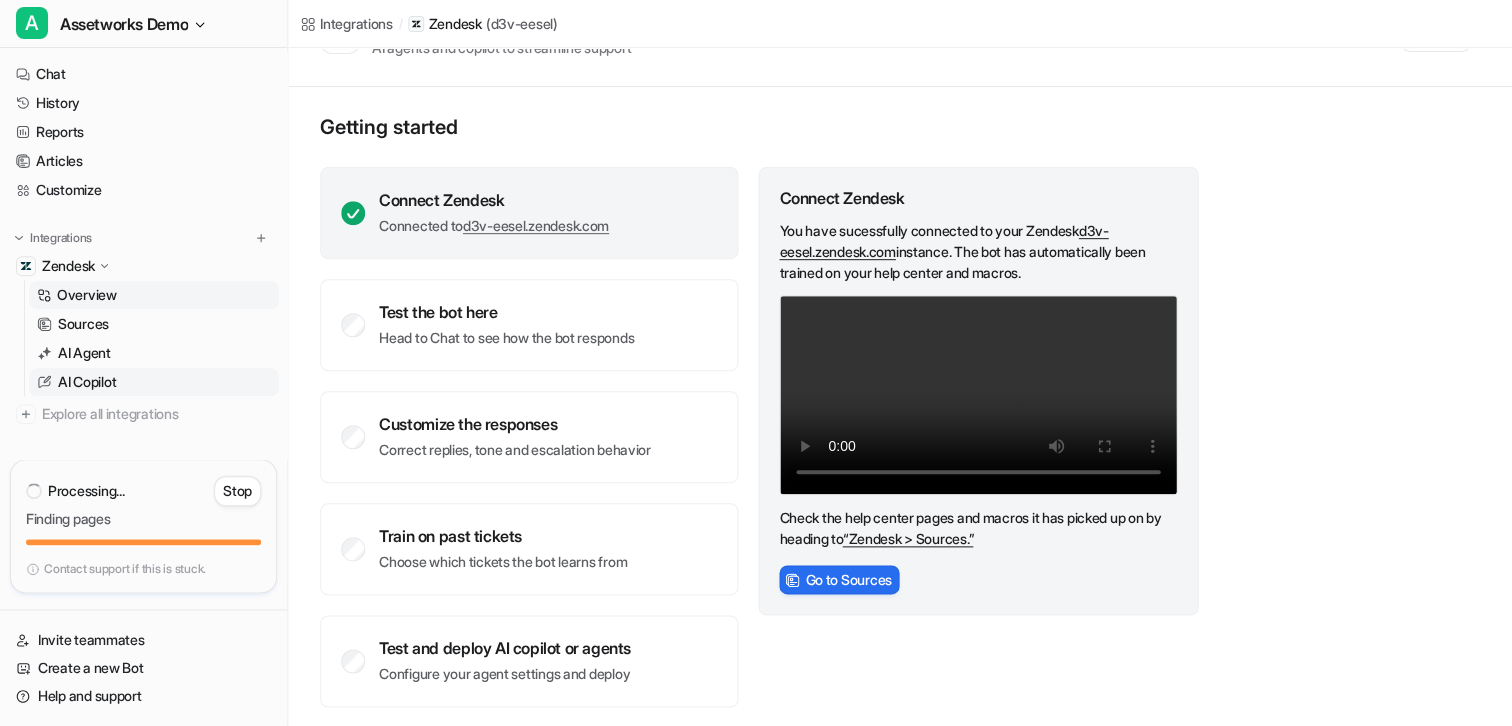 scroll, scrollTop: 66, scrollLeft: 0, axis: vertical 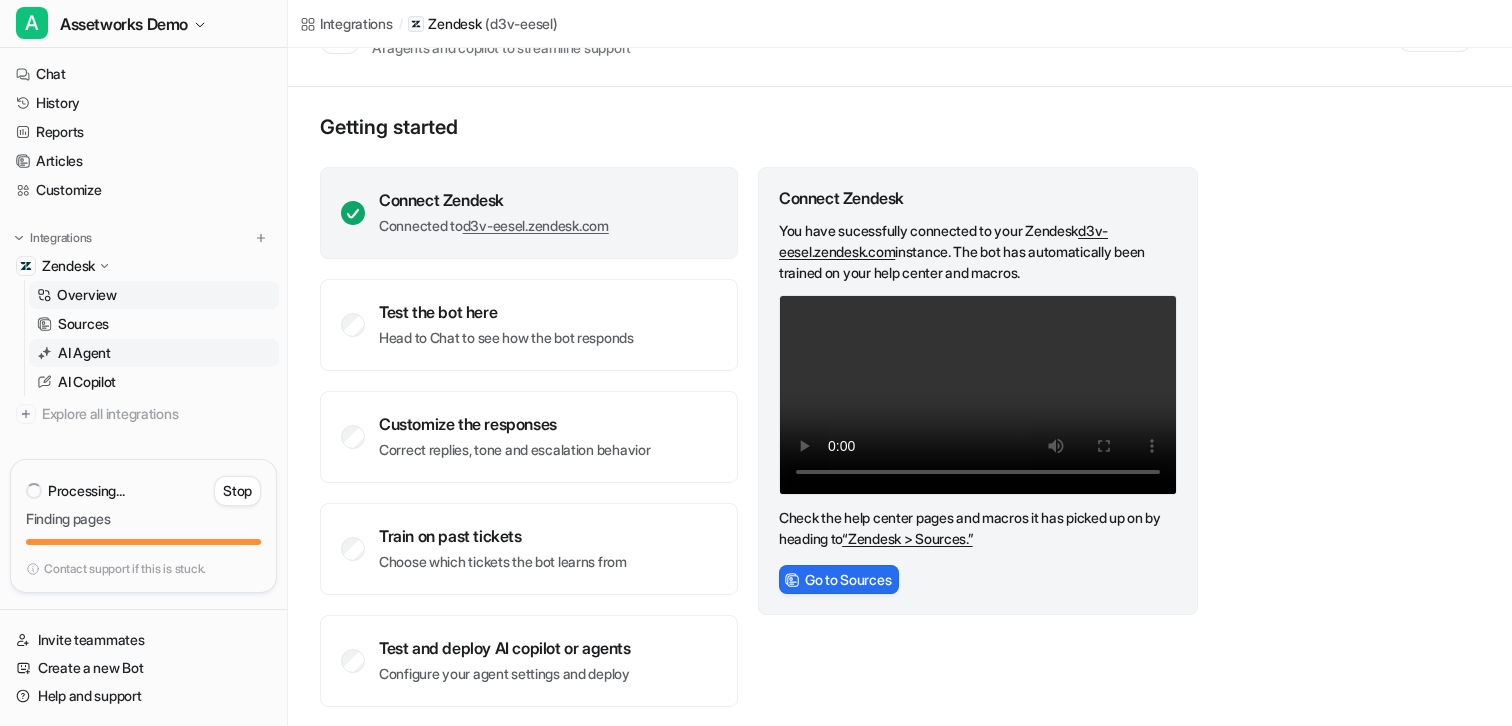 click on "AI Agent" at bounding box center [84, 353] 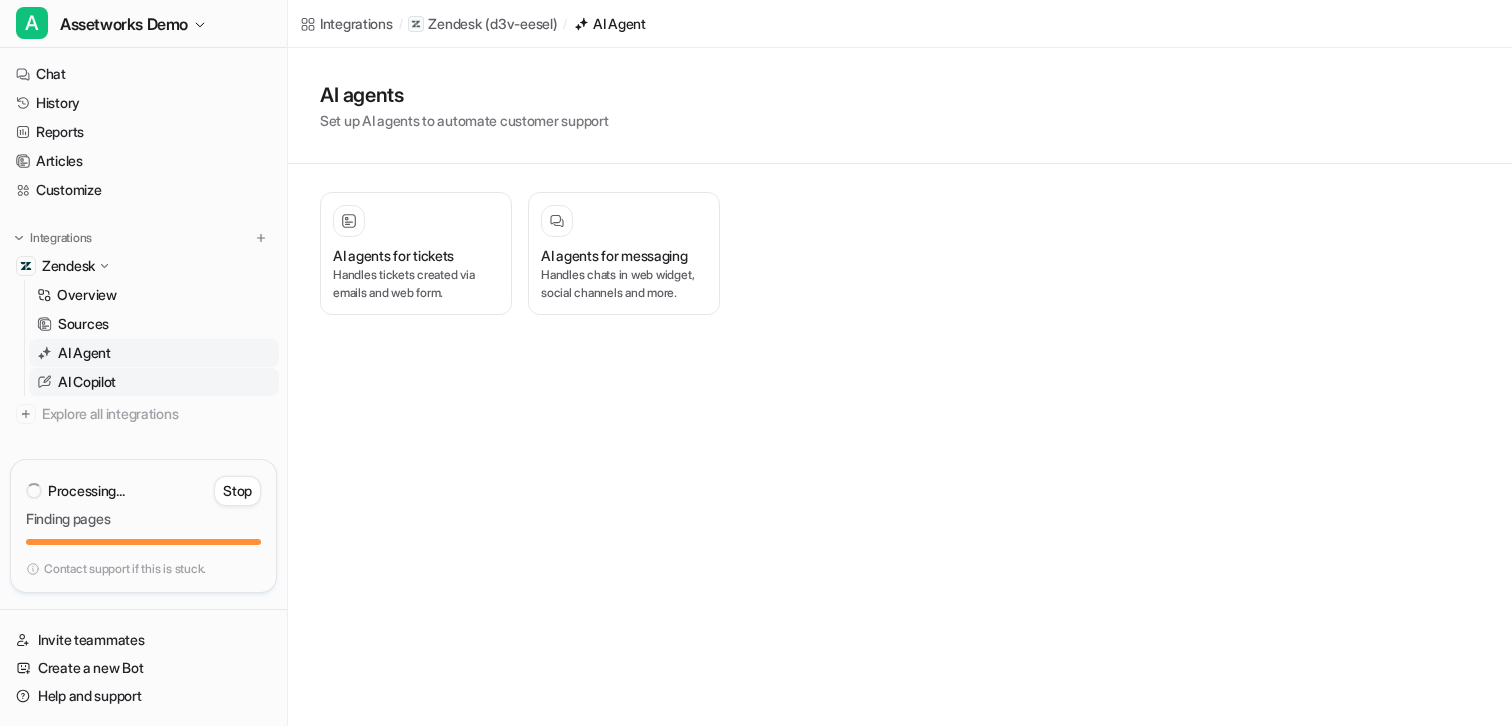 click on "AI Copilot" at bounding box center [87, 382] 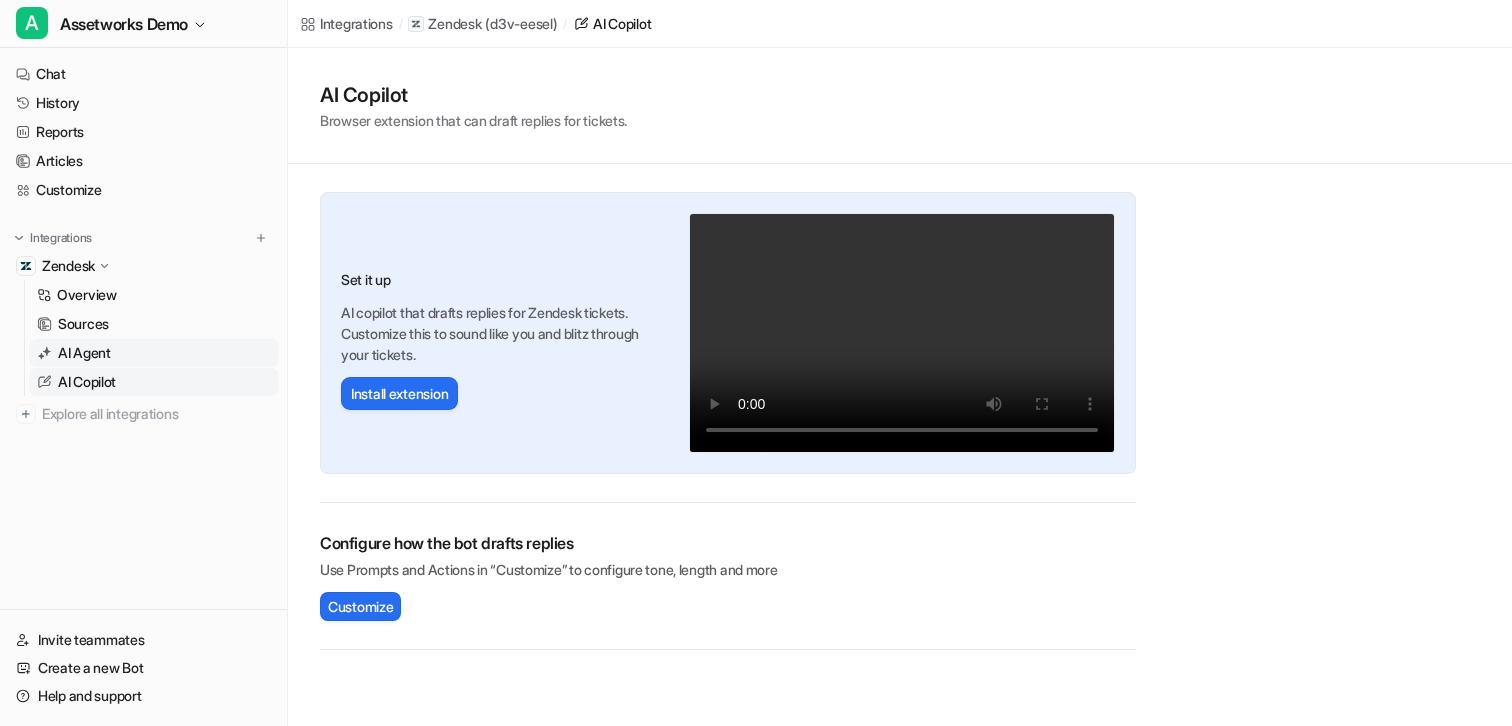 click on "AI Agent" at bounding box center (84, 353) 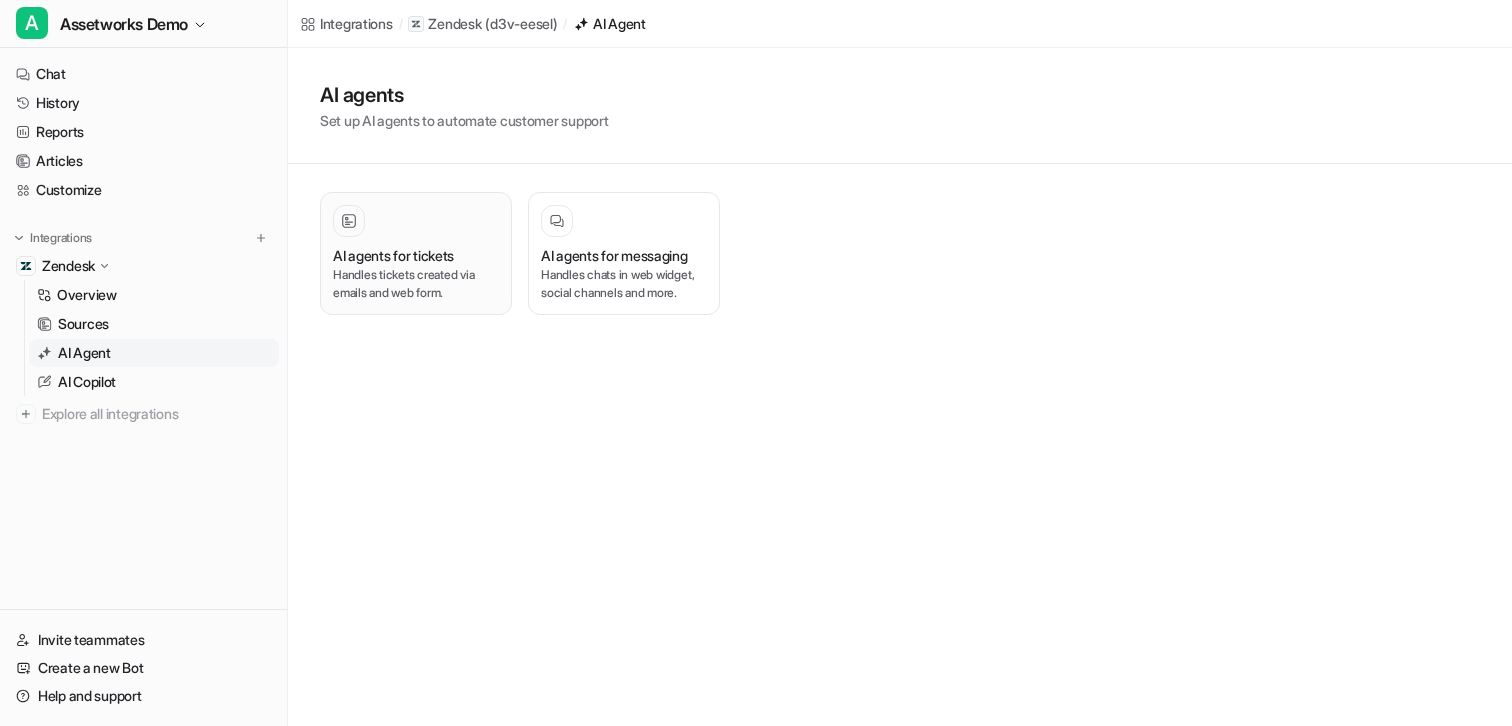 click on "Handles tickets created via emails and web form." at bounding box center (416, 284) 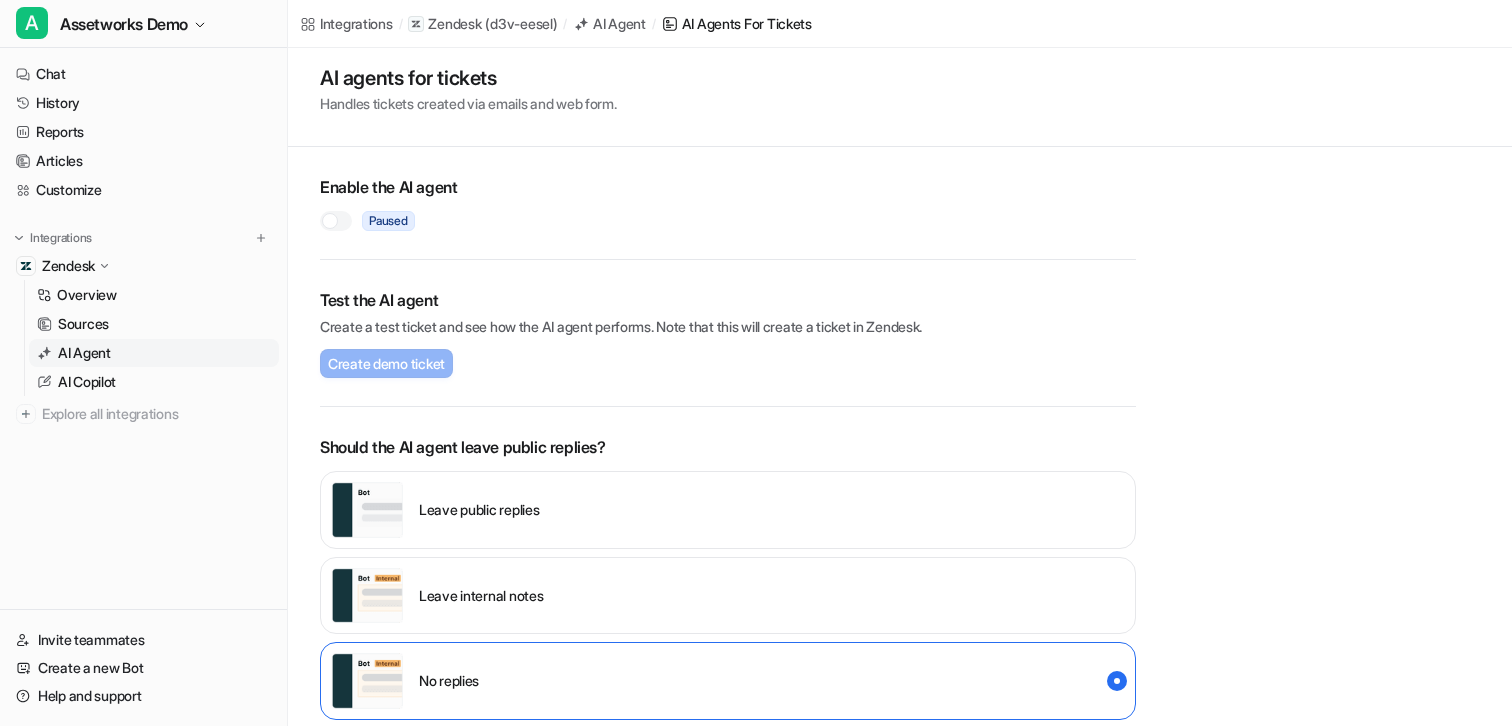 scroll, scrollTop: 0, scrollLeft: 0, axis: both 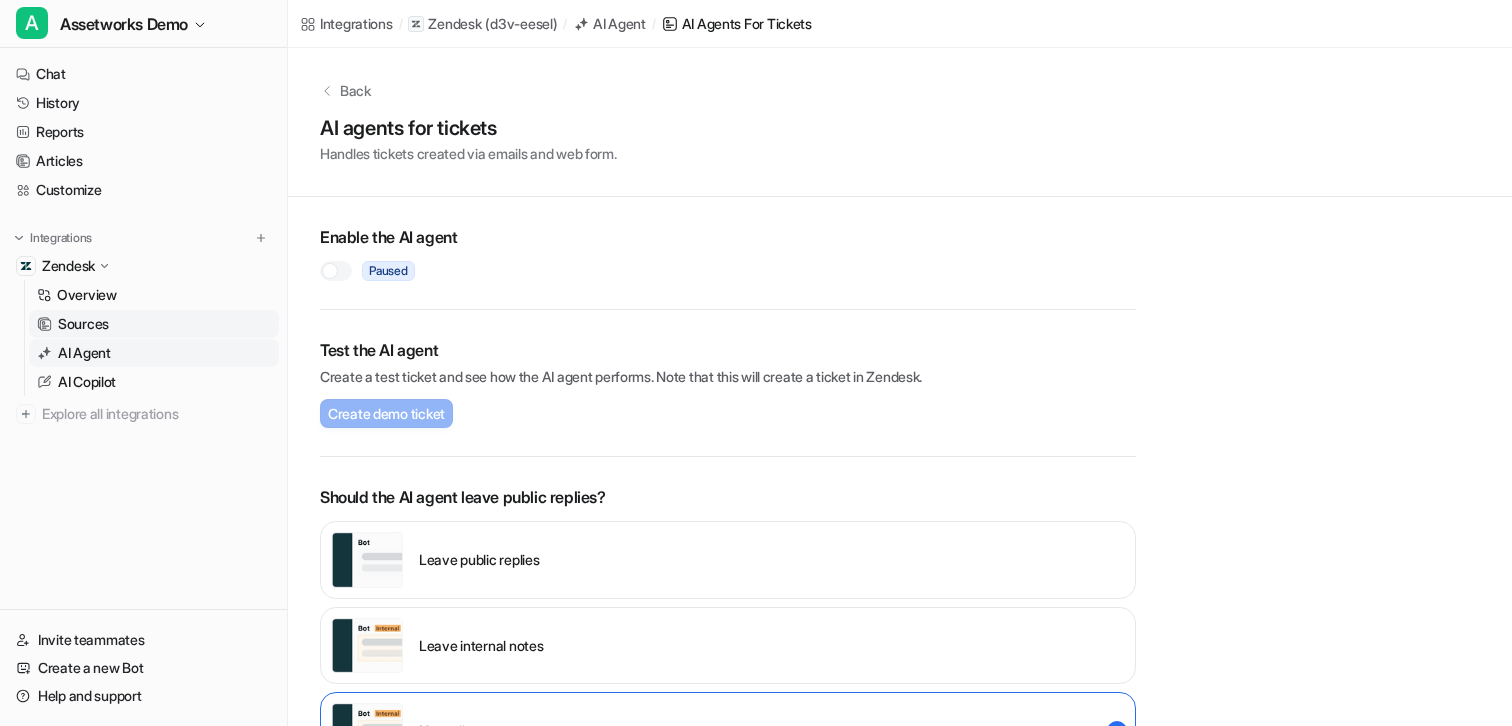 click on "Sources" at bounding box center [83, 324] 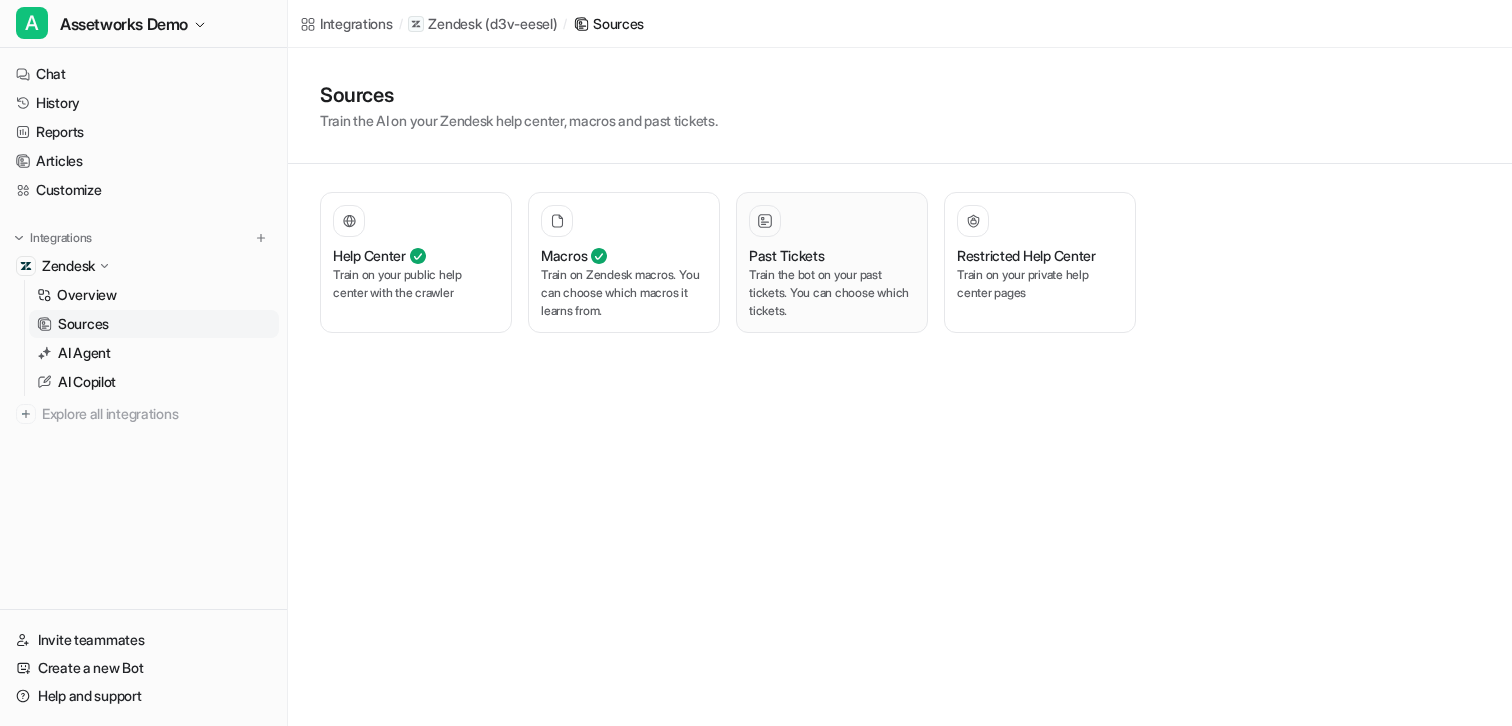 click on "Train the bot on your past tickets. You can choose which tickets." at bounding box center (832, 293) 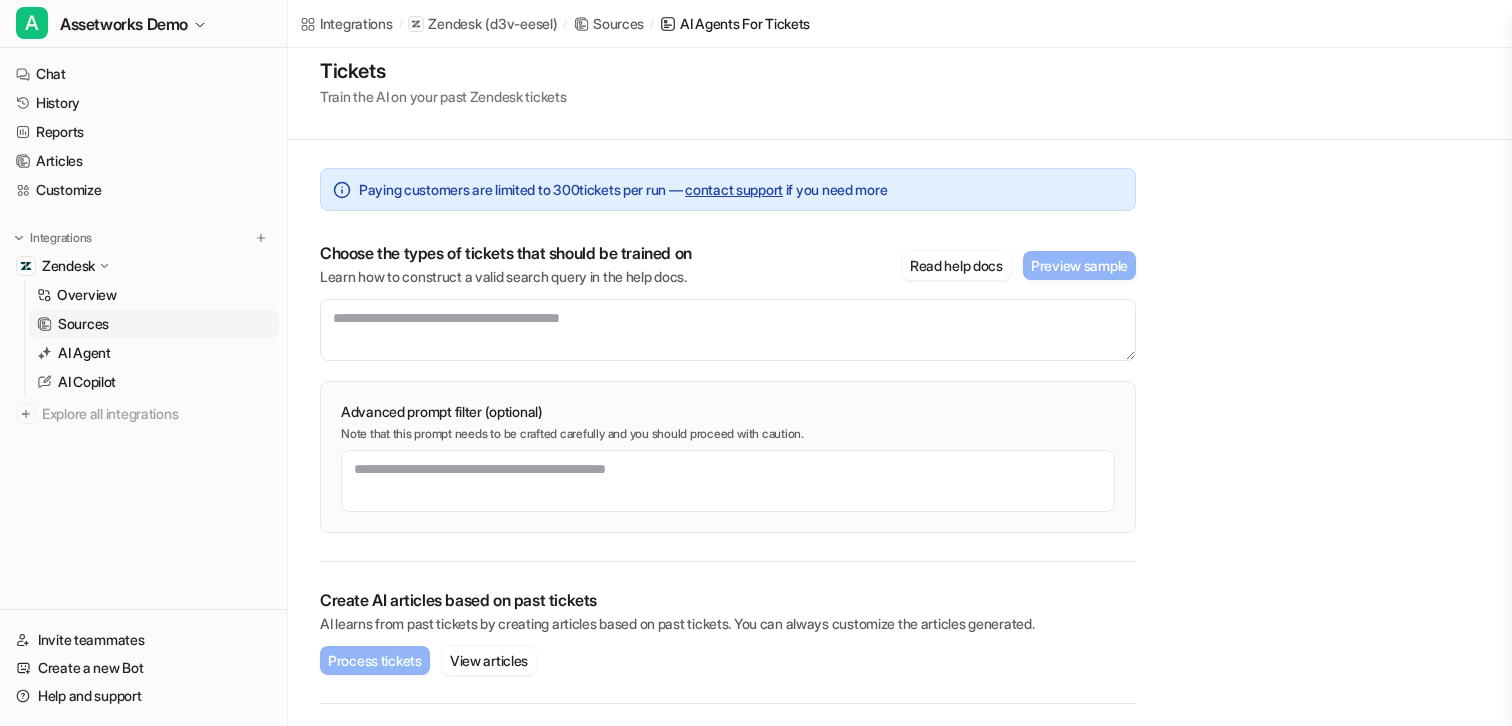 scroll, scrollTop: 58, scrollLeft: 0, axis: vertical 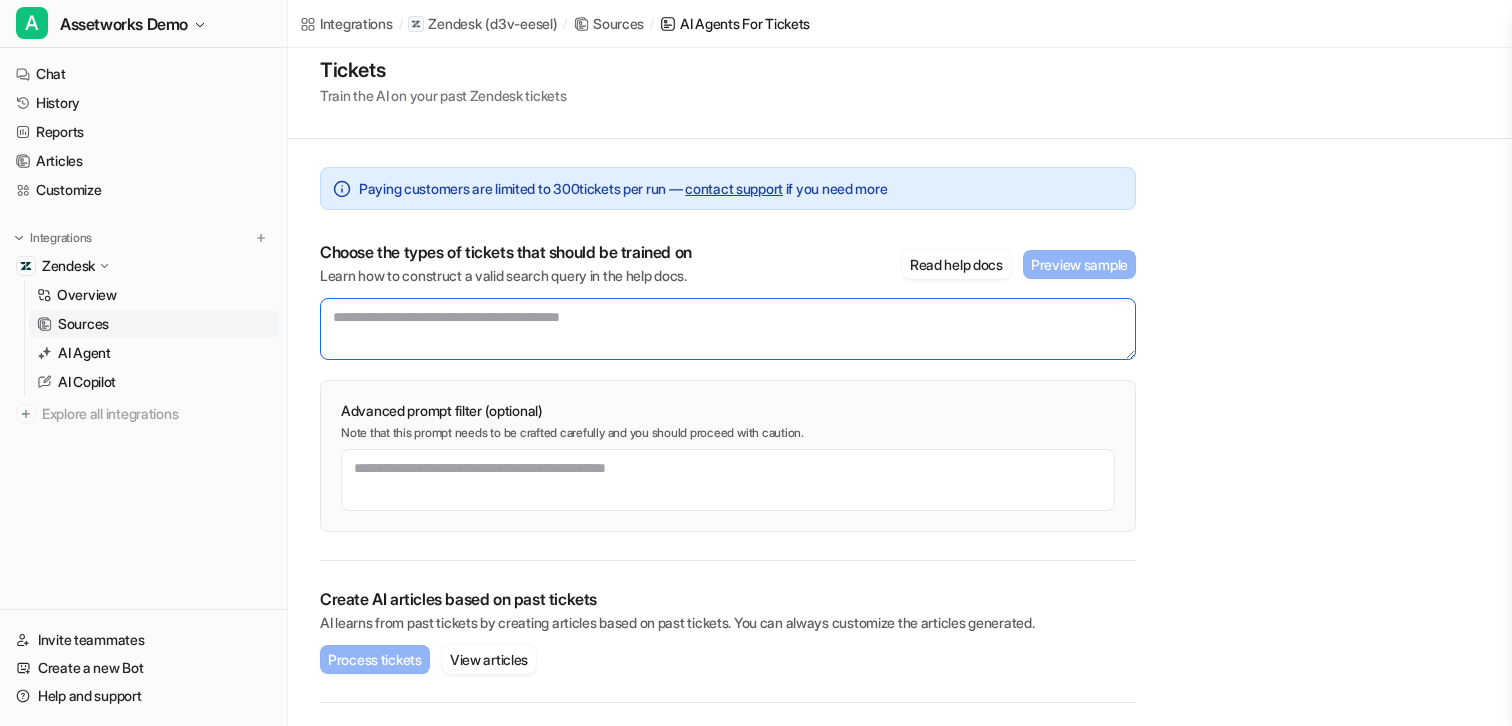 click at bounding box center [728, 329] 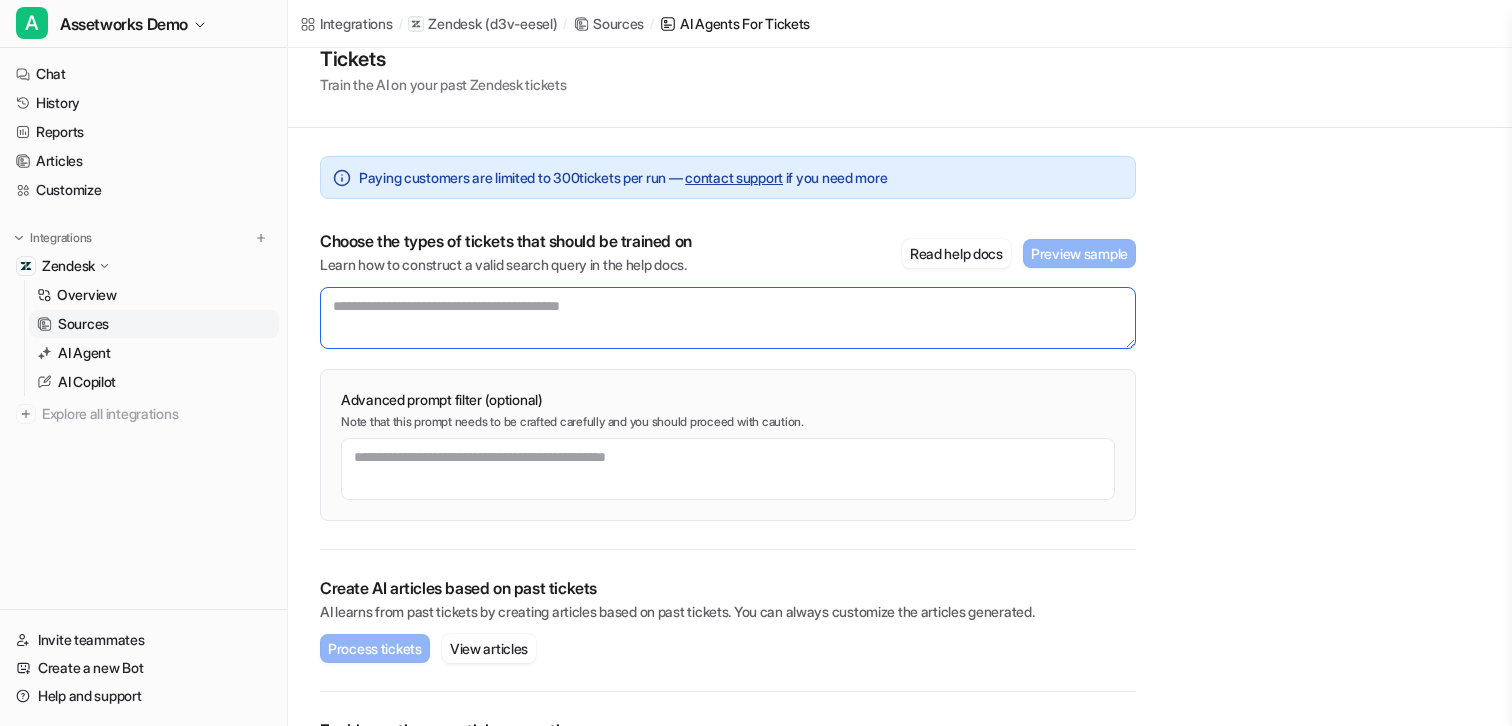 scroll, scrollTop: 92, scrollLeft: 0, axis: vertical 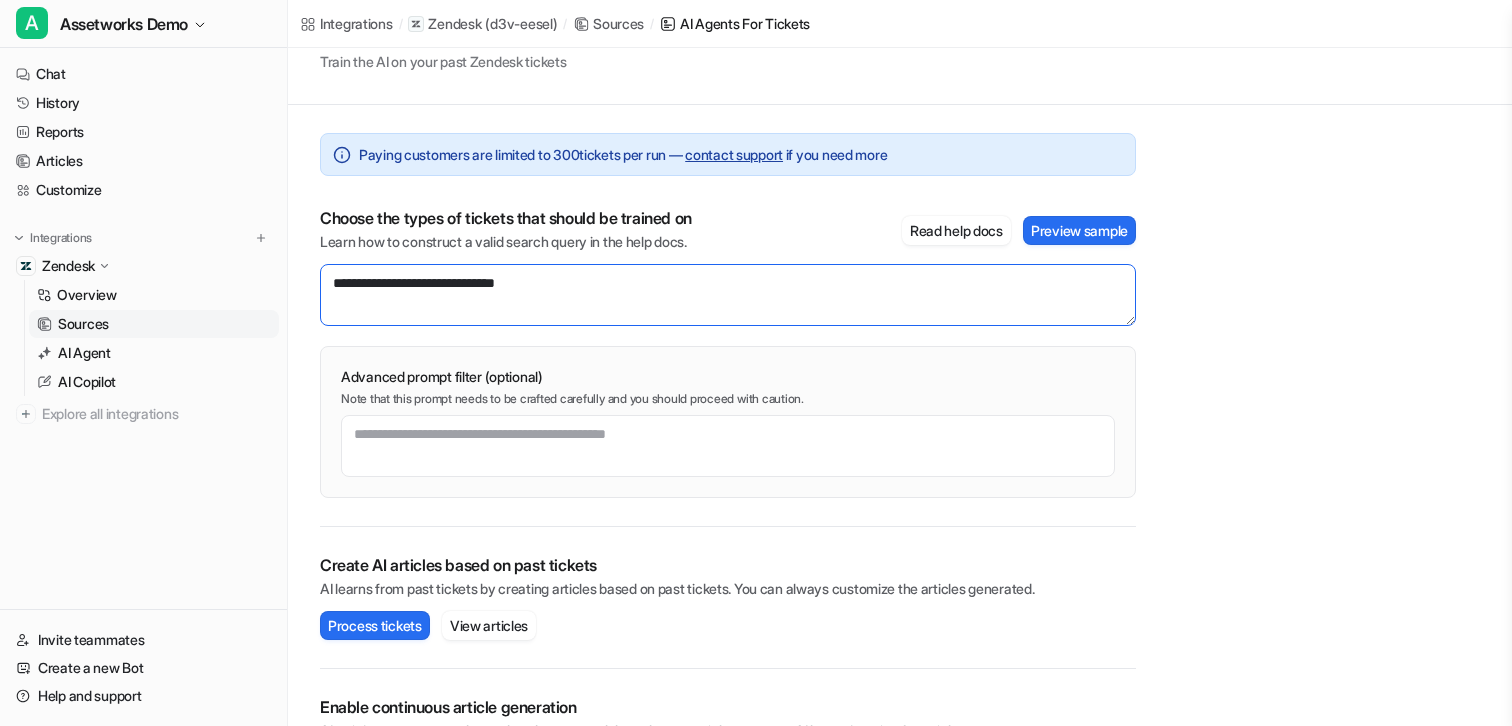 drag, startPoint x: 571, startPoint y: 271, endPoint x: 308, endPoint y: 272, distance: 263.0019 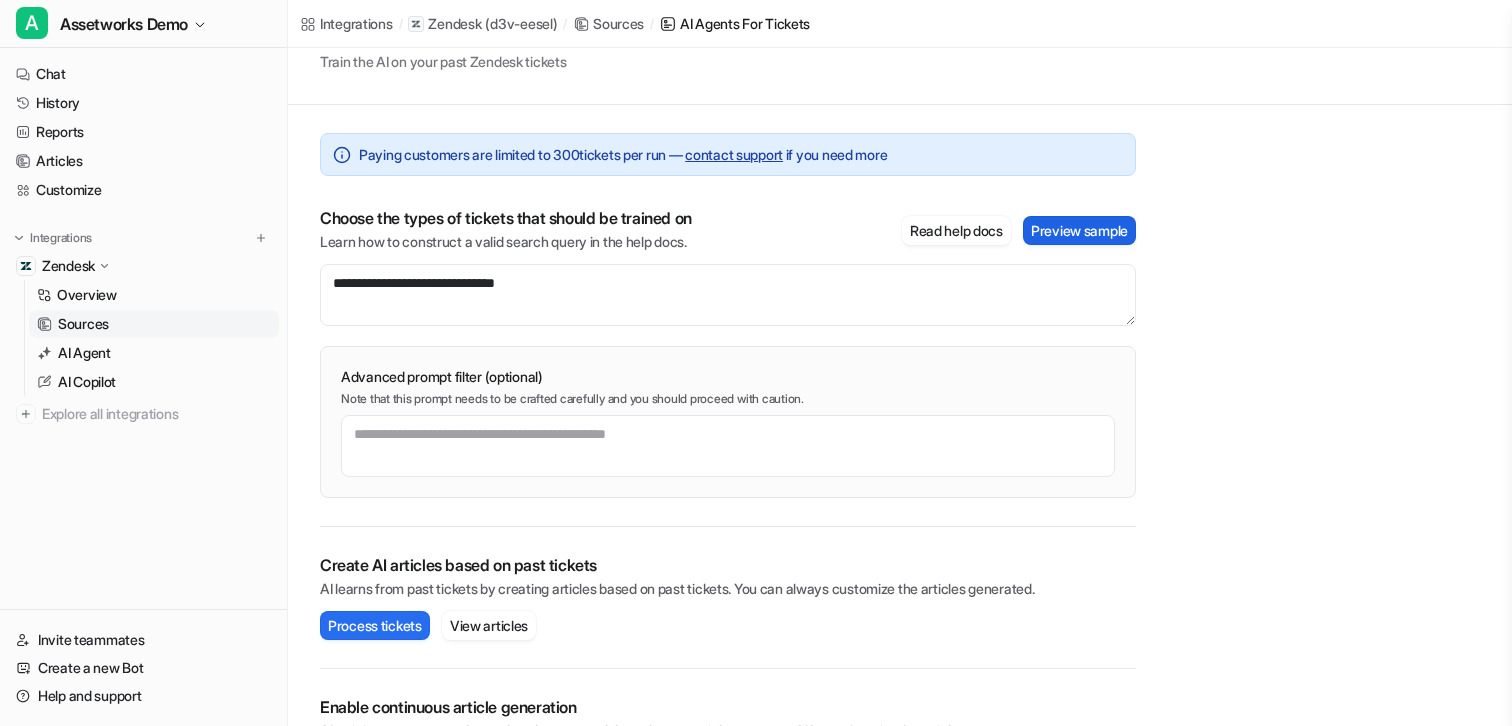 click on "Preview sample" at bounding box center [1079, 230] 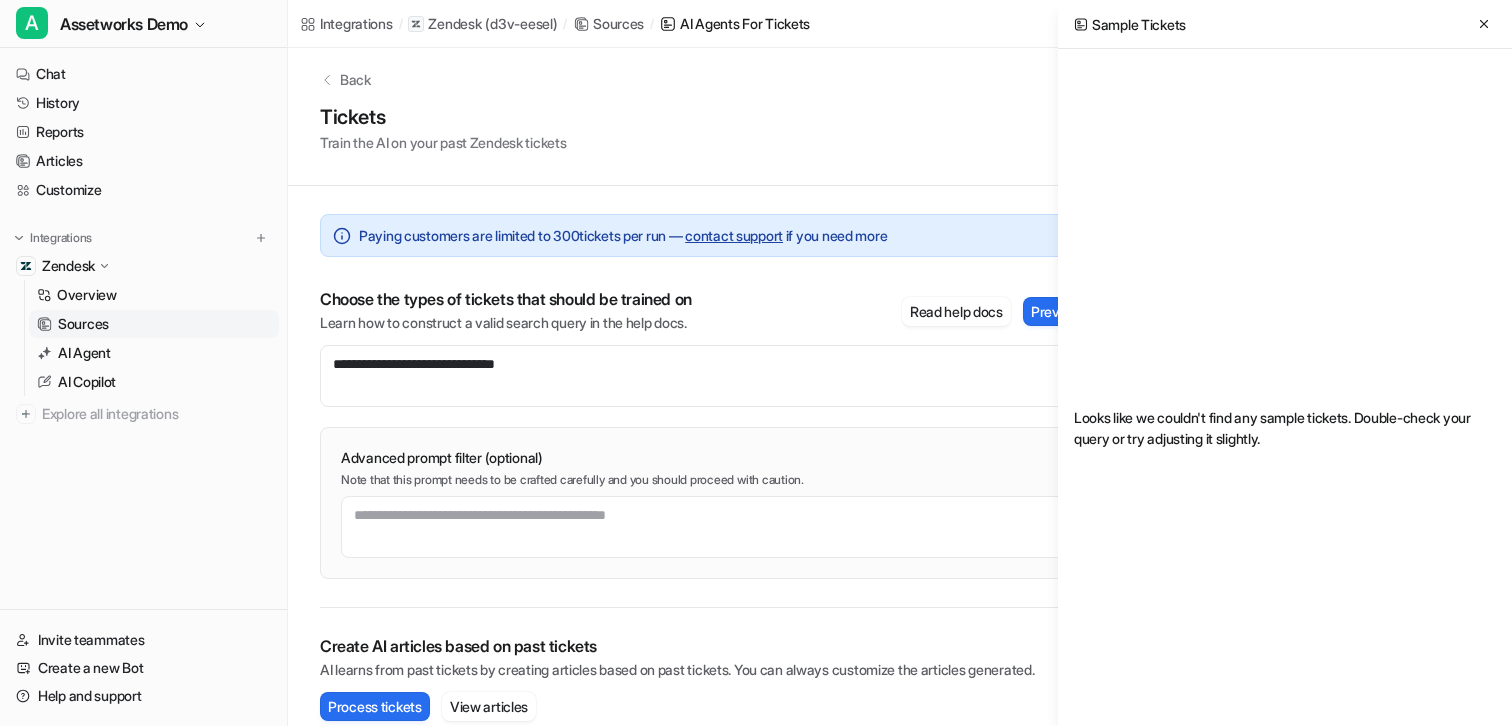 scroll, scrollTop: 8, scrollLeft: 0, axis: vertical 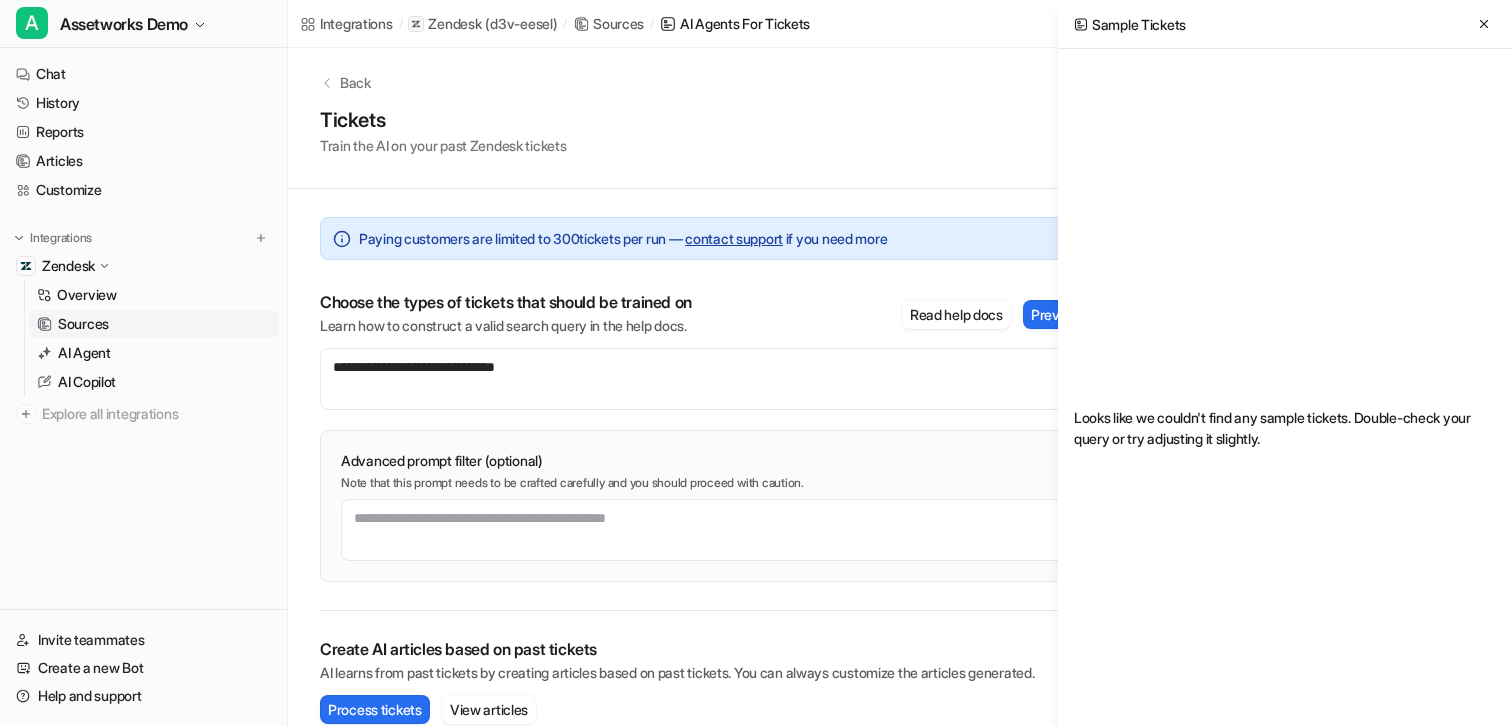 click on "Choose the types of tickets that should be trained on Learn how to construct a valid search query in the help docs. Read help docs Preview sample" at bounding box center (728, 314) 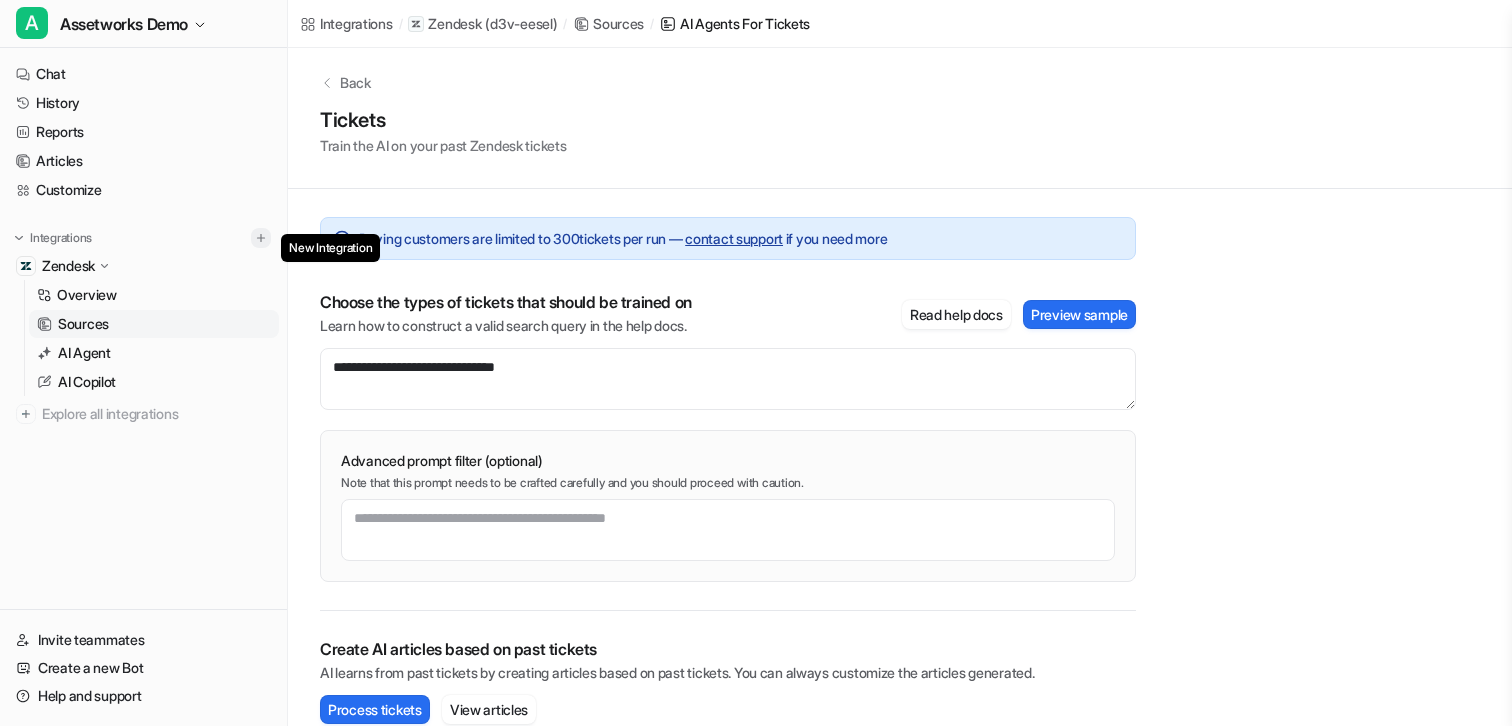 click at bounding box center [261, 238] 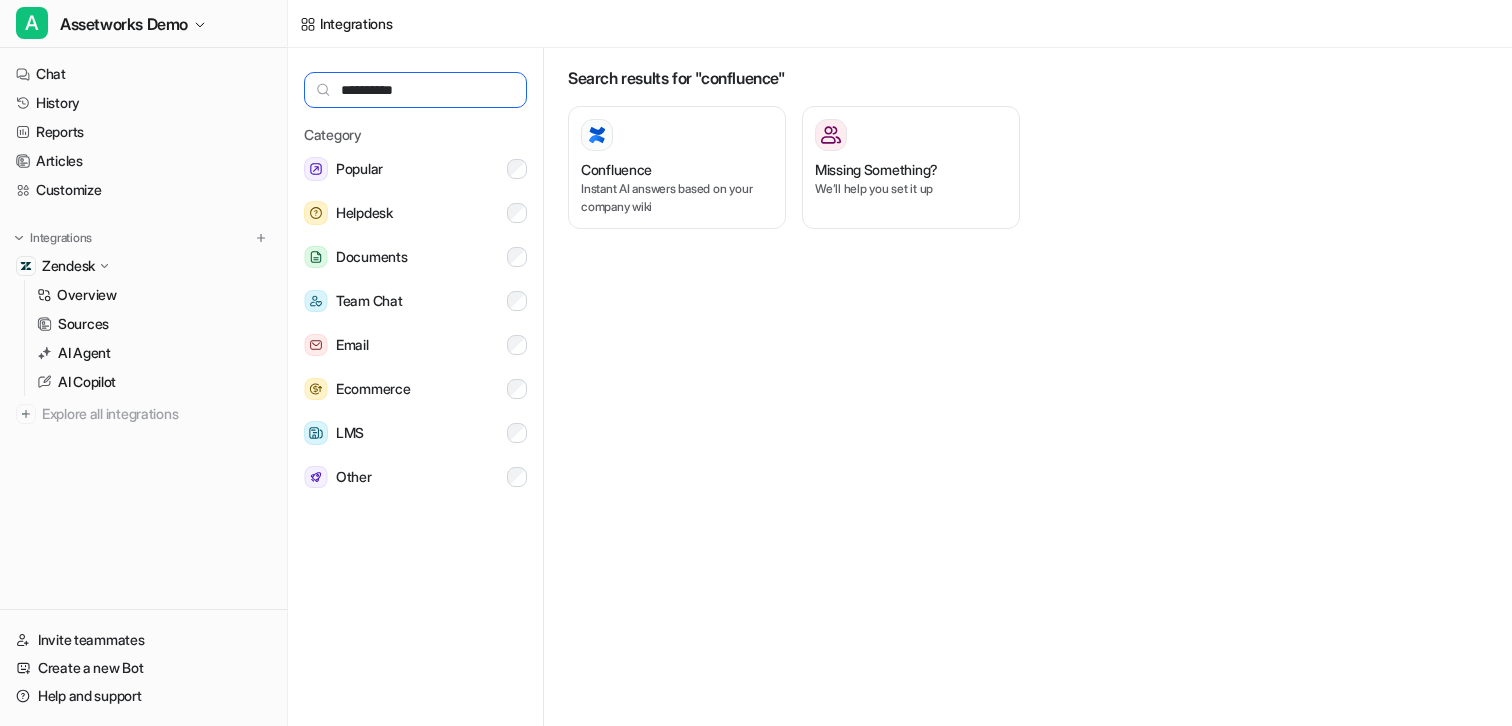 type on "**********" 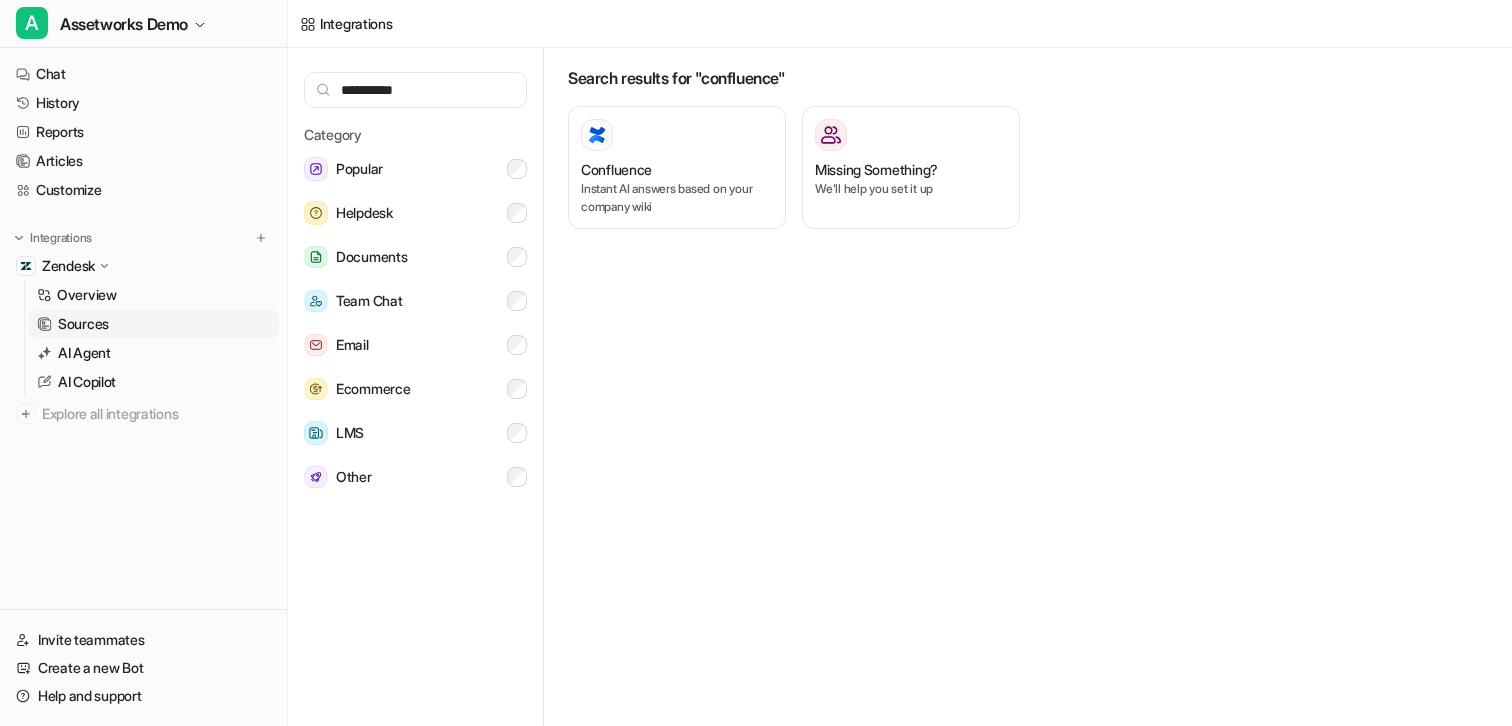 click on "Sources" at bounding box center (83, 324) 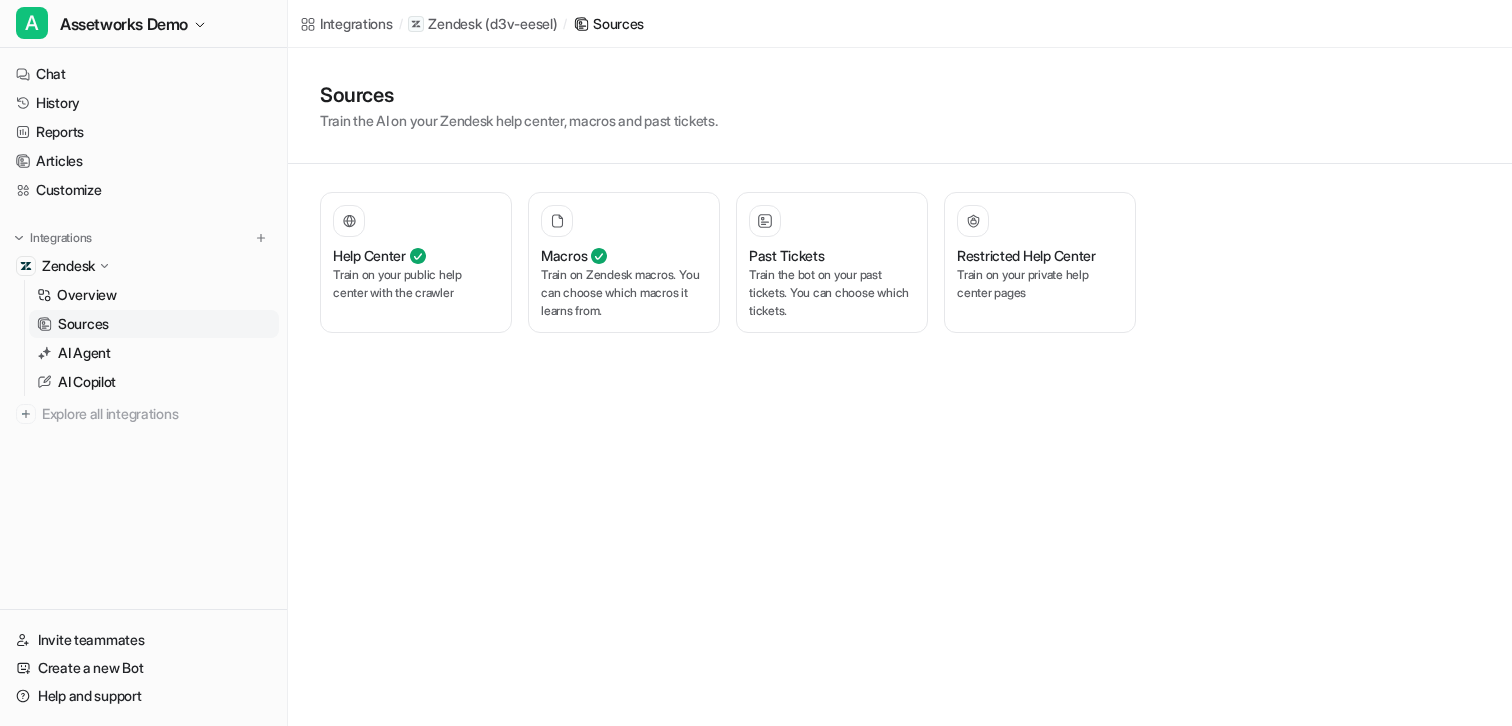 scroll, scrollTop: 0, scrollLeft: 0, axis: both 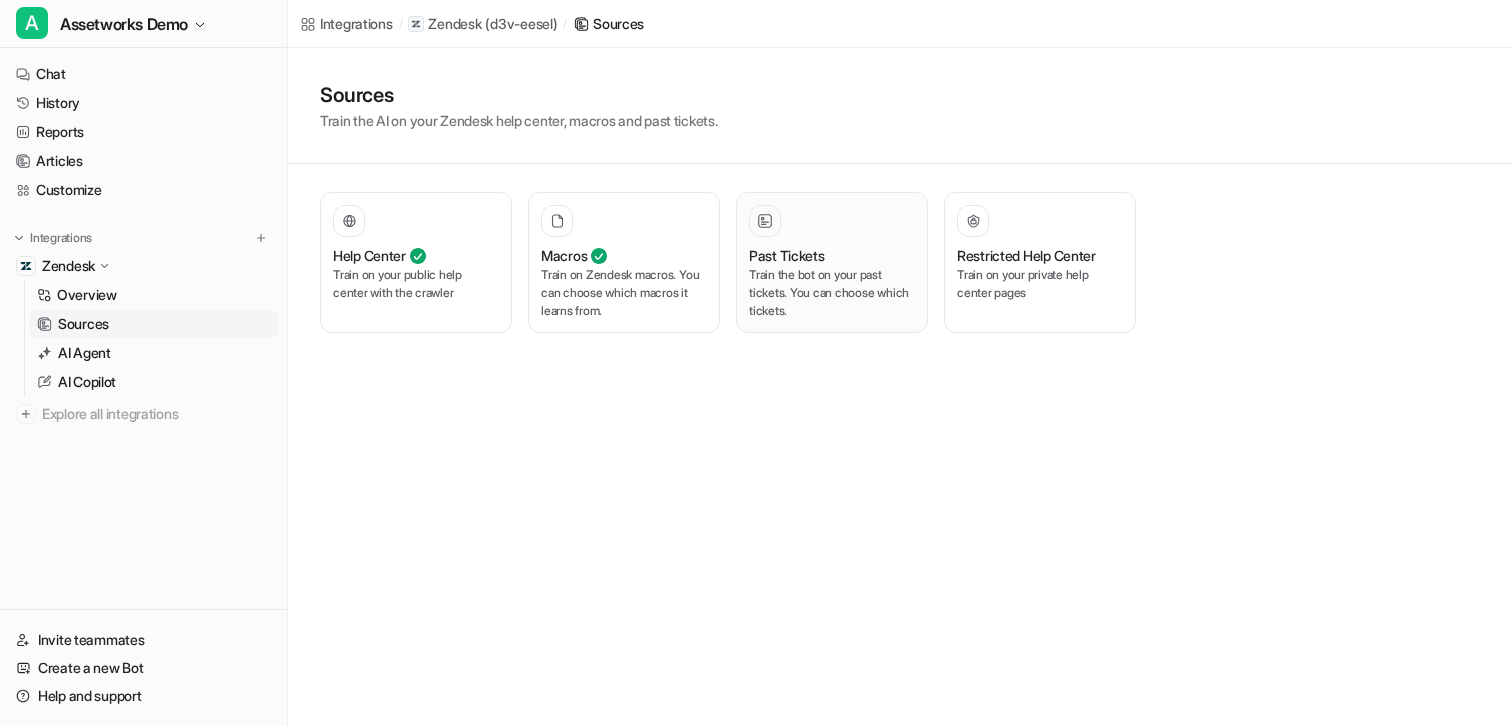 click on "Train the bot on your past tickets. You can choose which tickets." at bounding box center [832, 293] 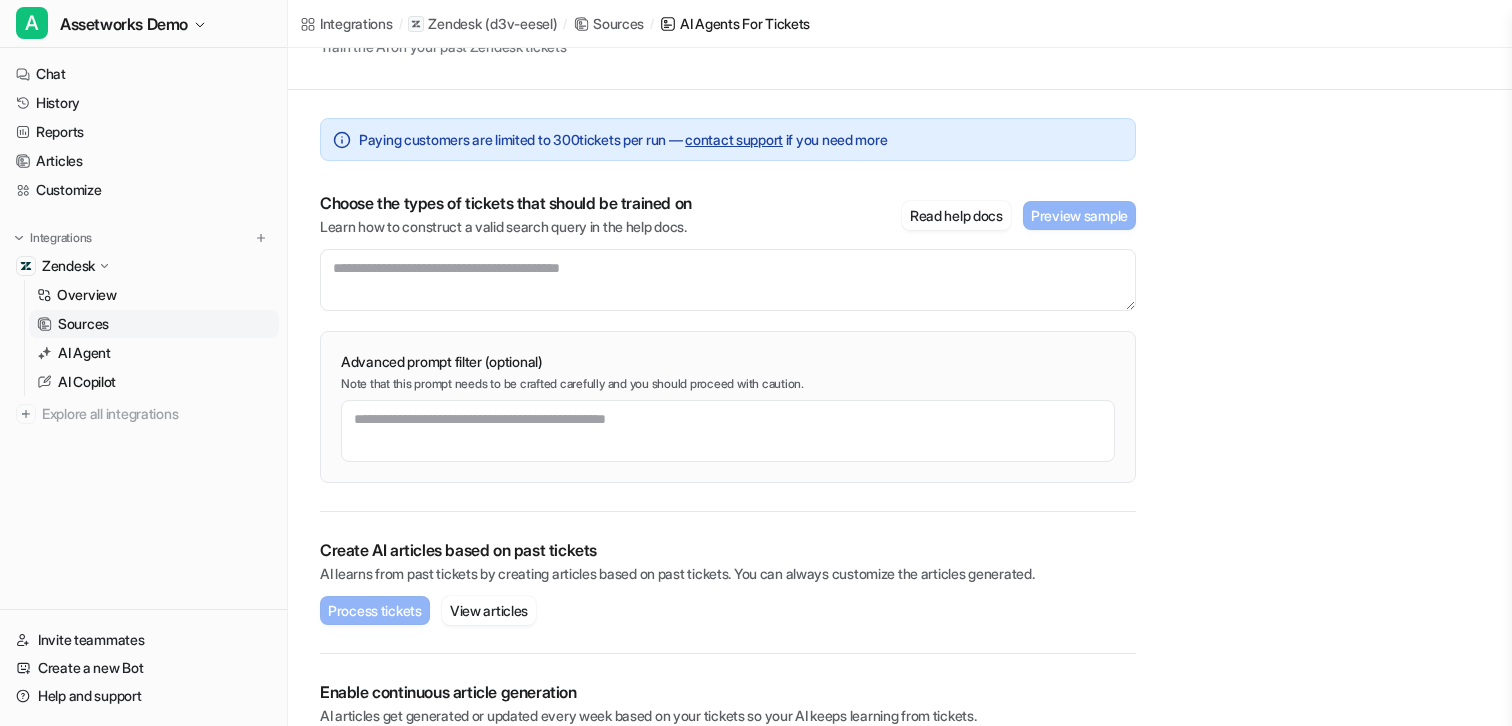 scroll, scrollTop: 114, scrollLeft: 0, axis: vertical 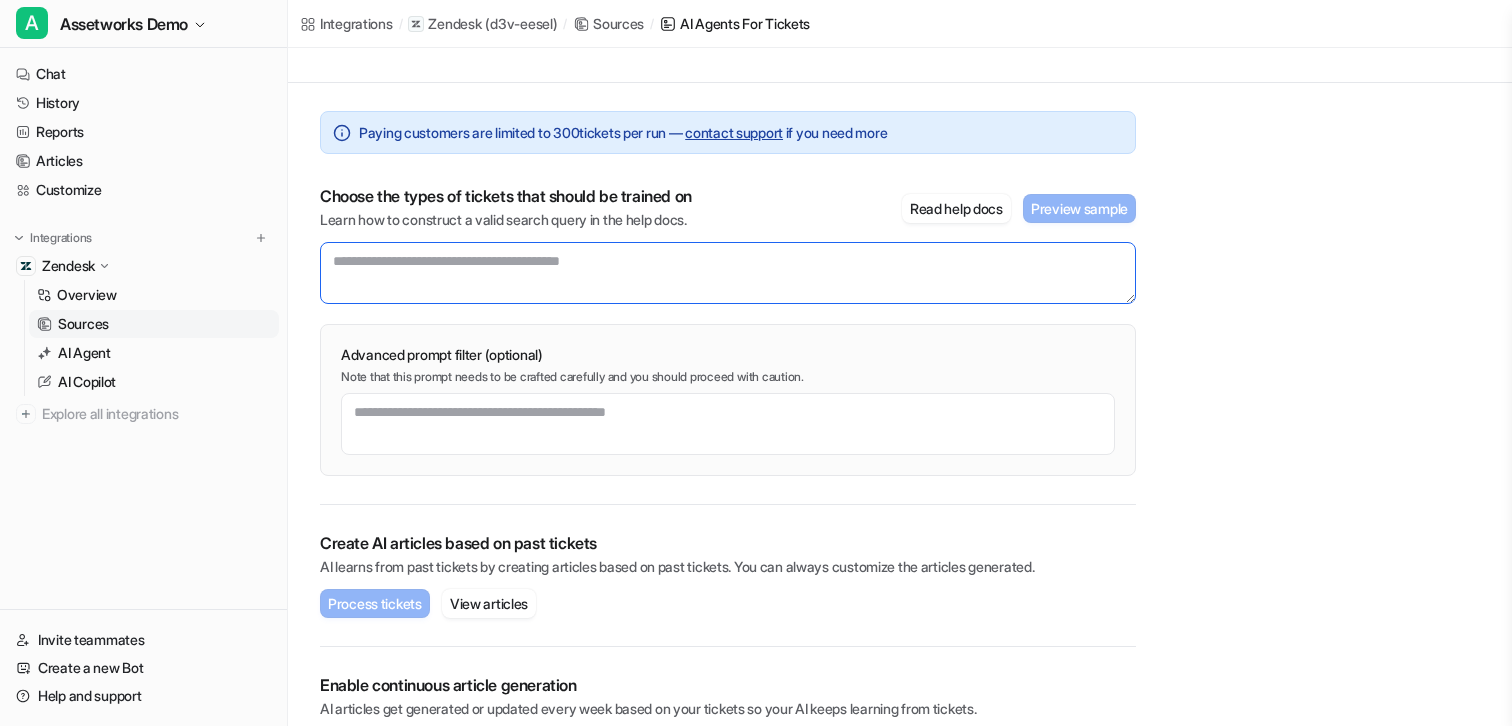 click at bounding box center (728, 273) 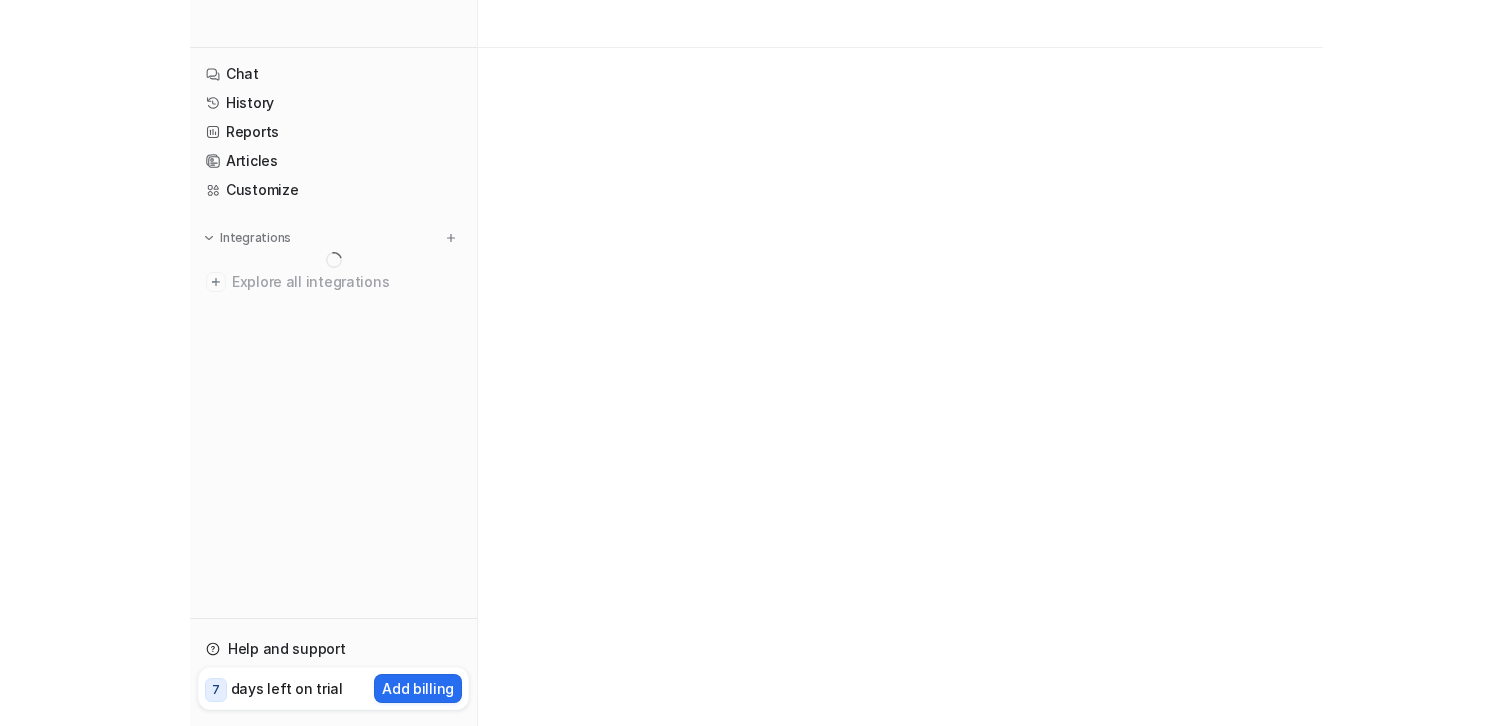 scroll, scrollTop: 0, scrollLeft: 0, axis: both 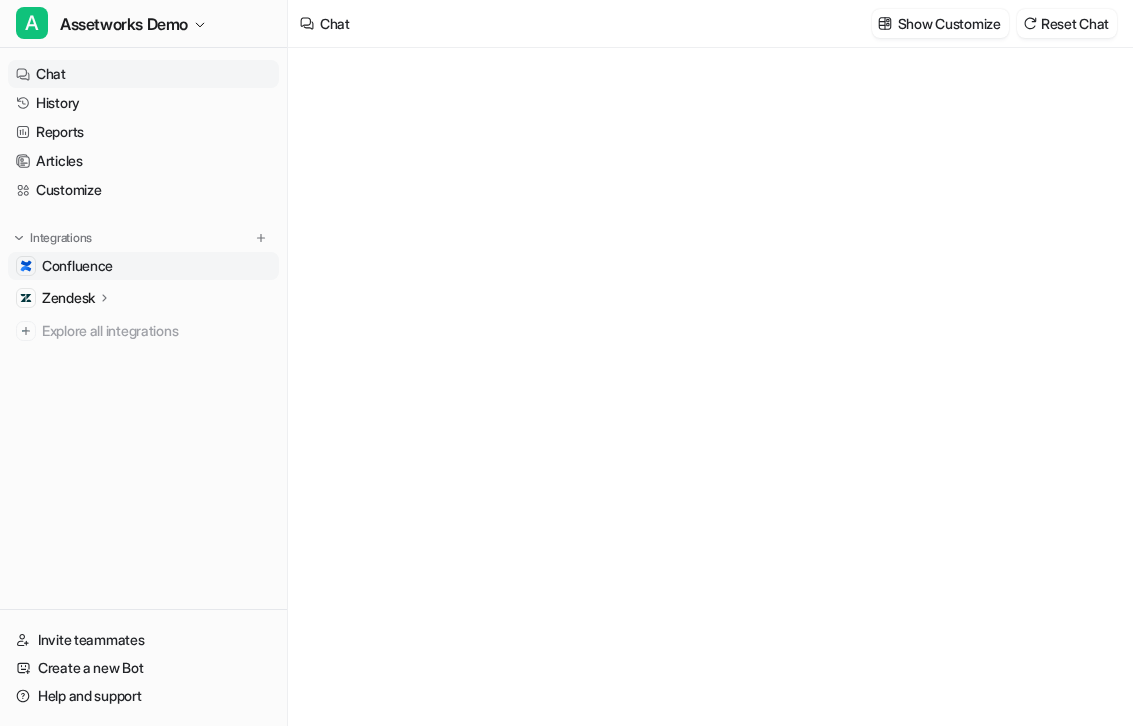 type on "**********" 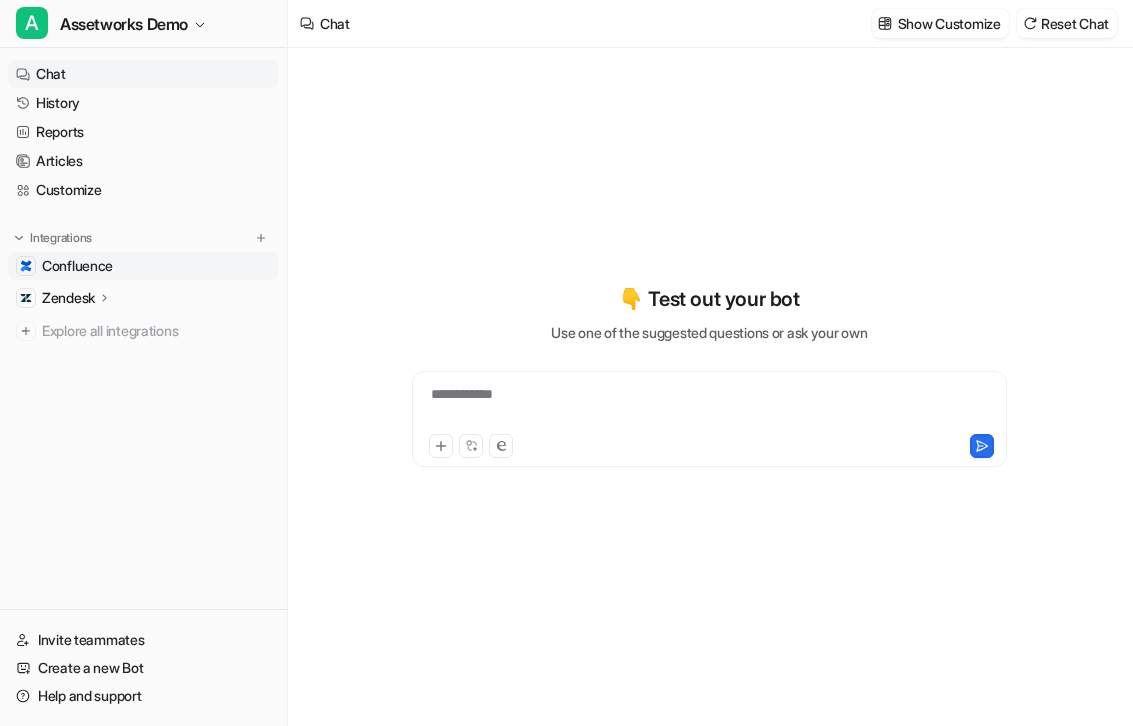 click on "Confluence" at bounding box center (77, 266) 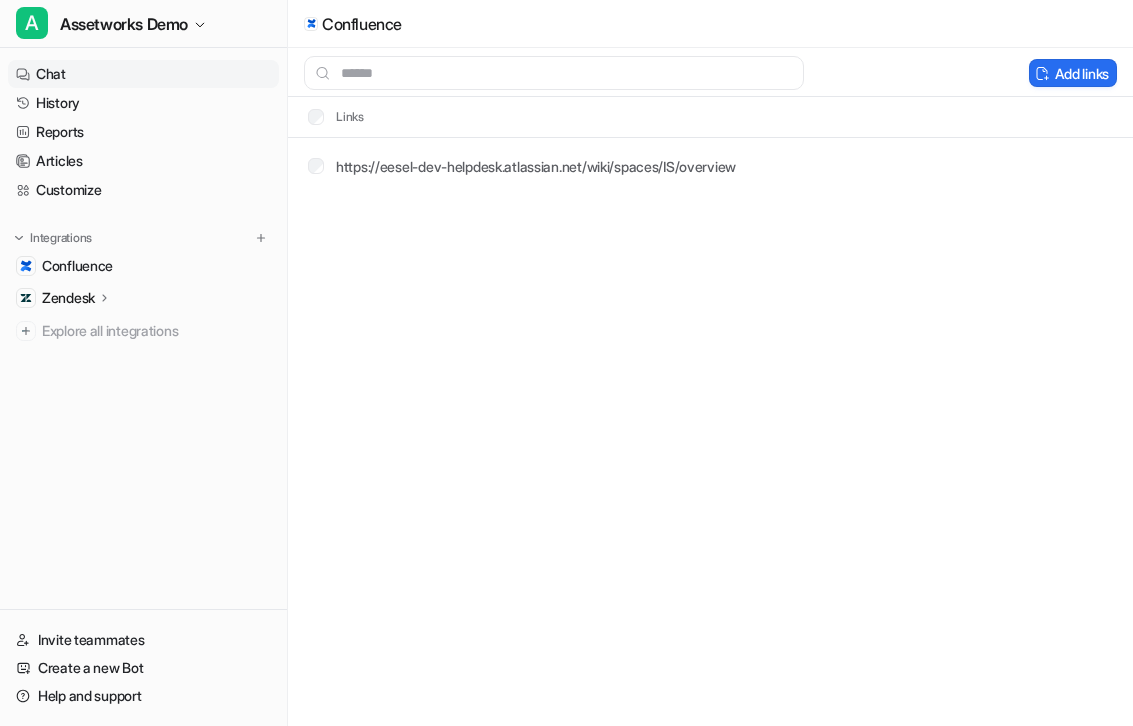 click on "Chat" at bounding box center [143, 74] 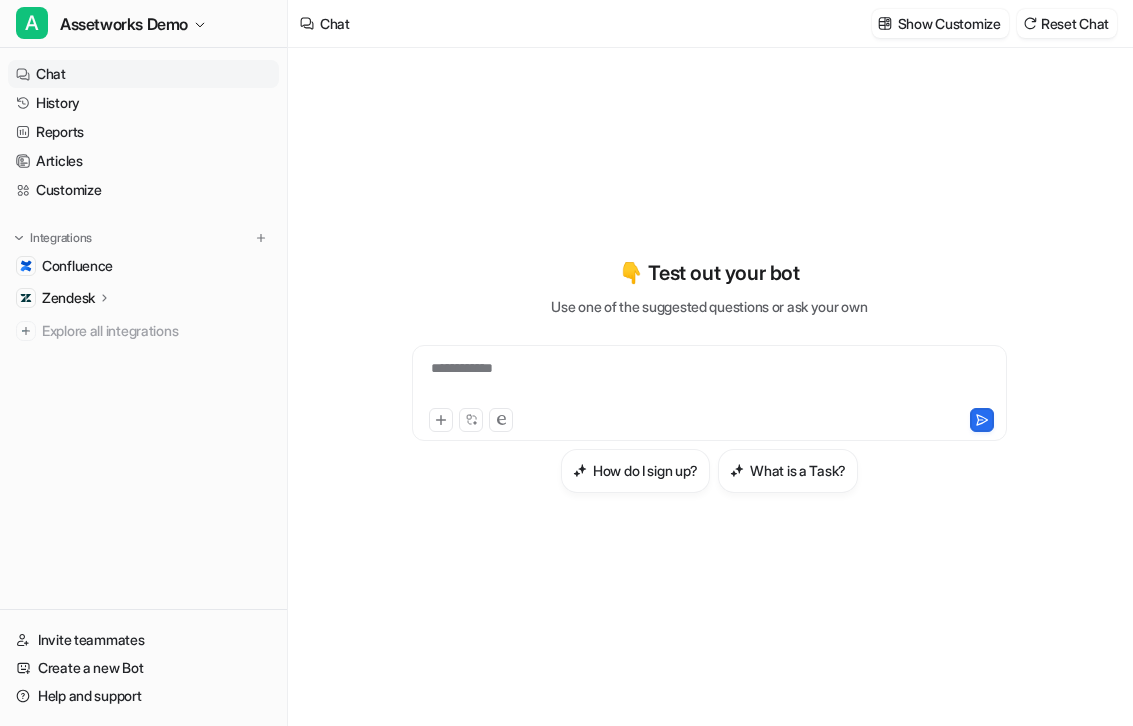 click on "**********" at bounding box center [709, 381] 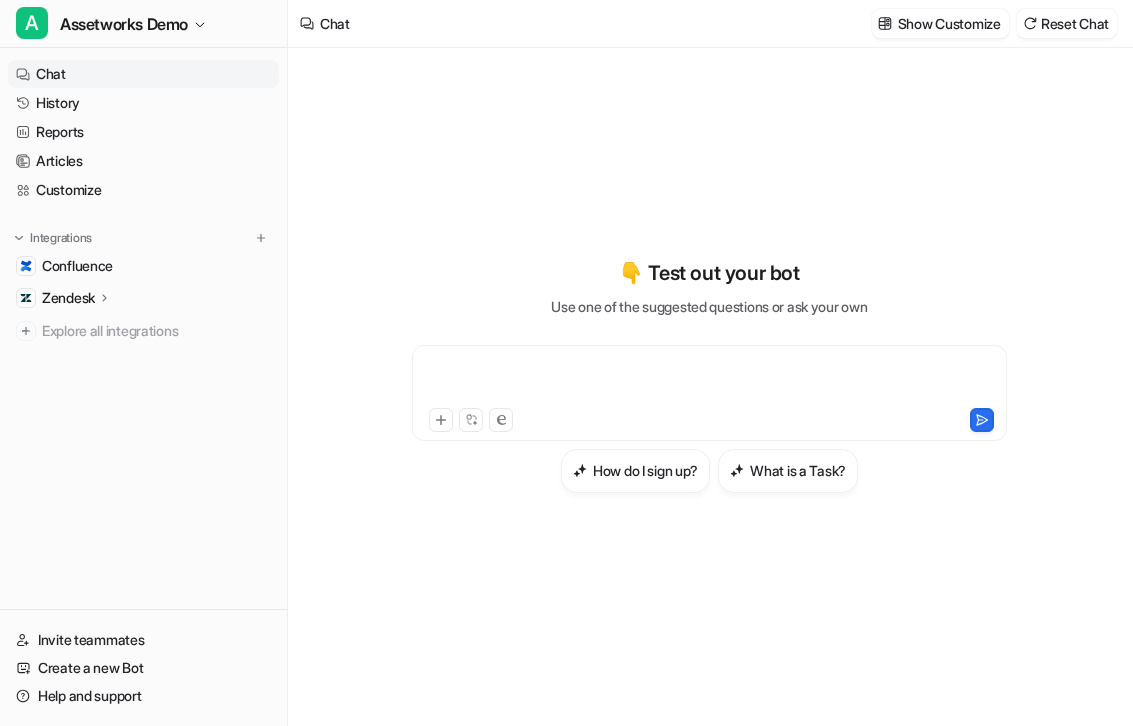 type 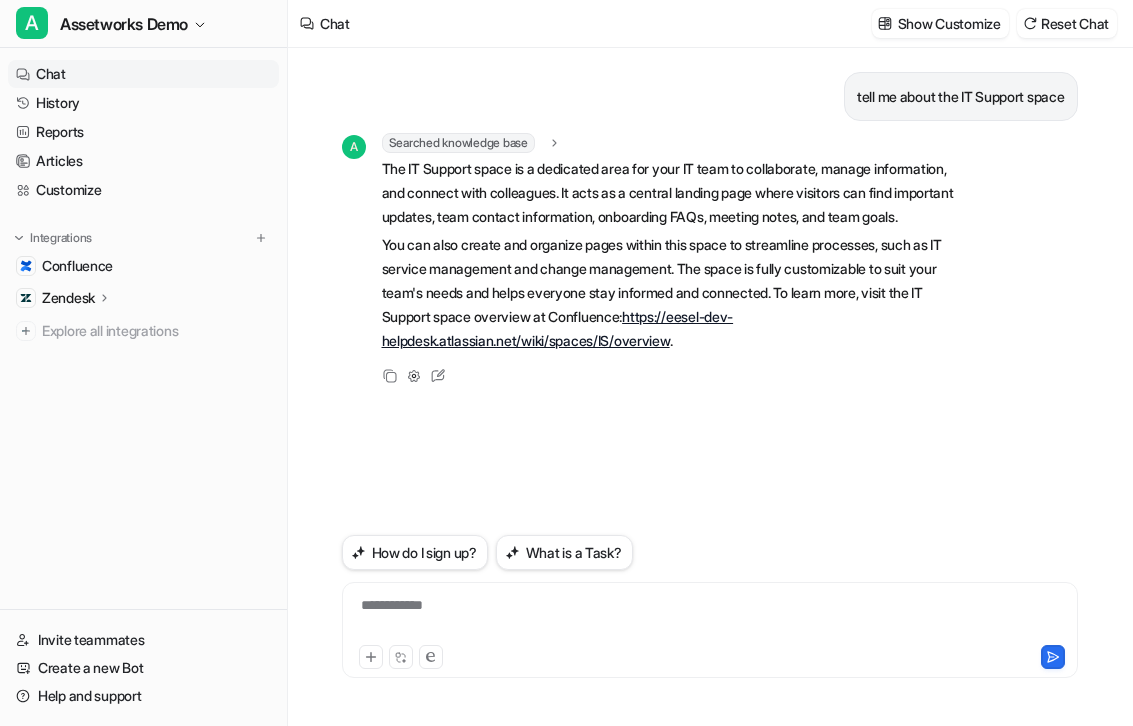 click on "You can also create and organize pages within this space to streamline processes, such as IT service management and change management. The space is fully customizable to suit your team's needs and helps everyone stay informed and connected. To learn more, visit the IT Support space overview at Confluence:  https://eesel-dev-helpdesk.atlassian.net/wiki/spaces/IS/overview ." at bounding box center (674, 293) 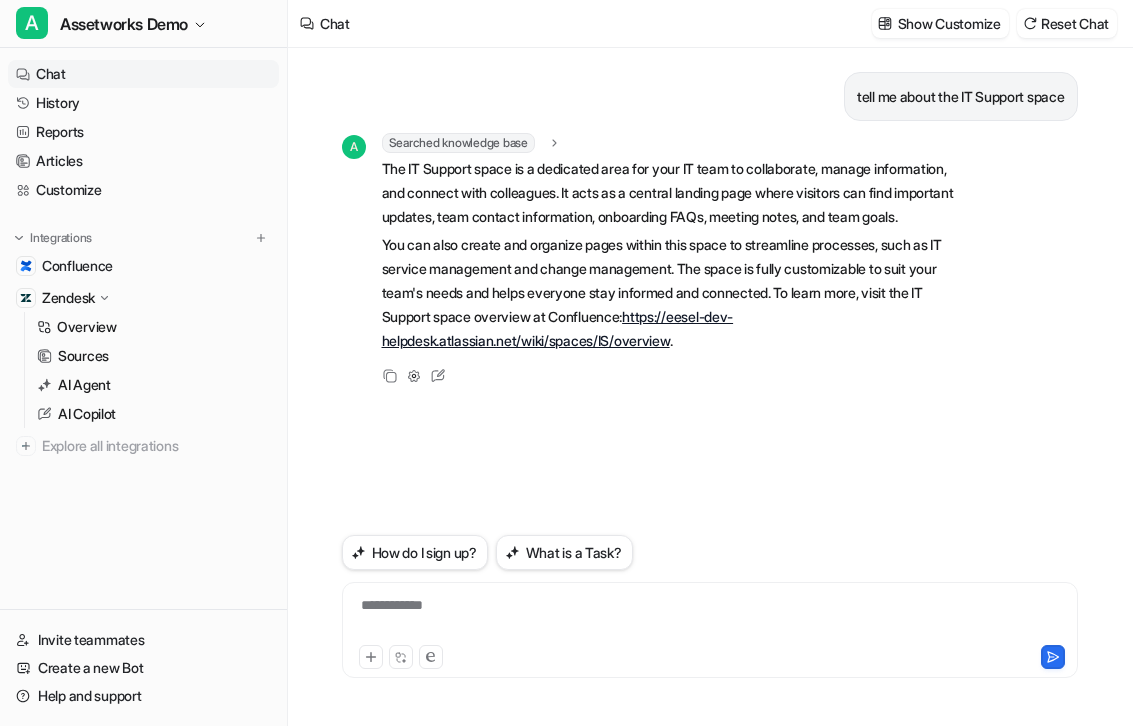 click on "The IT Support space is a dedicated area for your IT team to collaborate, manage information, and connect with colleagues. It acts as a central landing page where visitors can find important updates, team contact information, onboarding FAQs, meeting notes, and team goals." at bounding box center [674, 193] 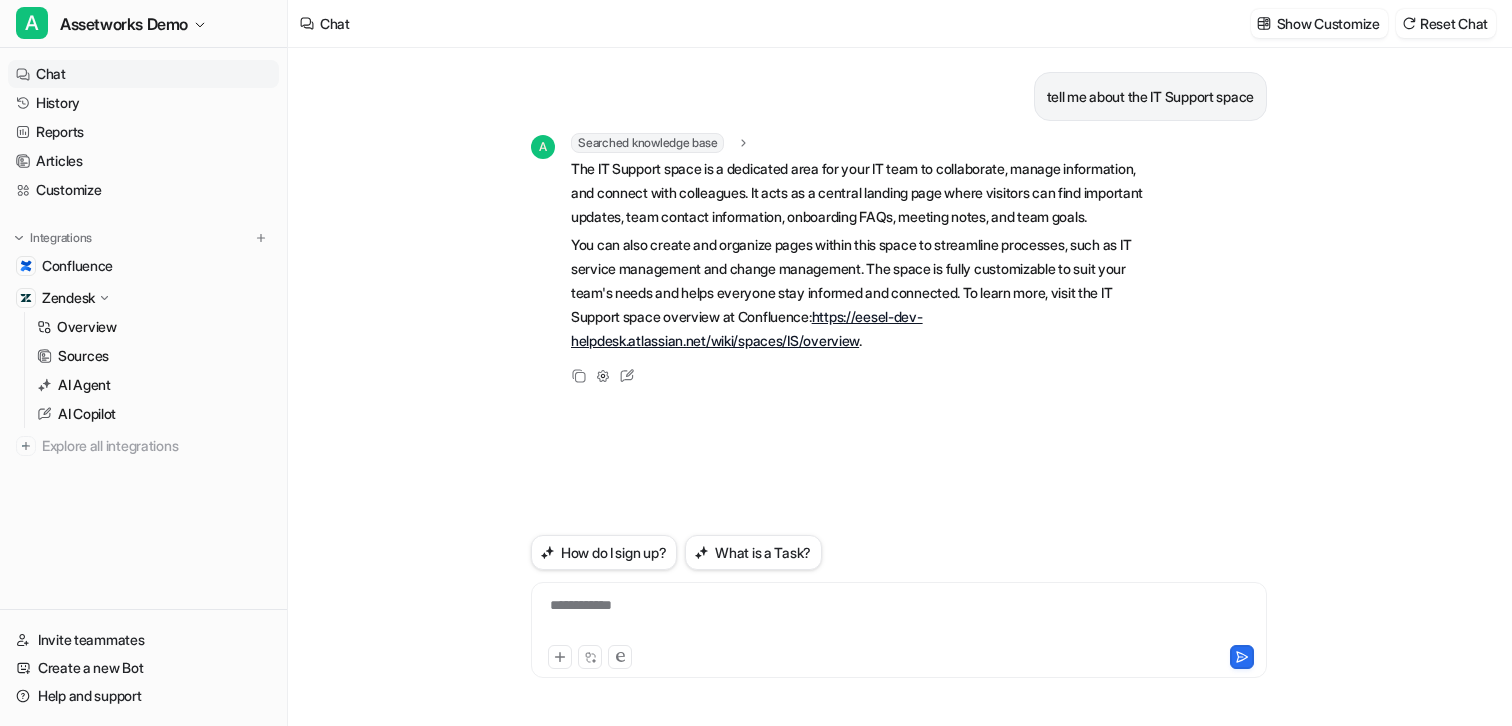 click on "The IT Support space is a dedicated area for your IT team to collaborate, manage information, and connect with colleagues. It acts as a central landing page where visitors can find important updates, team contact information, onboarding FAQs, meeting notes, and team goals." at bounding box center [863, 193] 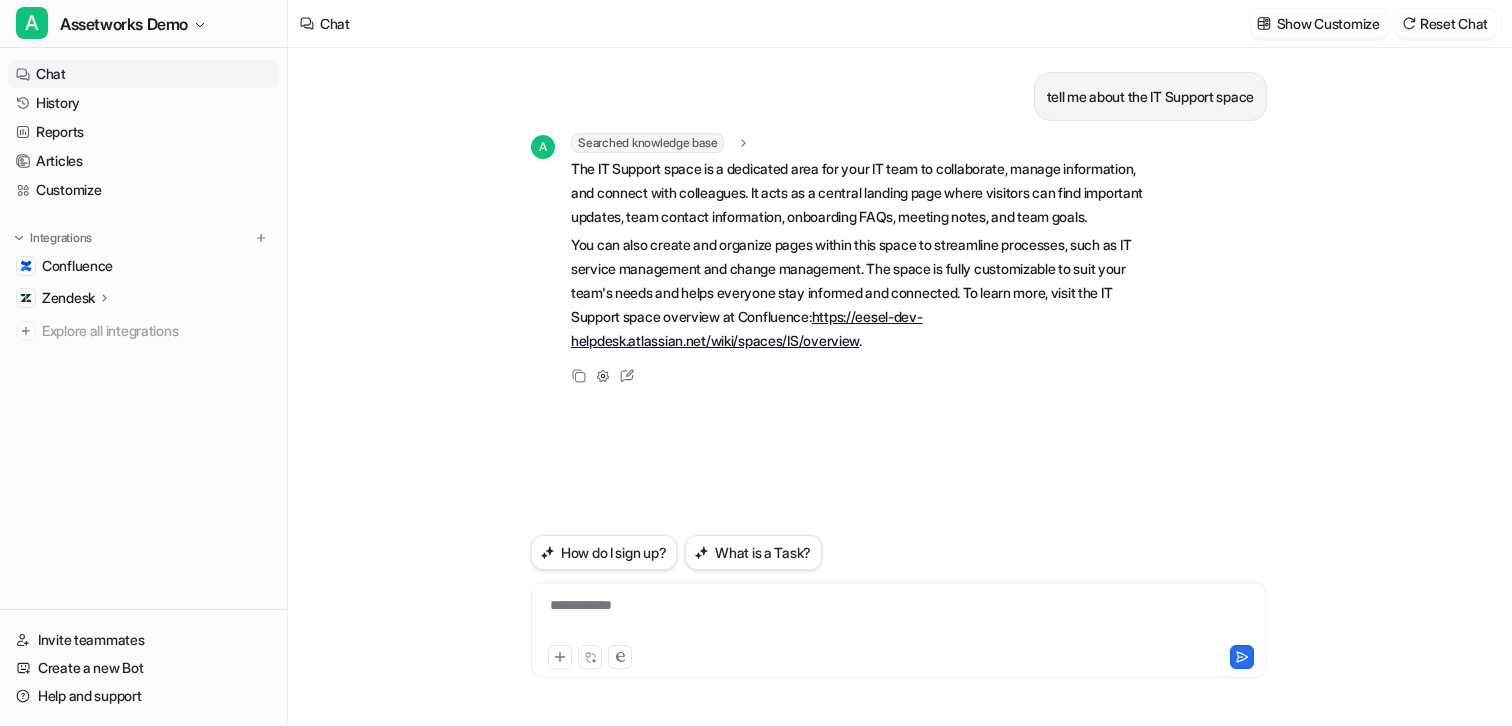 click on "Zendesk" at bounding box center [68, 298] 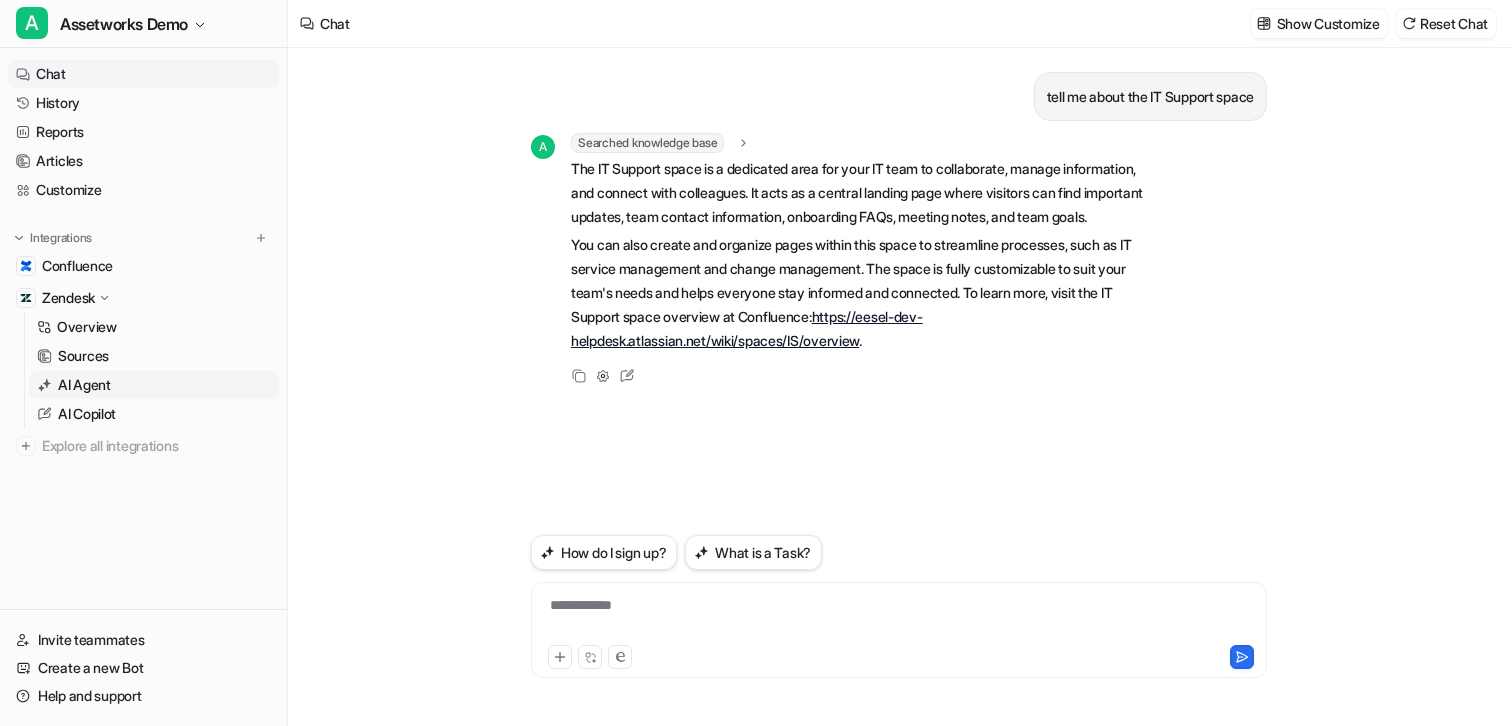 click on "AI Agent" at bounding box center [84, 385] 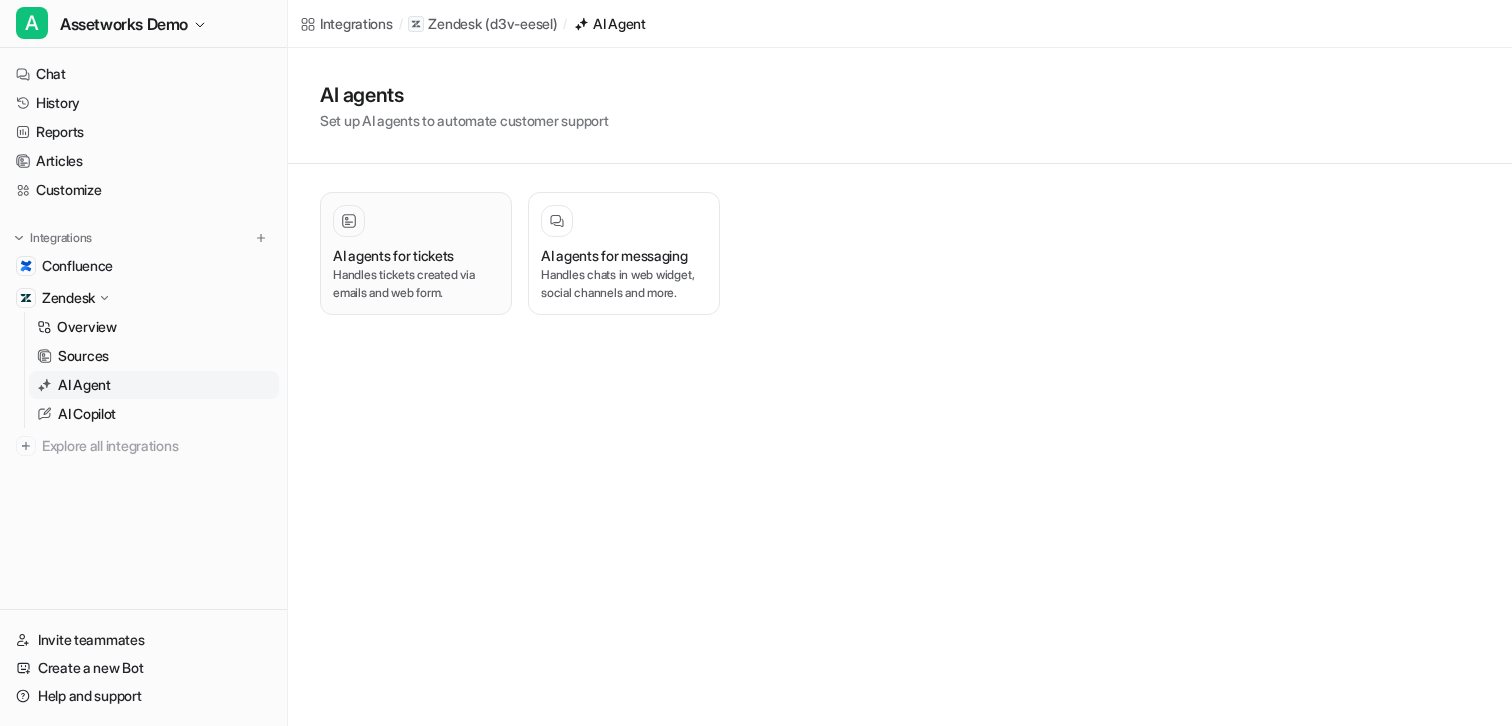 click on "AI agents for tickets" at bounding box center [393, 255] 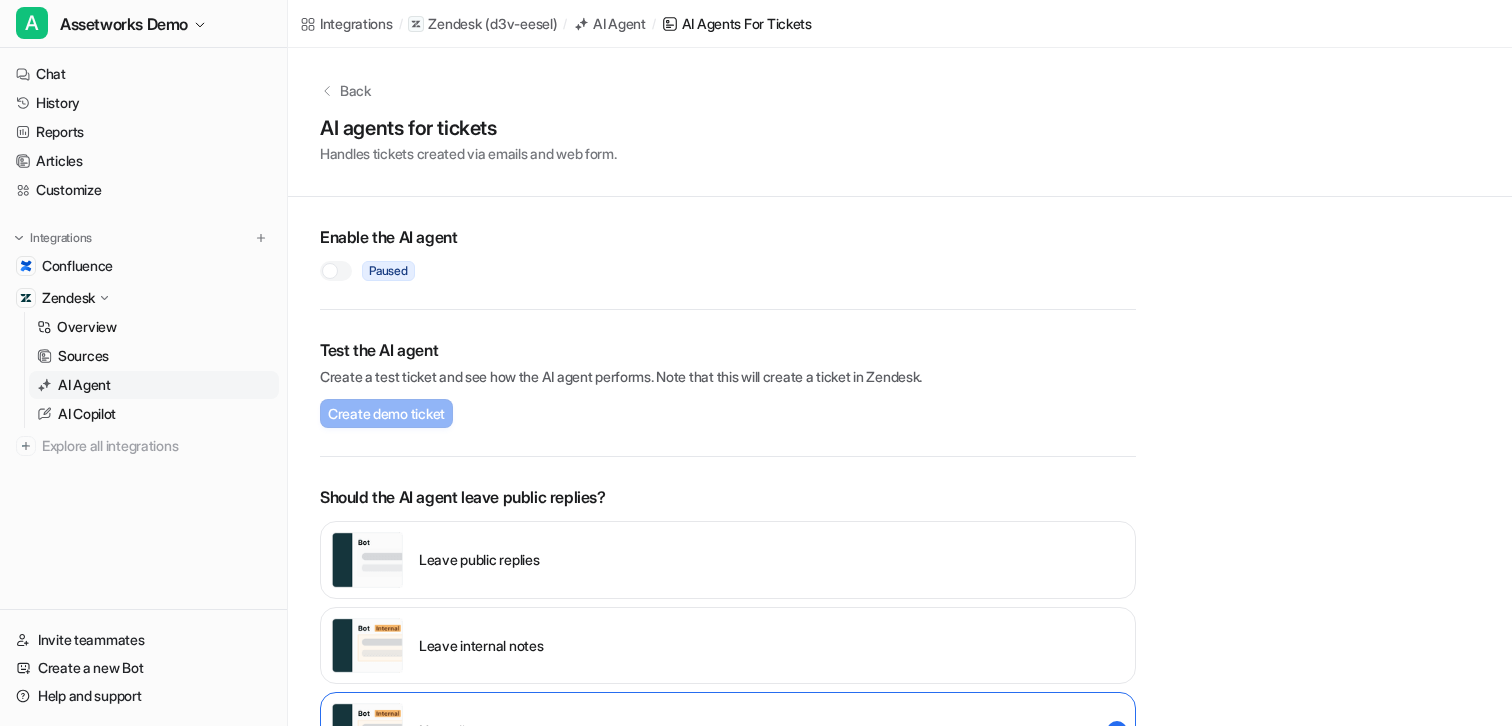 click at bounding box center [330, 271] 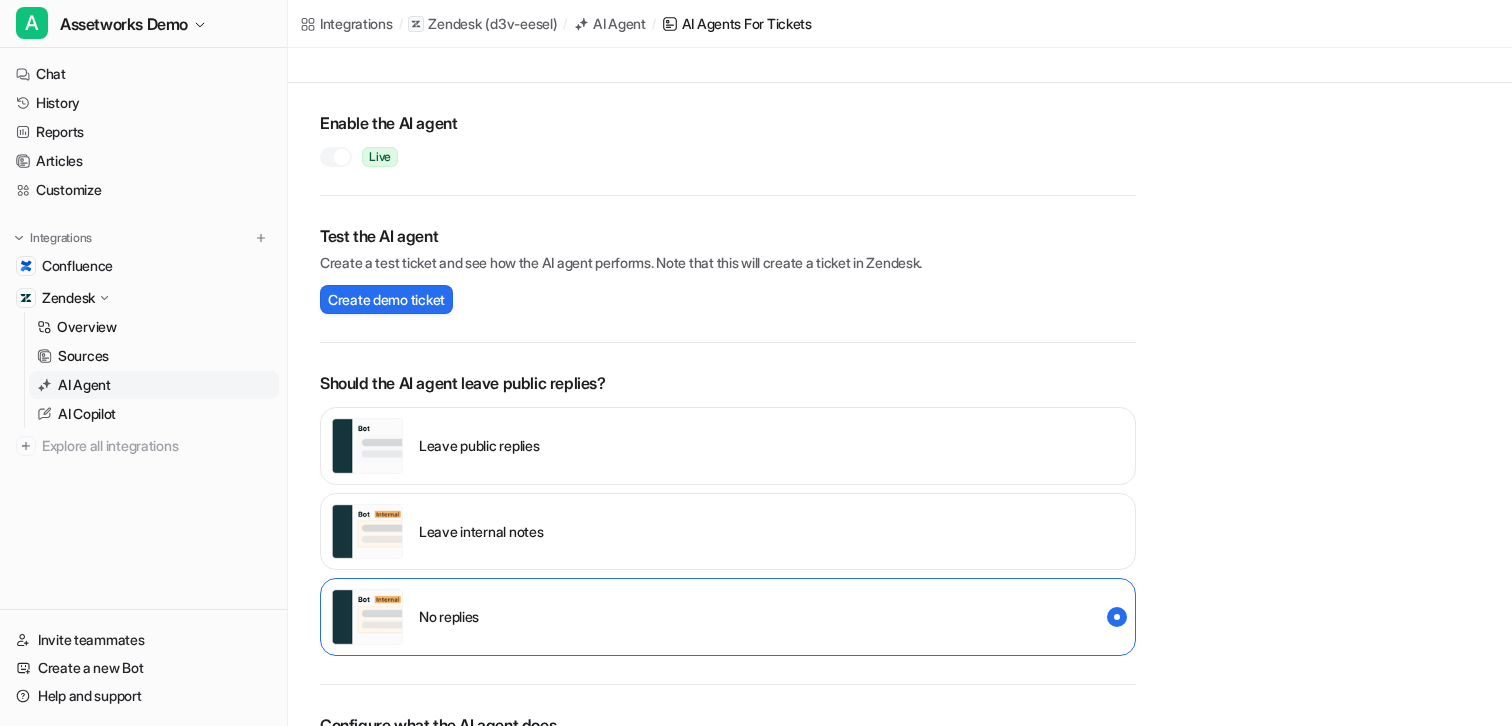 scroll, scrollTop: 118, scrollLeft: 0, axis: vertical 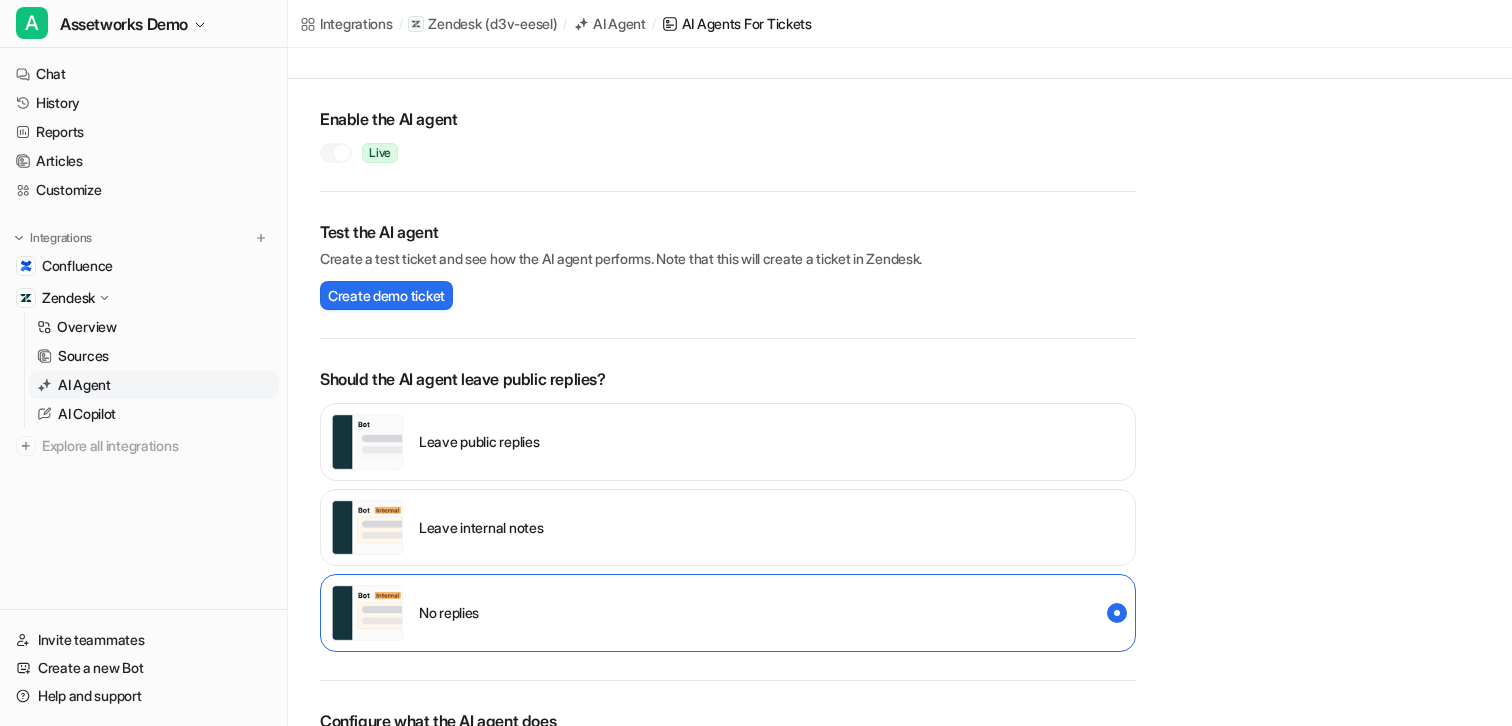 click on "Leave internal notes" at bounding box center [437, 528] 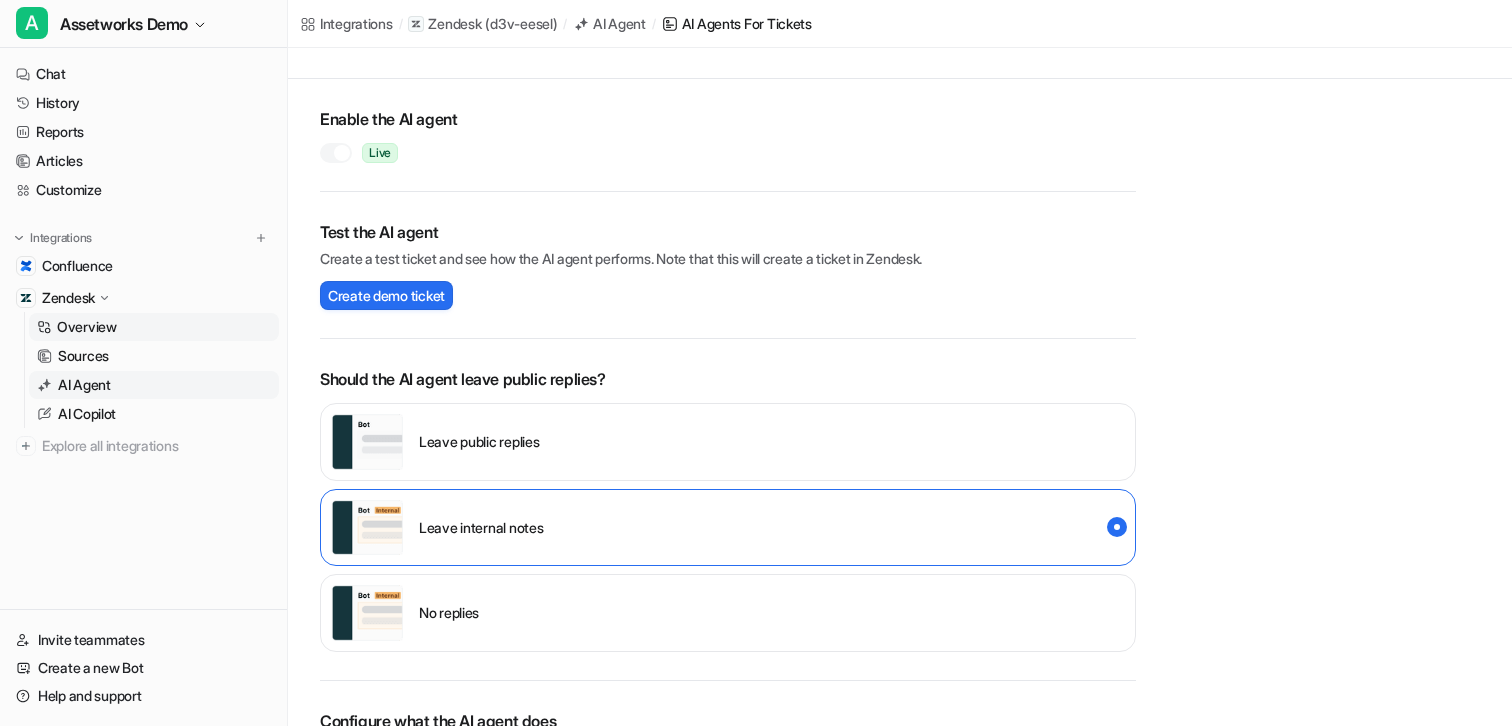 click on "Overview" at bounding box center [87, 327] 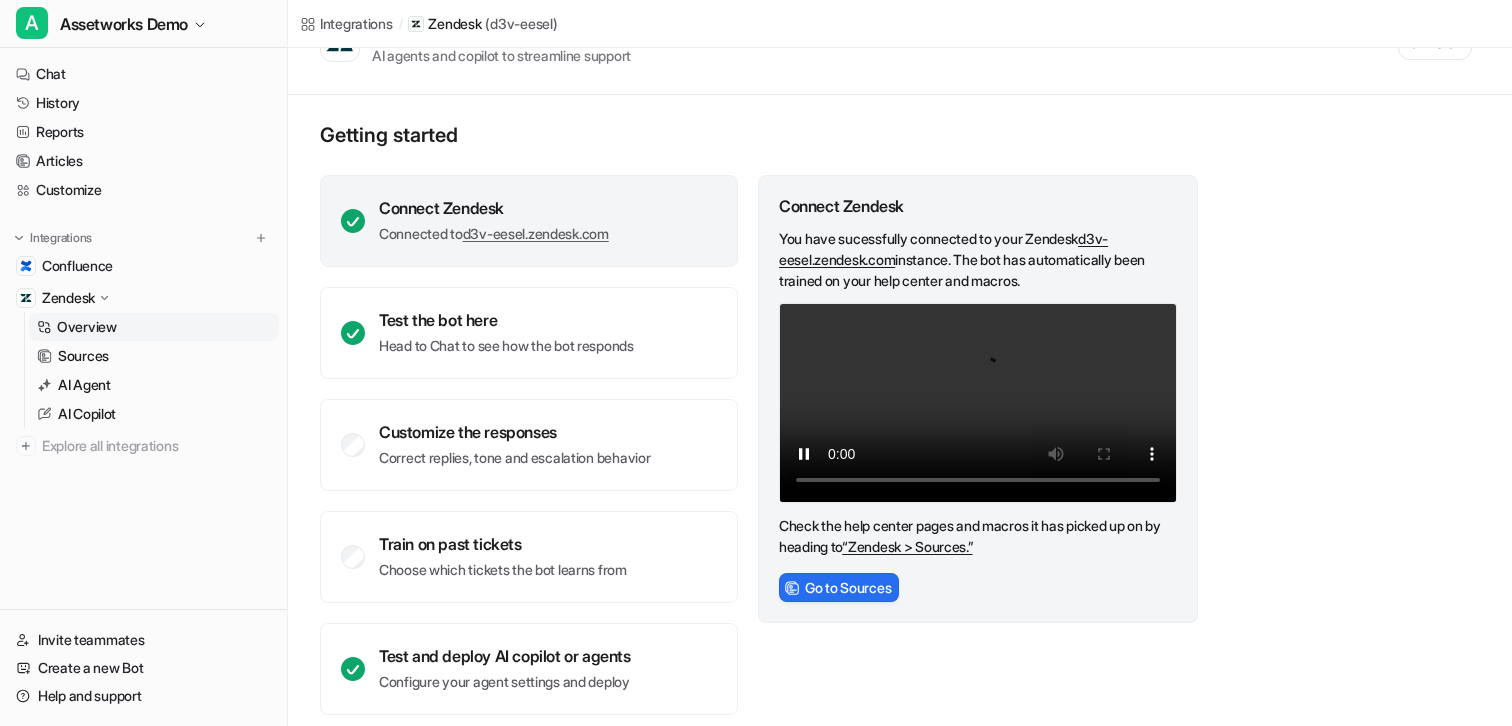scroll, scrollTop: 62, scrollLeft: 0, axis: vertical 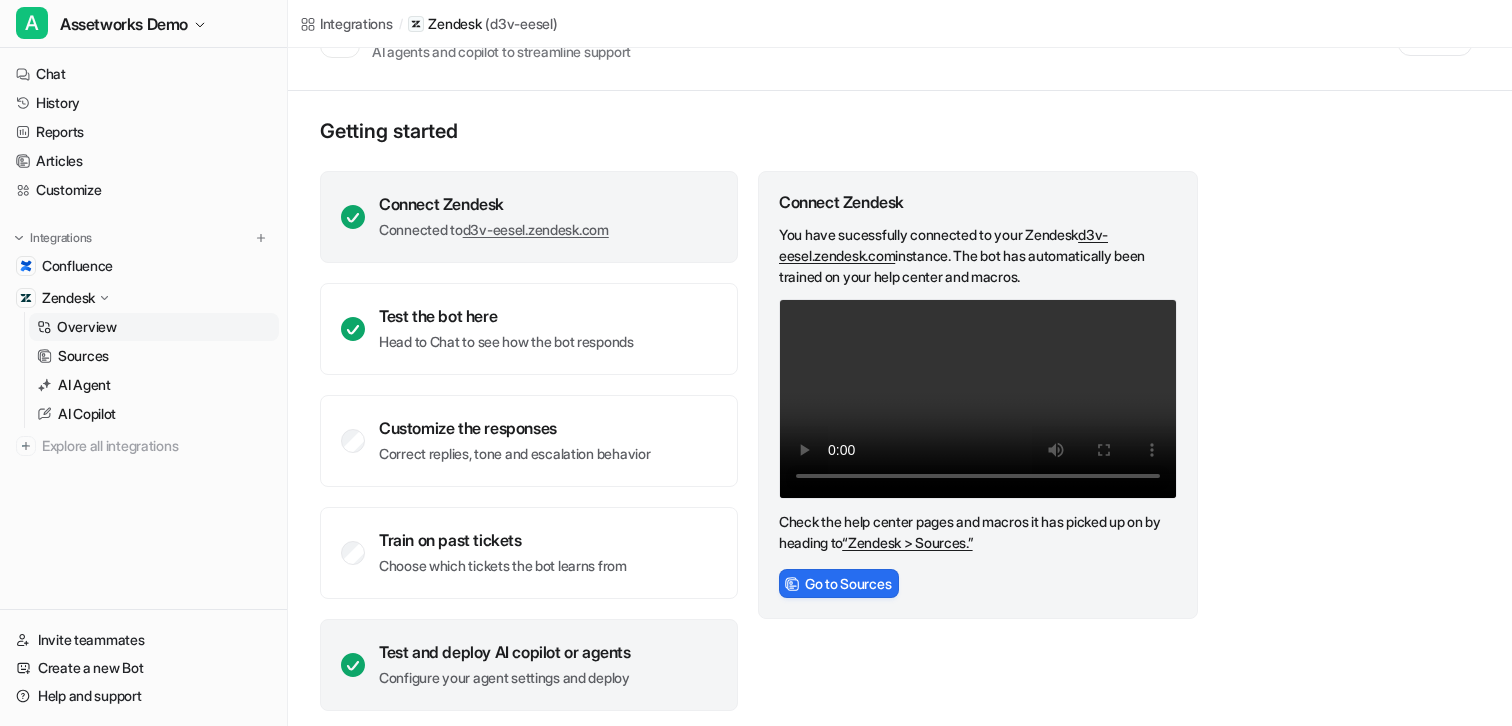 click on "Test and deploy AI copilot or agents Configure your agent settings and deploy" 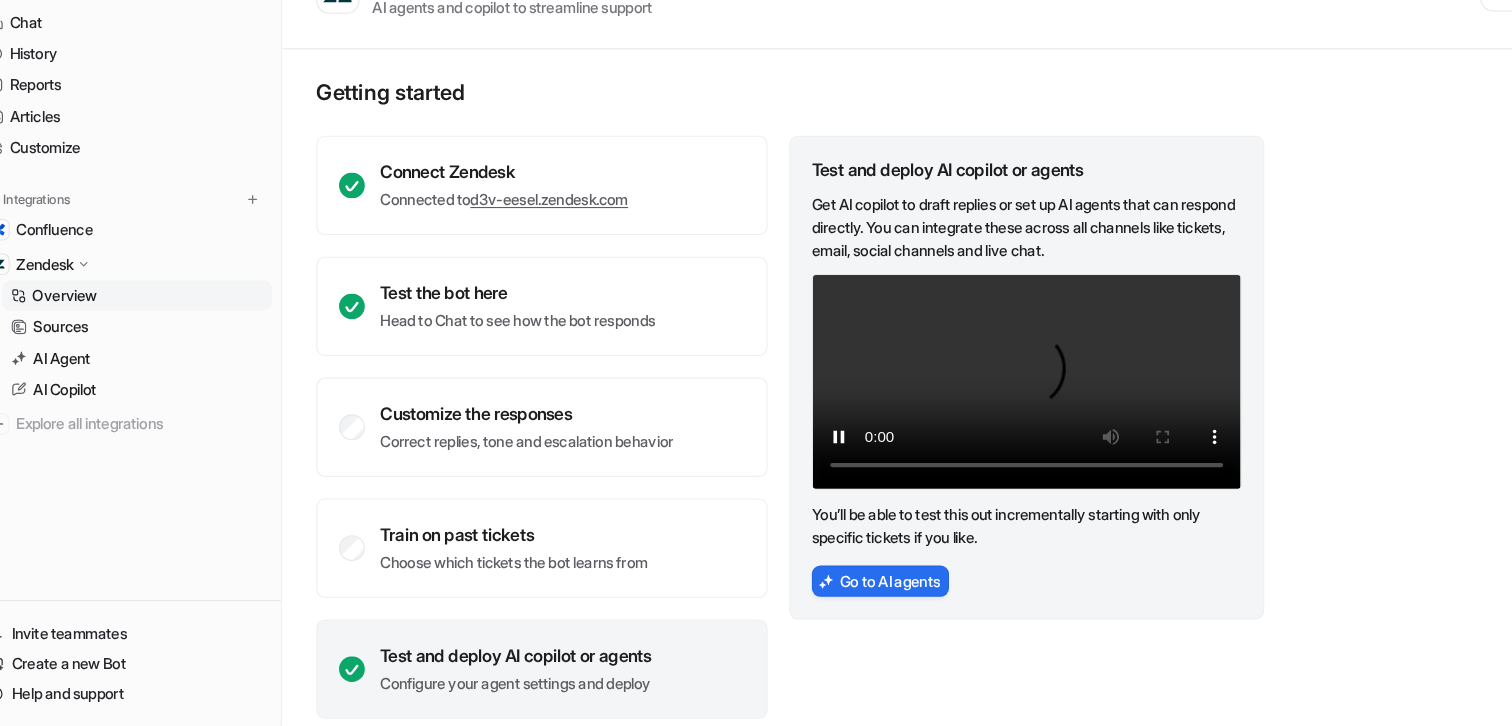 scroll, scrollTop: 54, scrollLeft: 0, axis: vertical 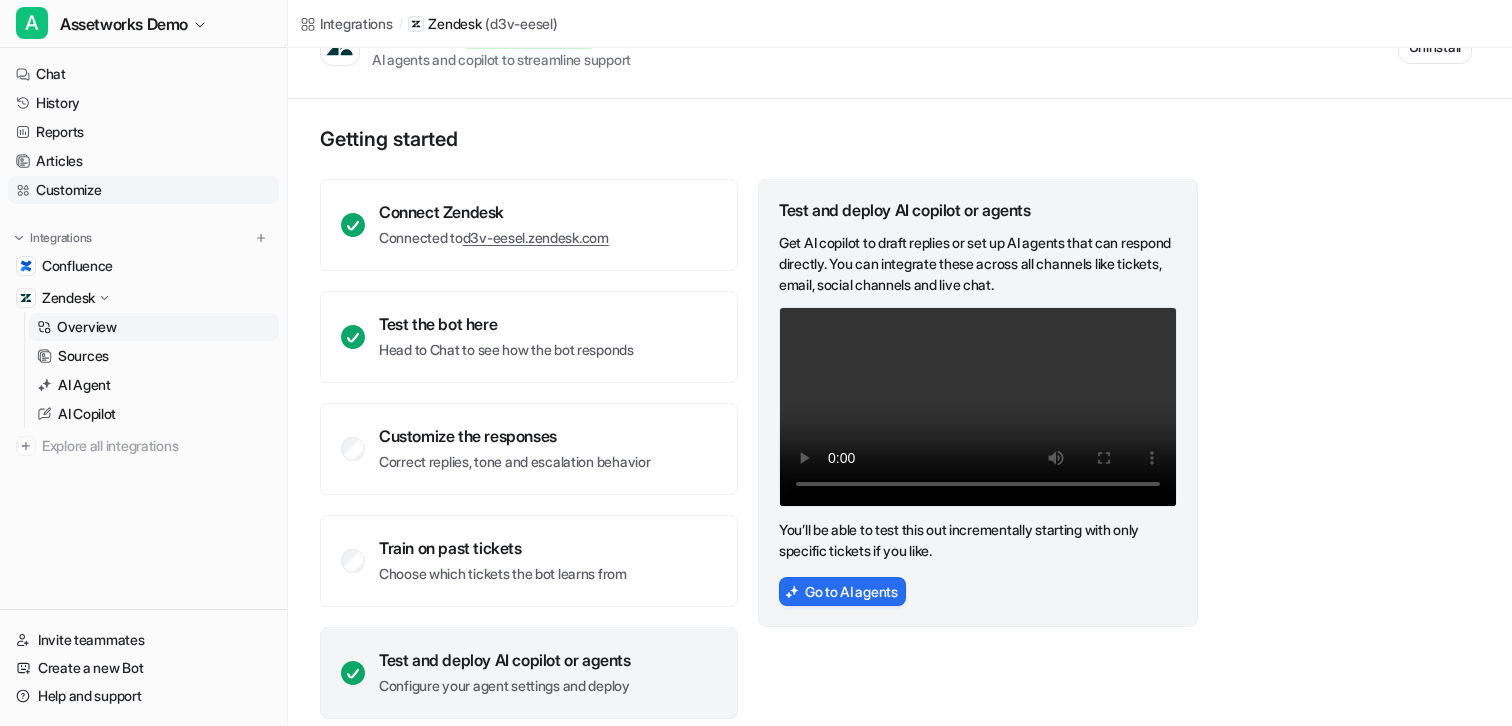 click on "Customize" at bounding box center (143, 190) 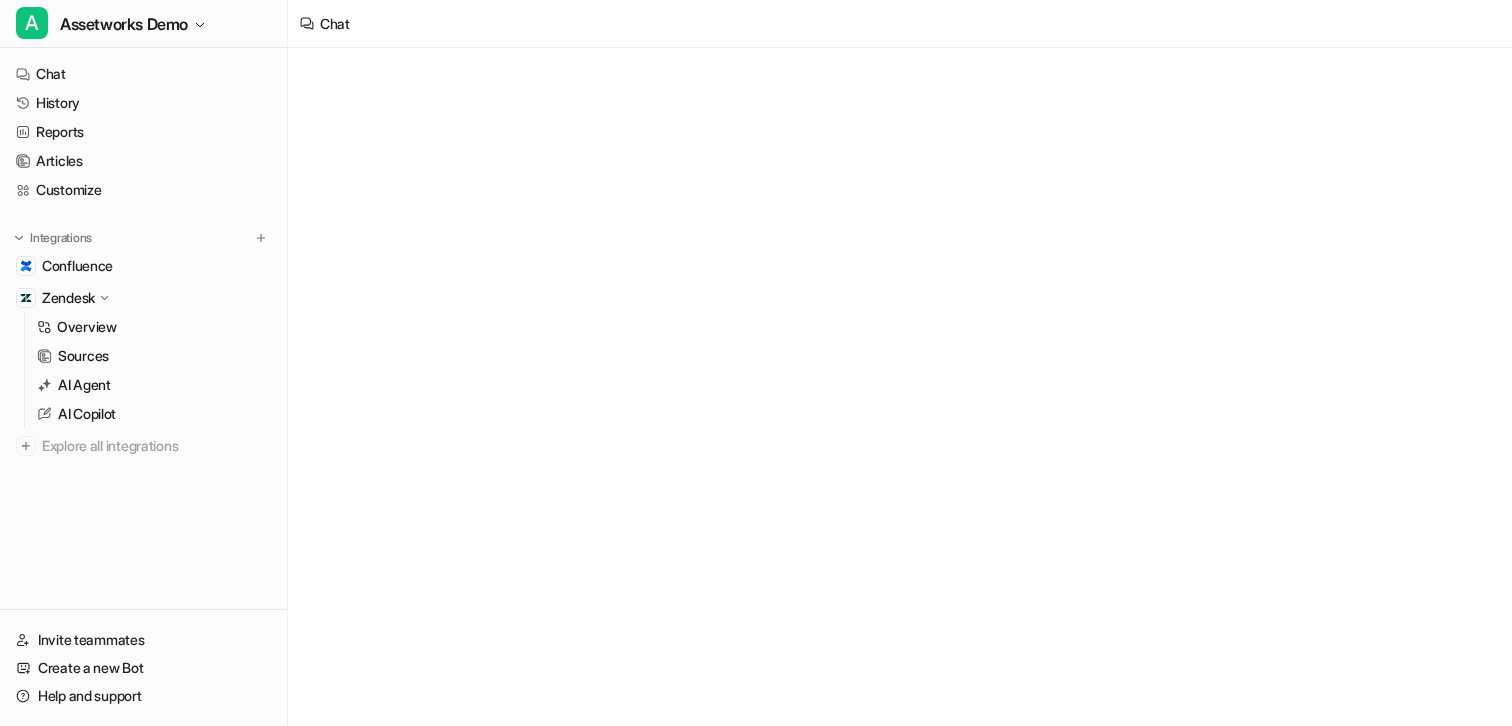 scroll, scrollTop: 0, scrollLeft: 0, axis: both 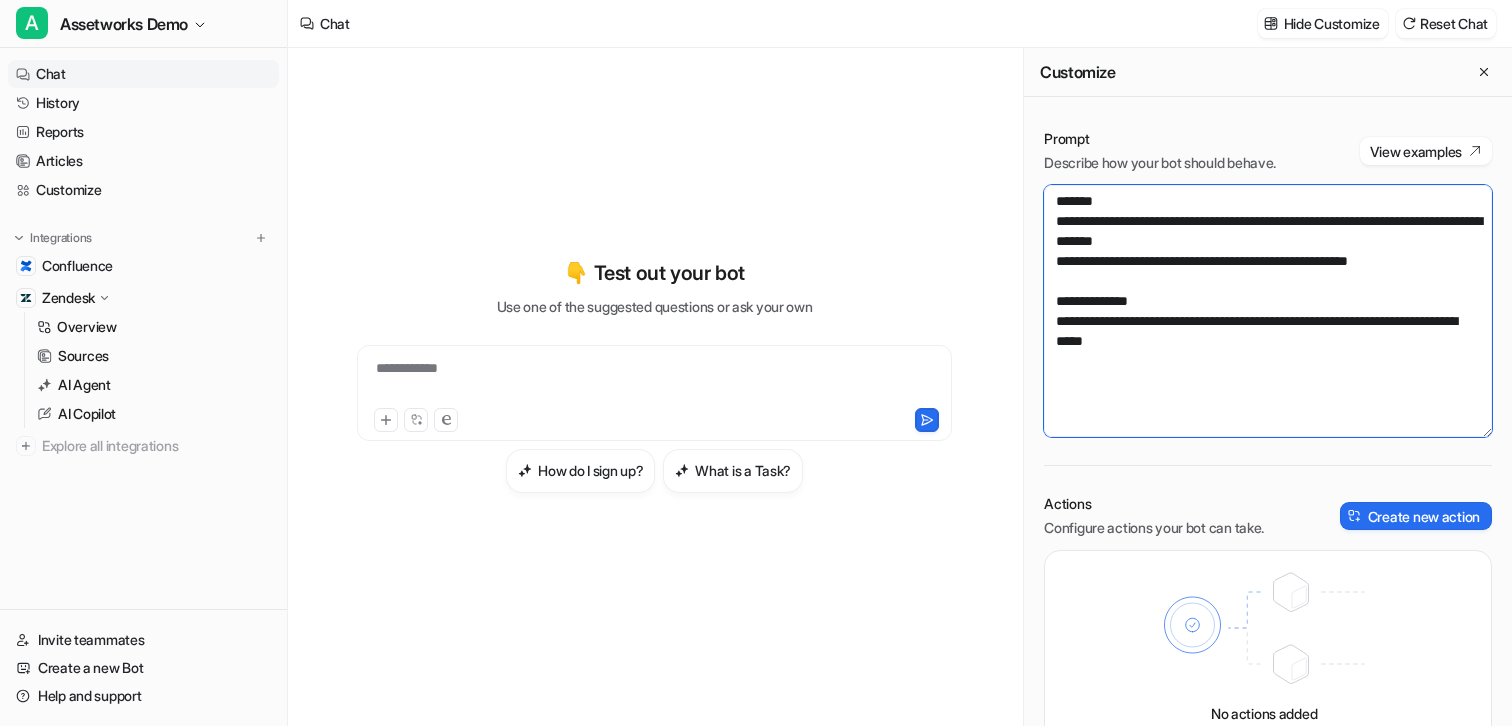 click on "**********" at bounding box center [1268, 311] 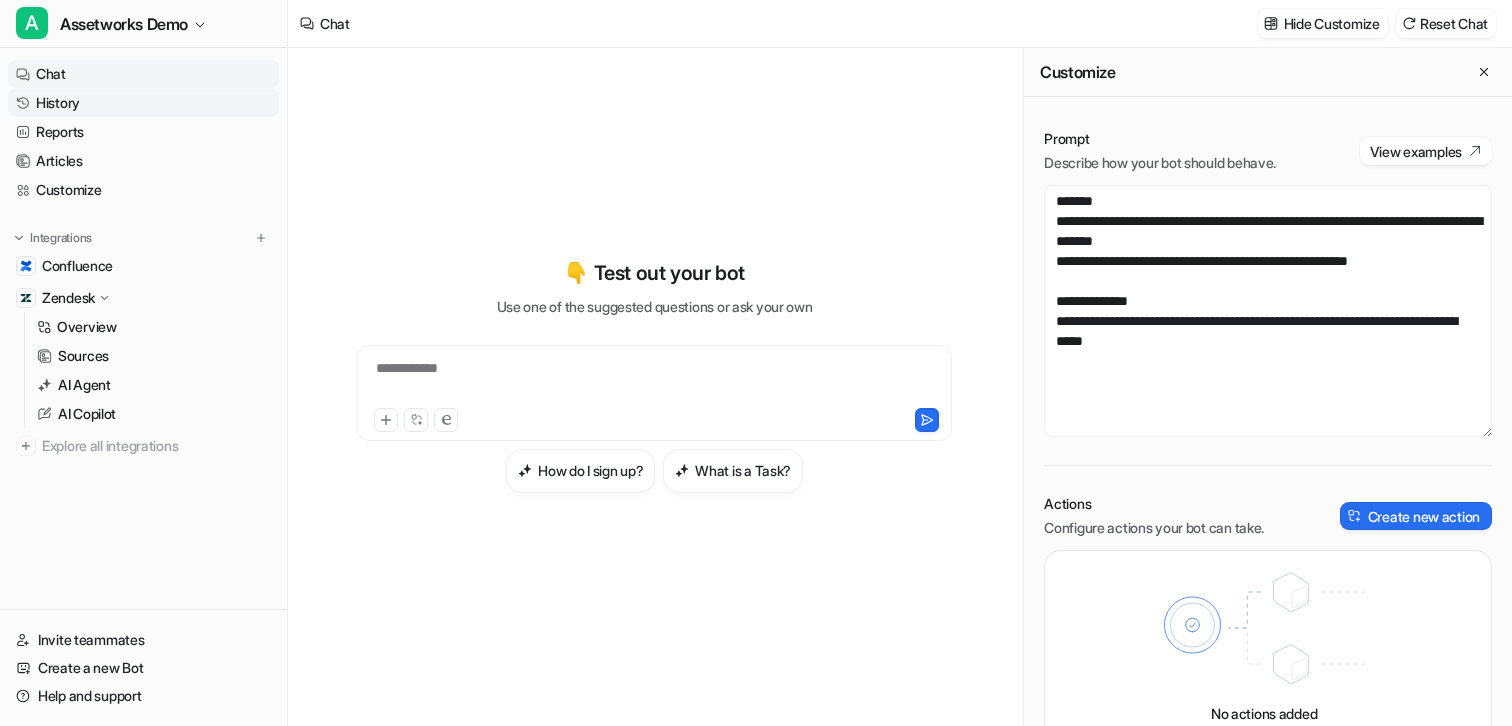 click on "History" at bounding box center (143, 103) 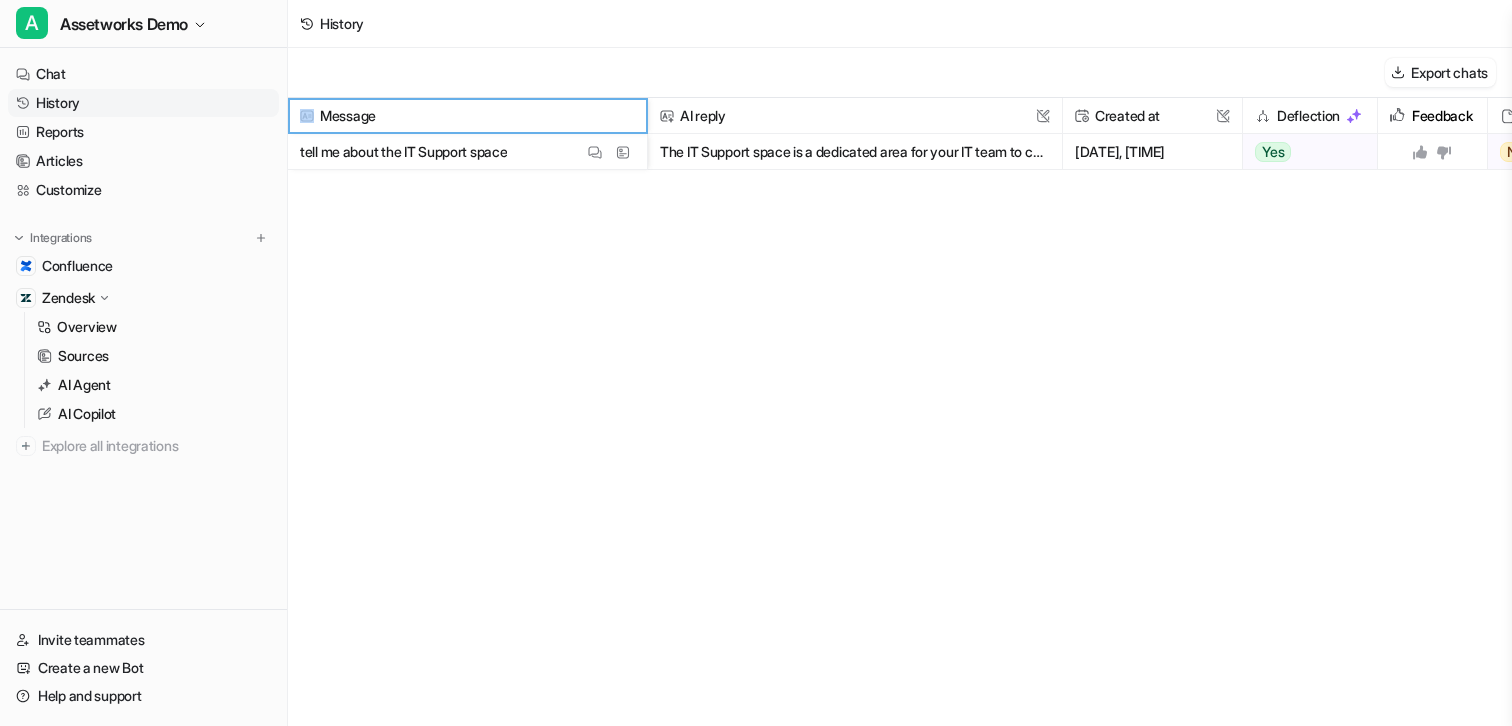 drag, startPoint x: 325, startPoint y: 113, endPoint x: 395, endPoint y: 113, distance: 70 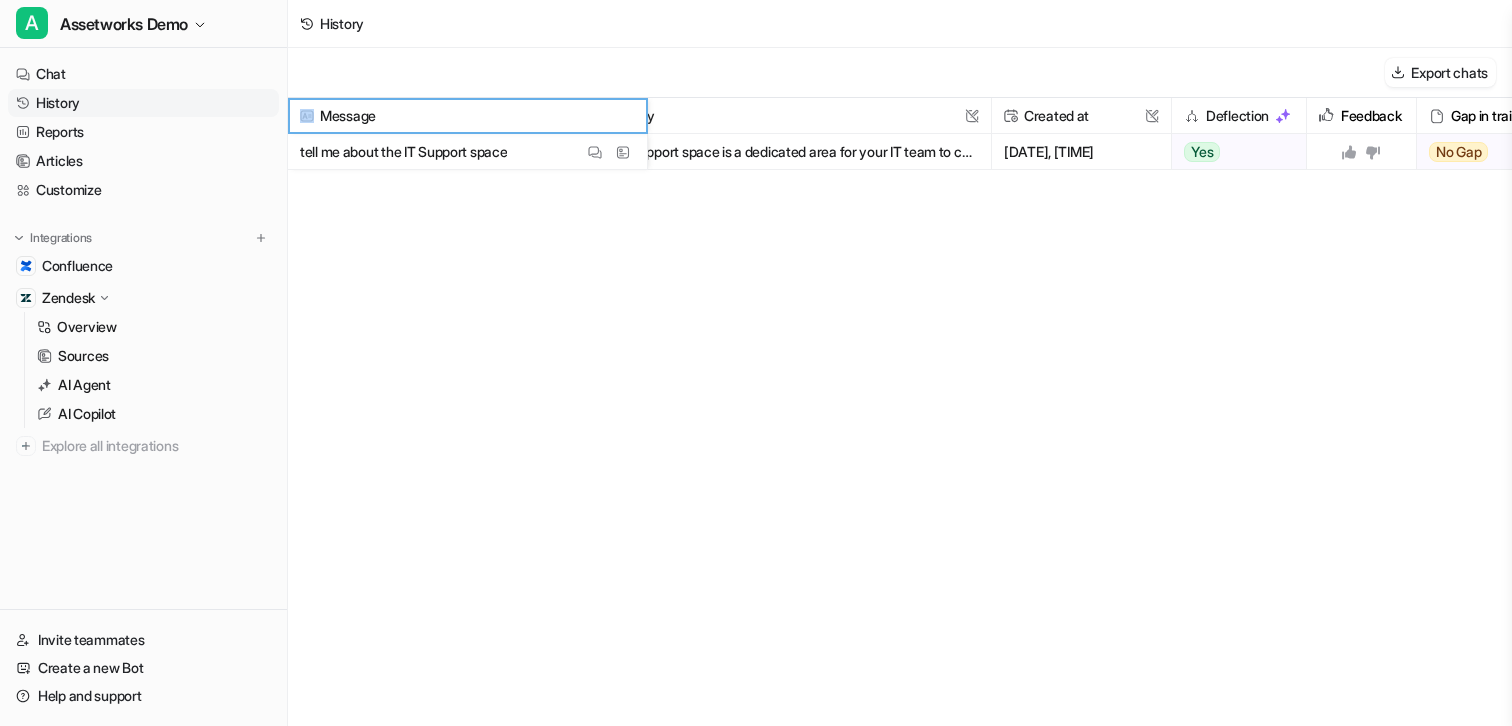 scroll, scrollTop: 0, scrollLeft: 0, axis: both 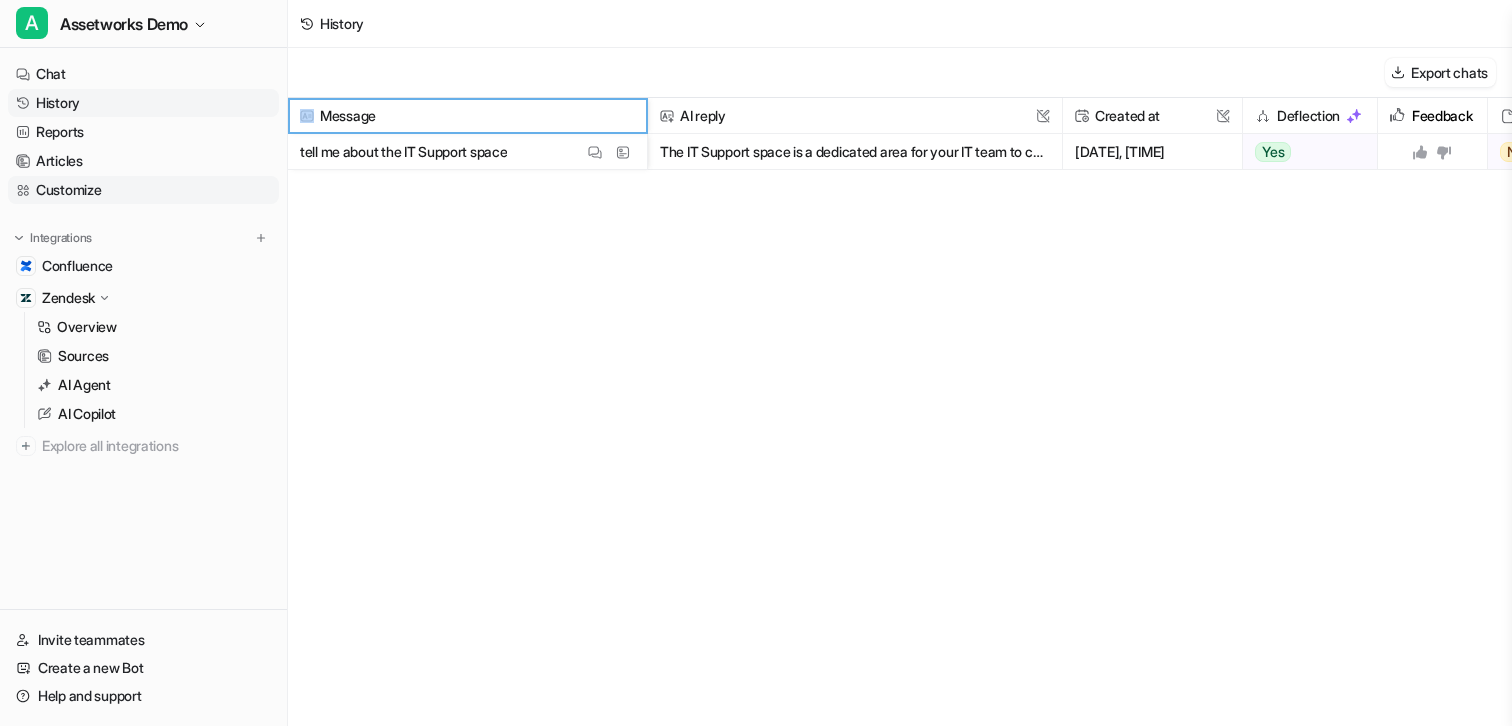 click on "Customize" at bounding box center (143, 190) 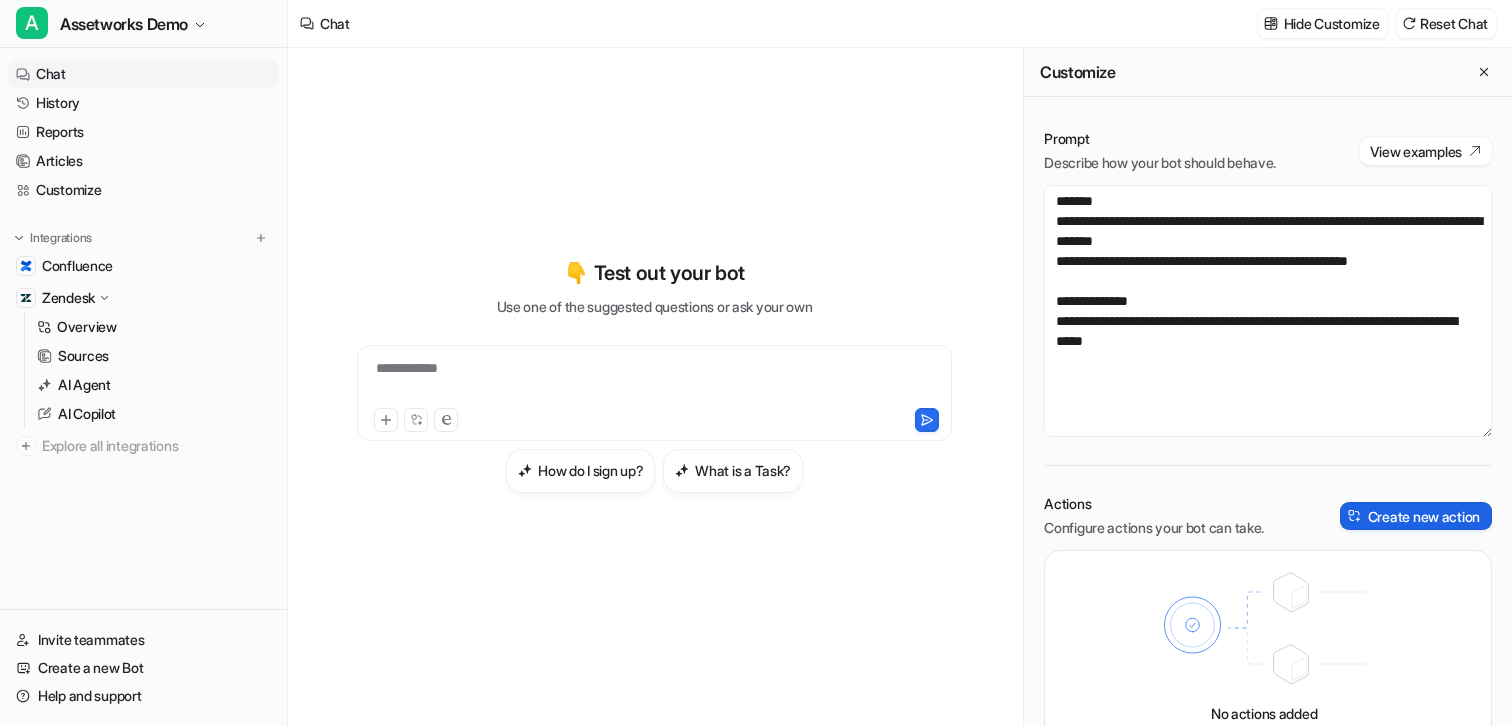click on "Create new action" at bounding box center [1416, 516] 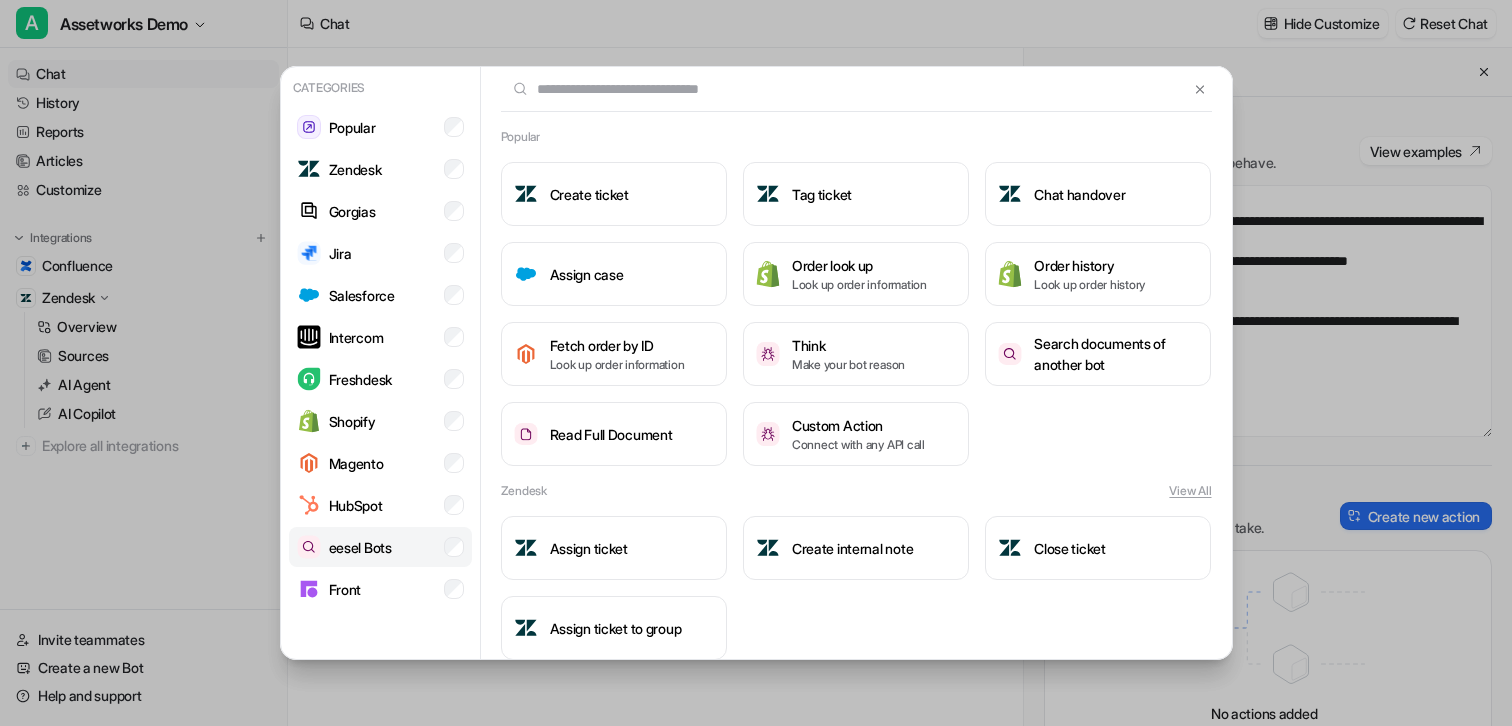 click on "eesel Bots" at bounding box center [380, 547] 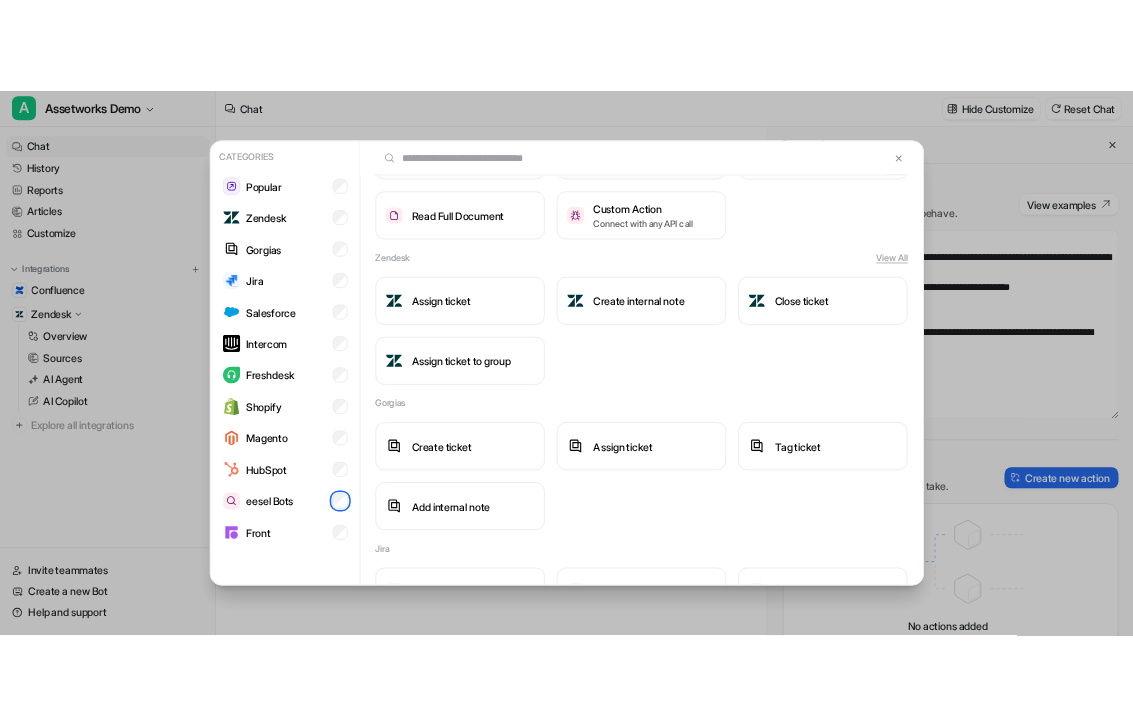 scroll, scrollTop: 285, scrollLeft: 0, axis: vertical 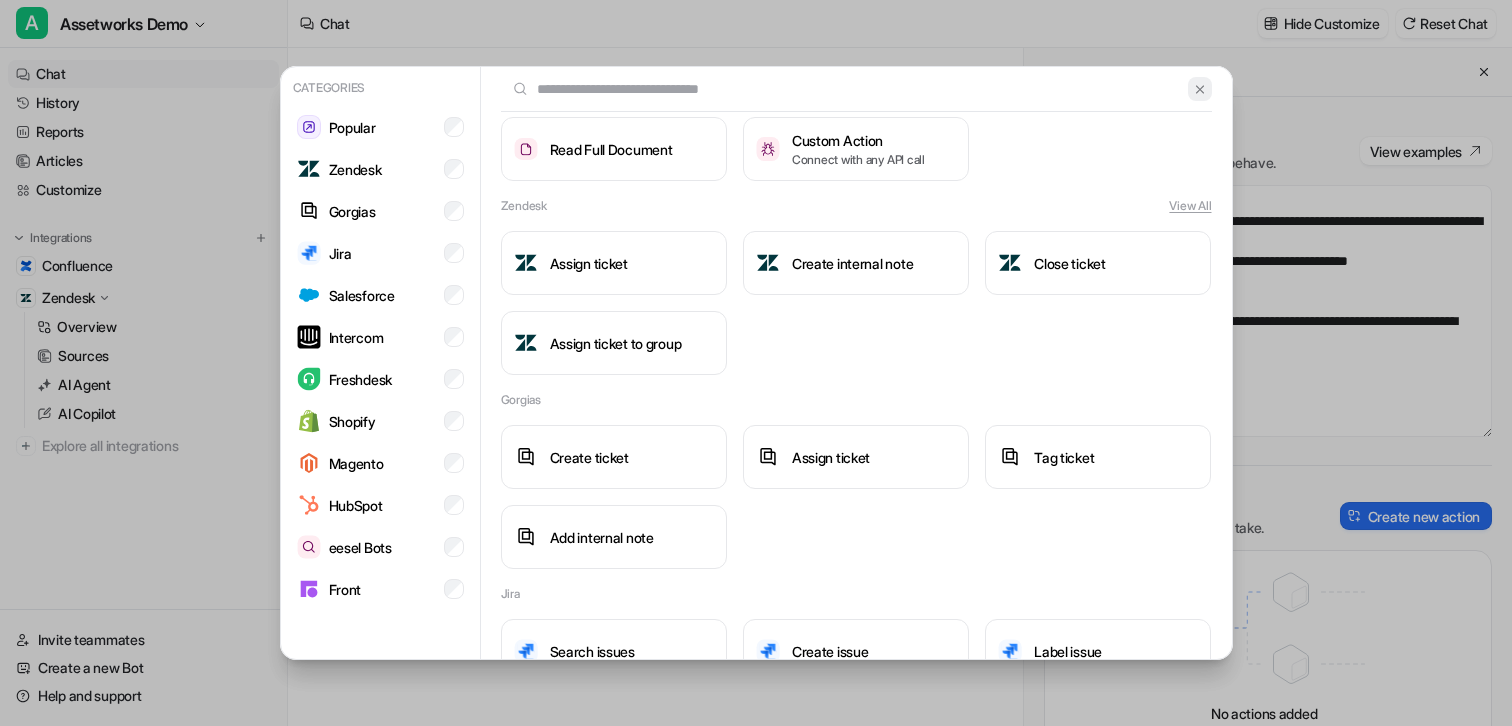 click at bounding box center [1200, 89] 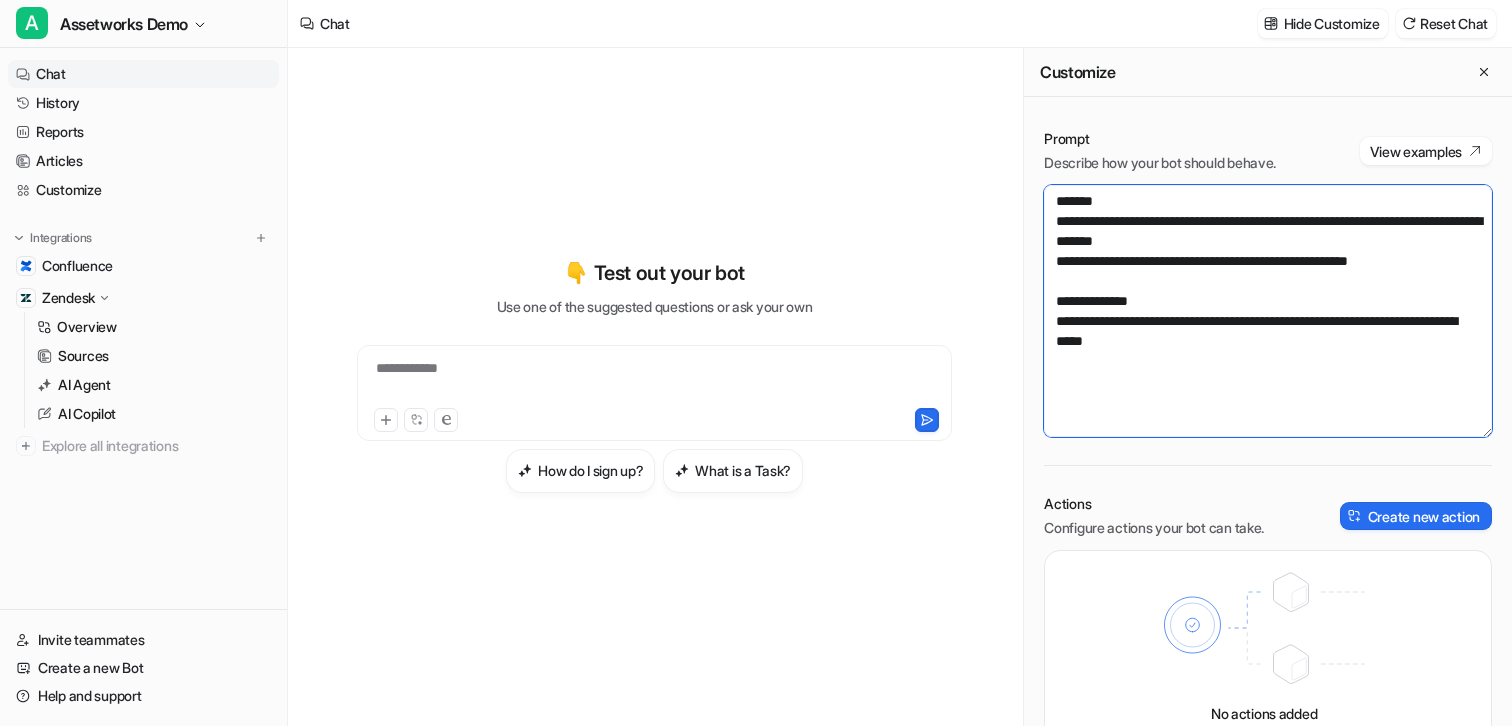 drag, startPoint x: 1181, startPoint y: 371, endPoint x: 1050, endPoint y: 211, distance: 206.78732 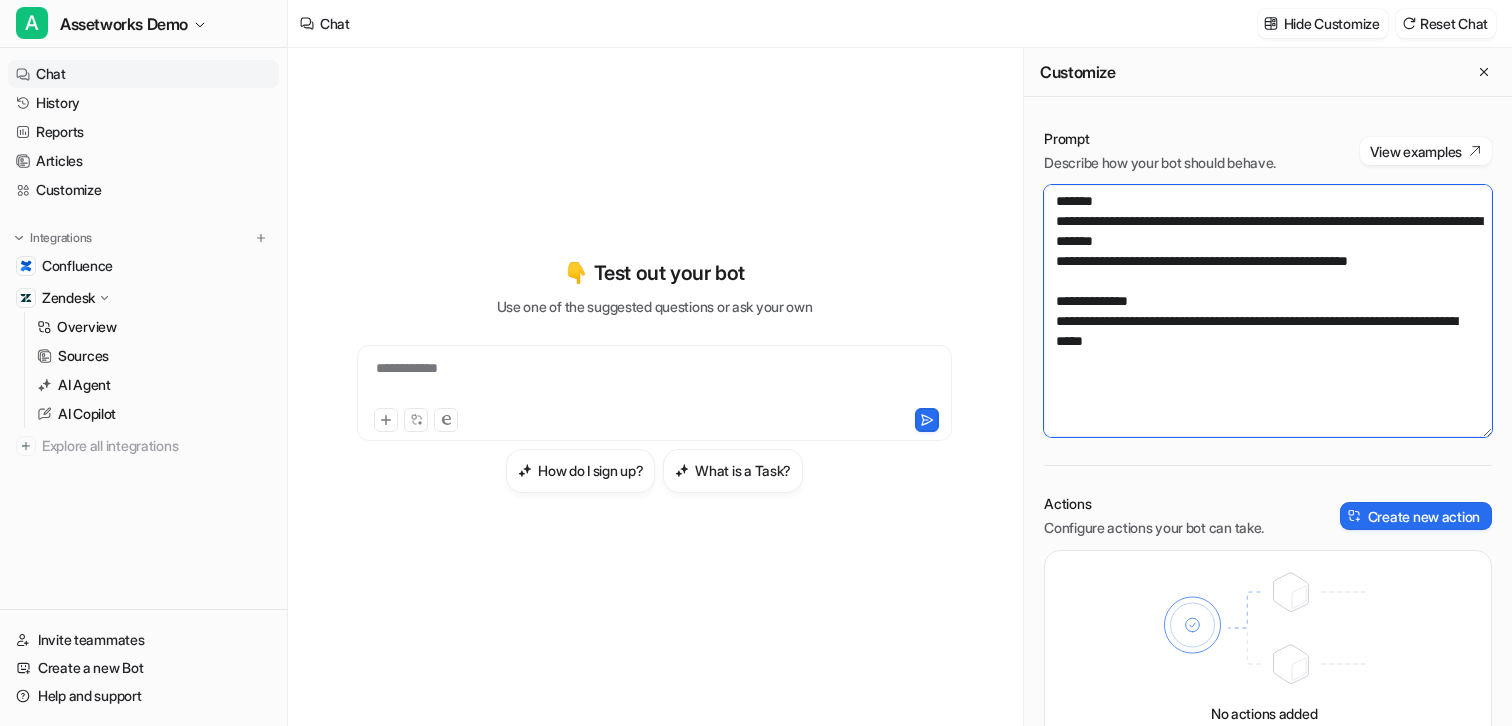 click on "**********" at bounding box center (1268, 311) 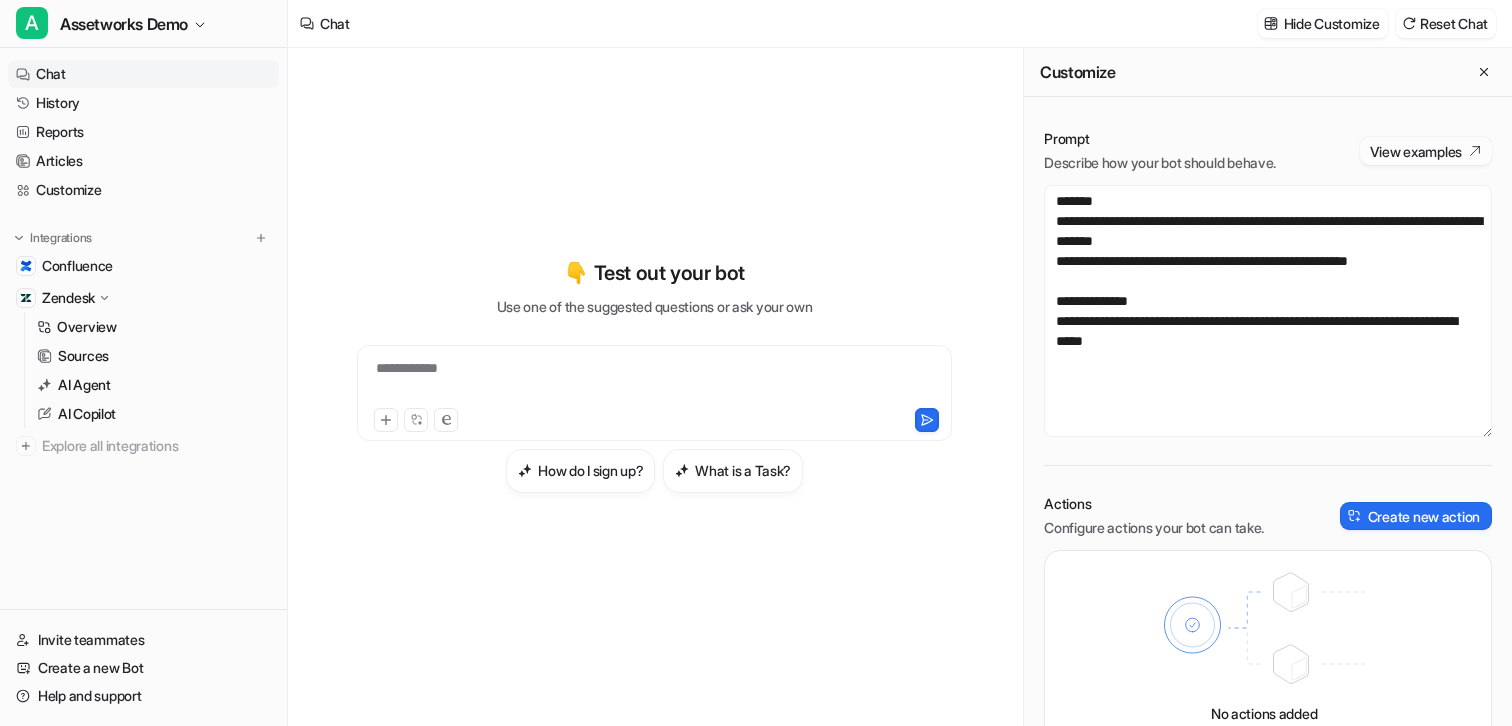 click on "View examples" at bounding box center (1426, 151) 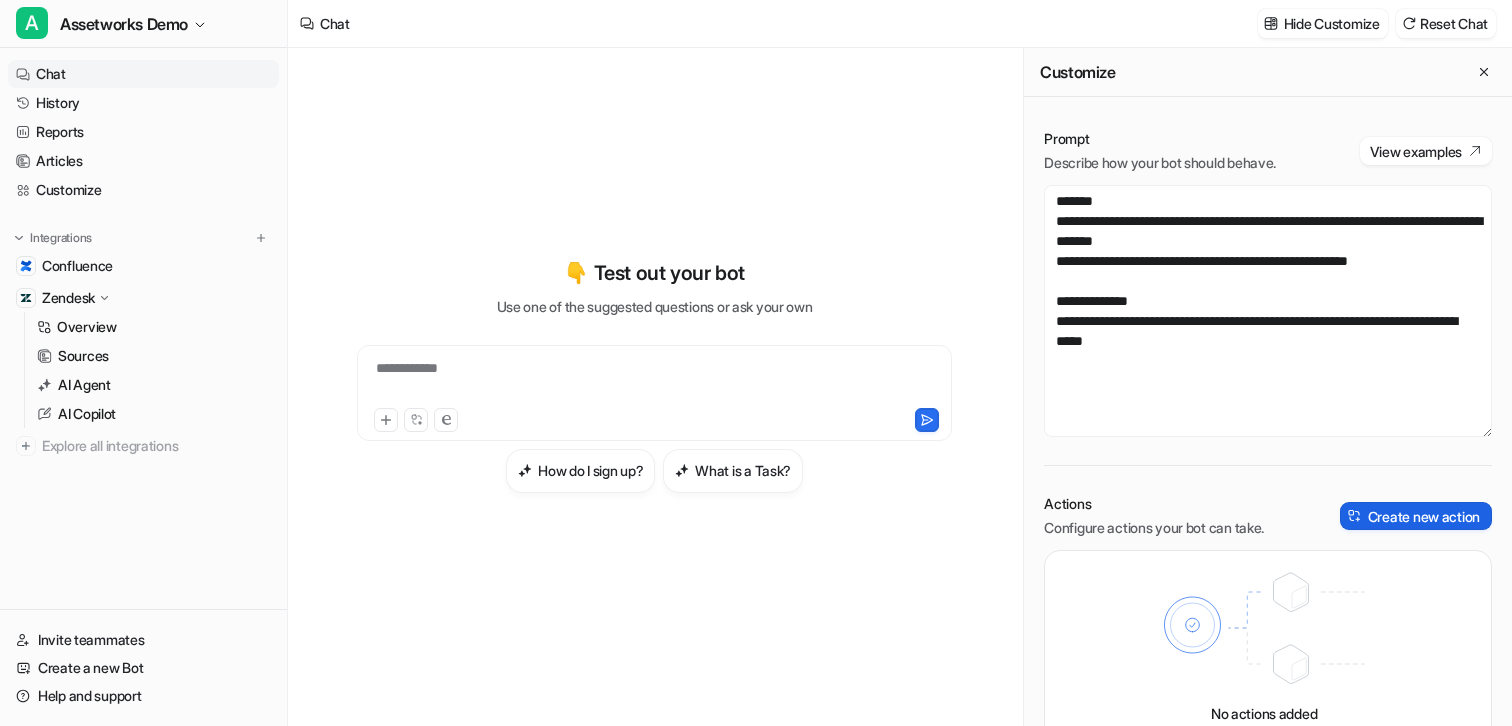 click on "Create new action" at bounding box center [1416, 516] 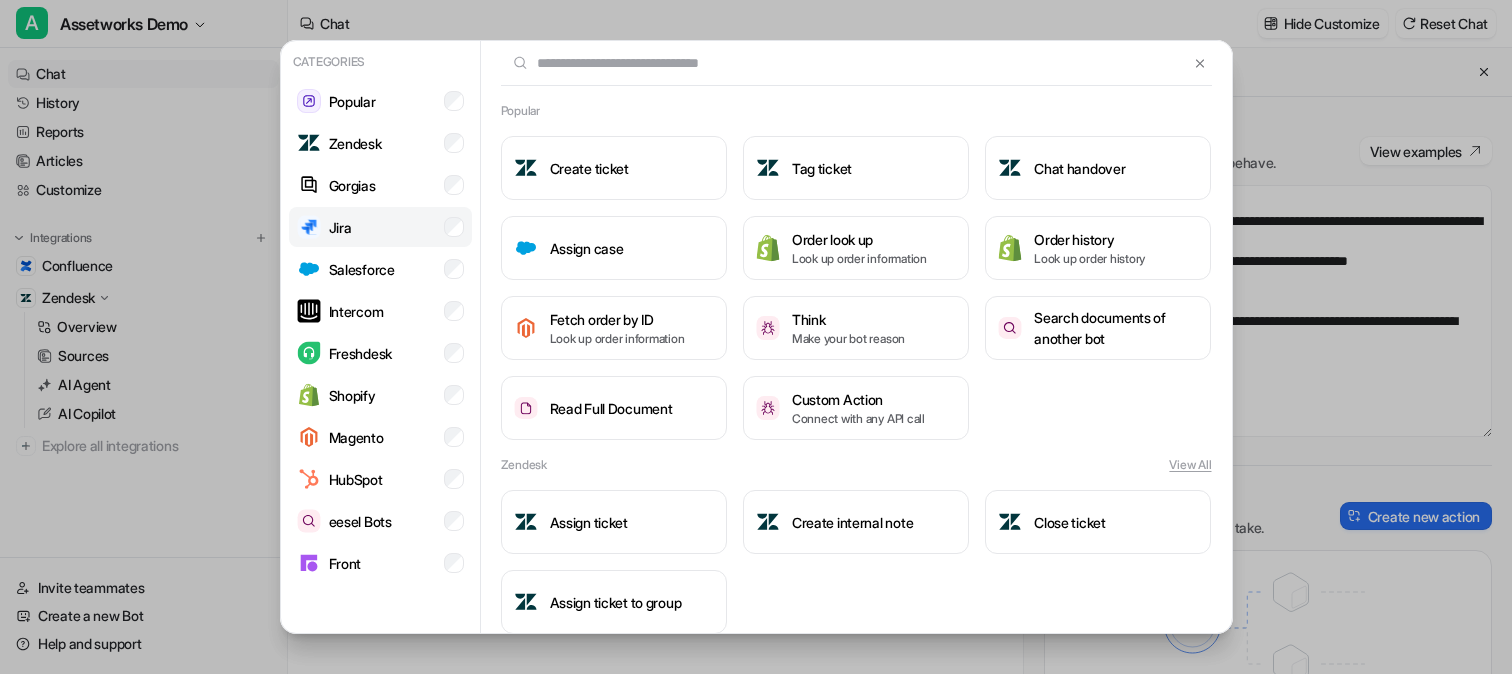 click on "Jira" at bounding box center (380, 227) 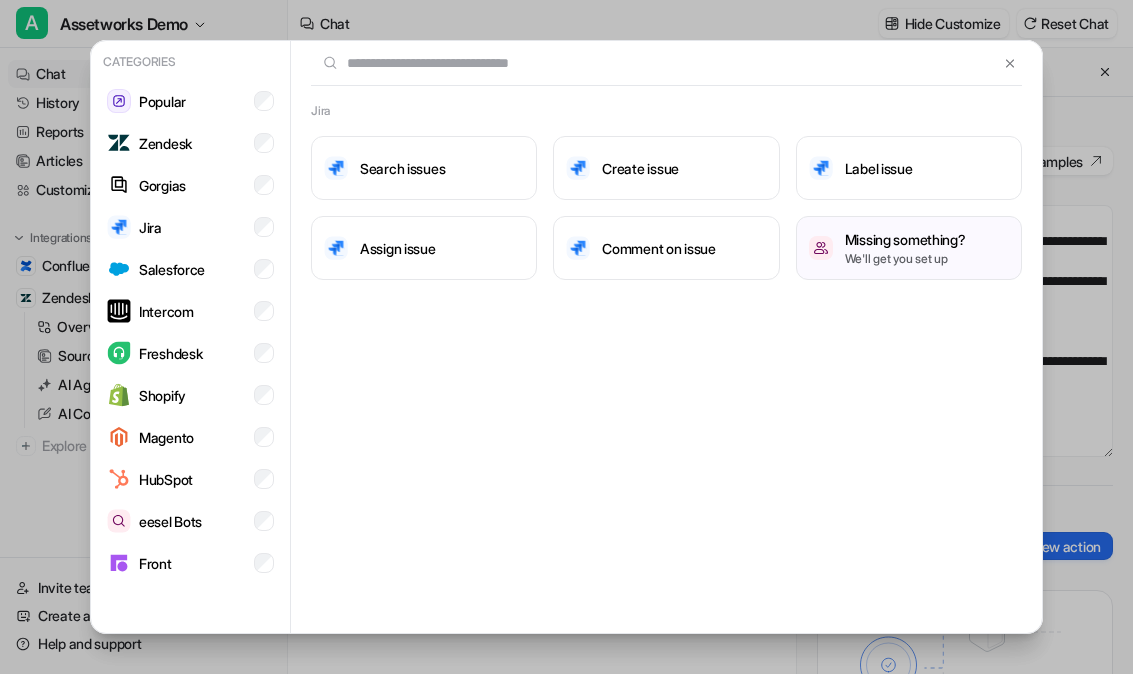 click on "Jira Search issues Create issue Label issue Assign issue Comment on issue Missing something? We'll get you set up" at bounding box center [666, 338] 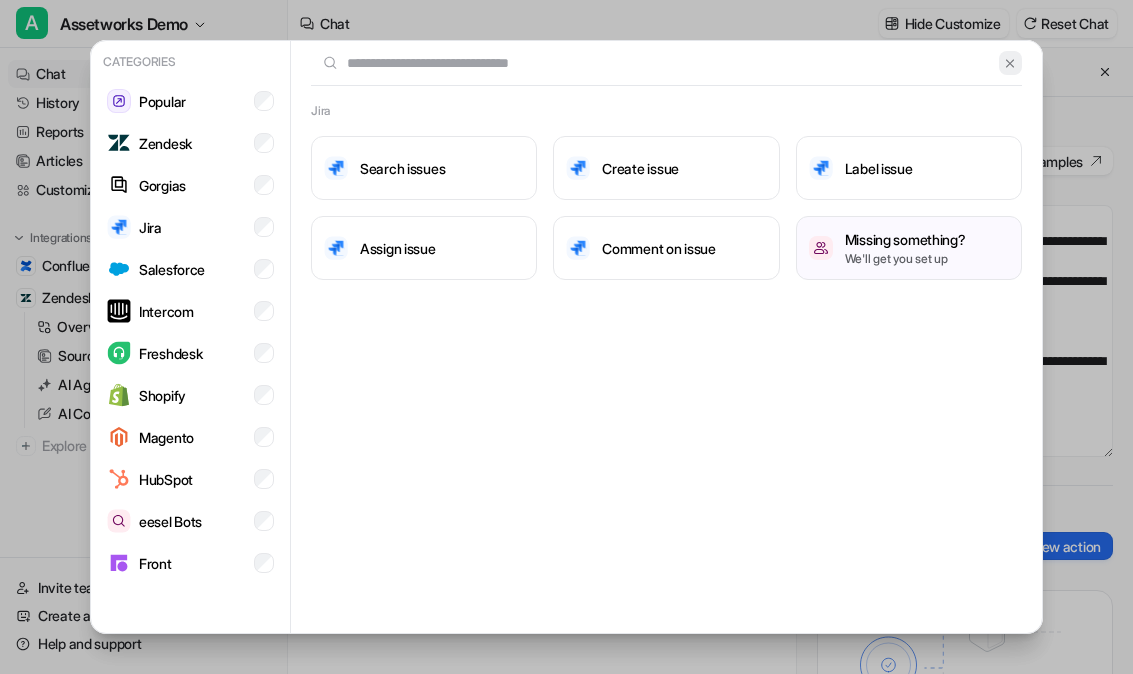 click at bounding box center (1010, 63) 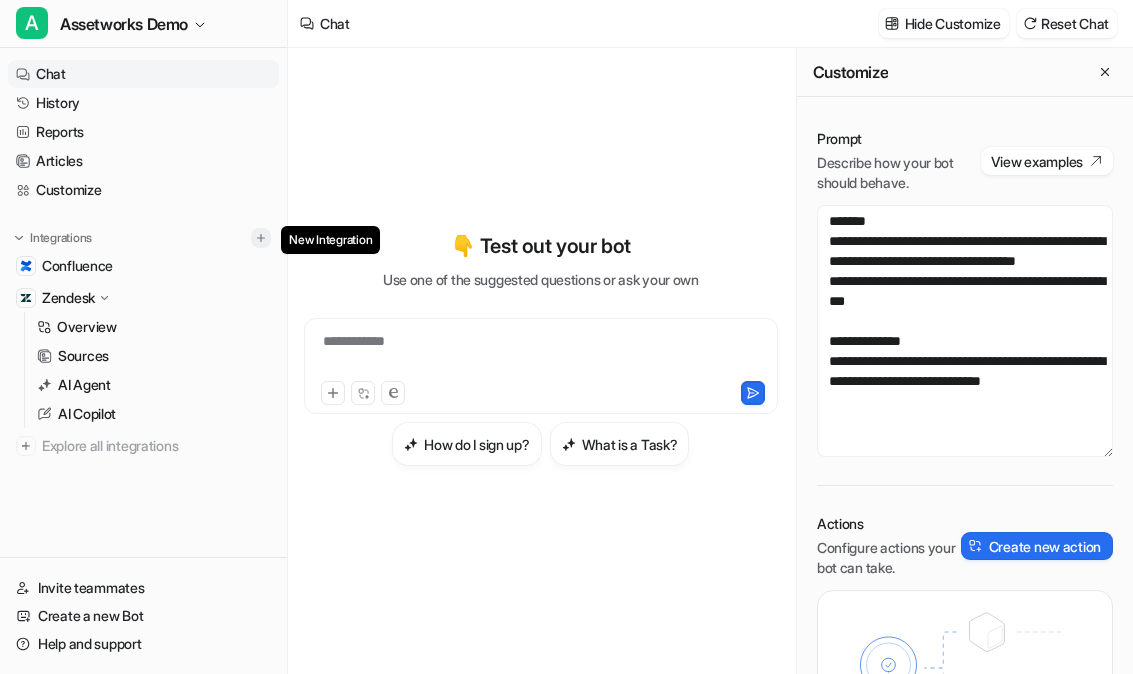 click at bounding box center [261, 238] 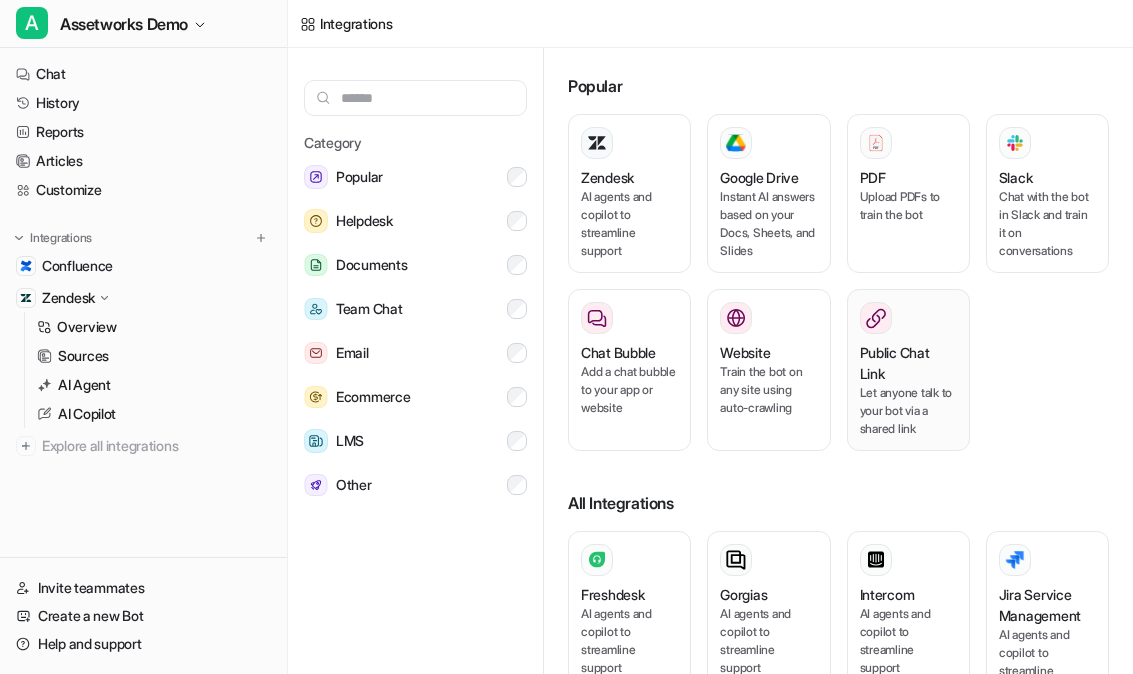 click on "Public Chat Link" at bounding box center [908, 363] 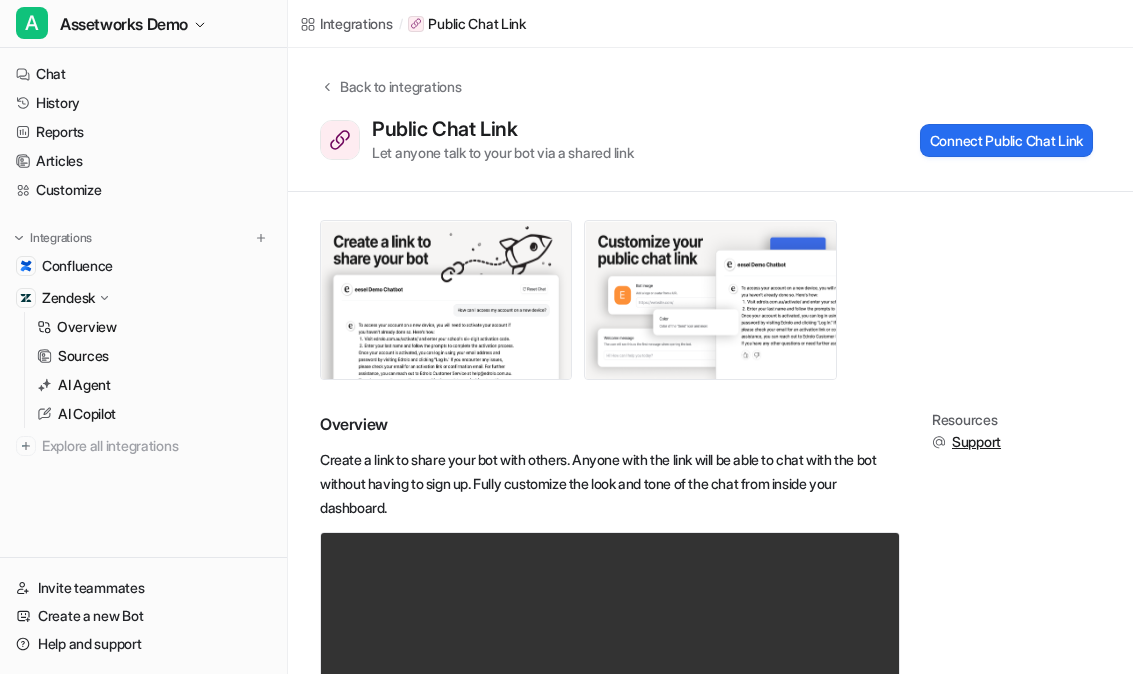 click on "Back to integrations Public Chat Link Let anyone talk to your bot via a shared link Connect Public Chat Link" at bounding box center (710, 119) 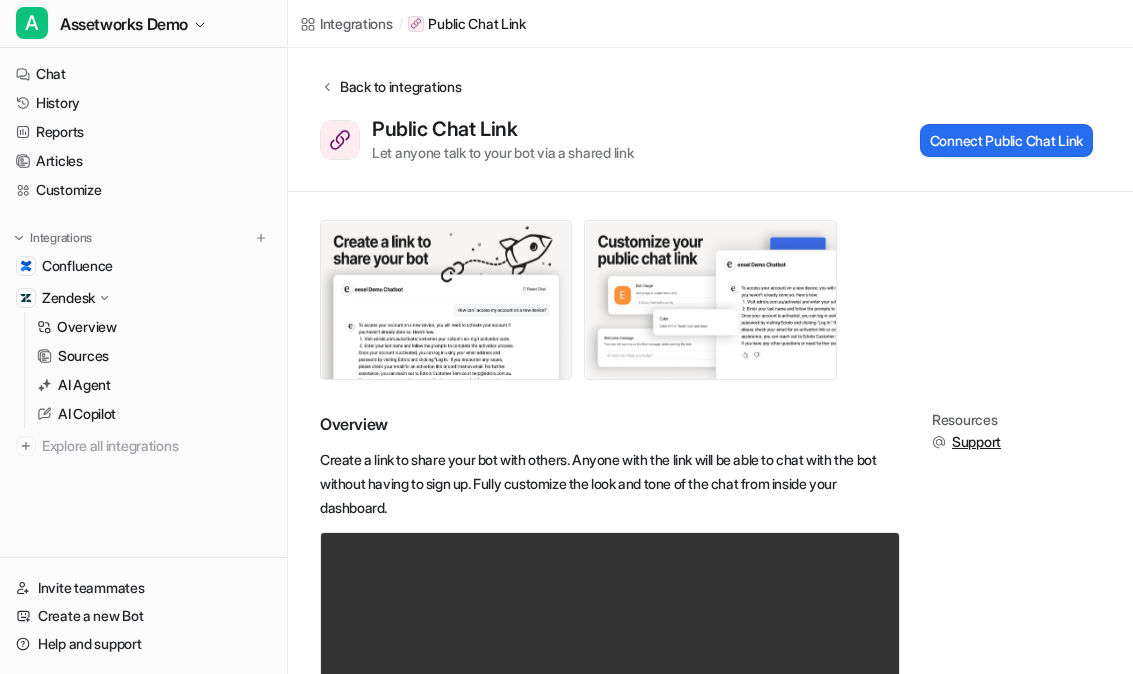 click 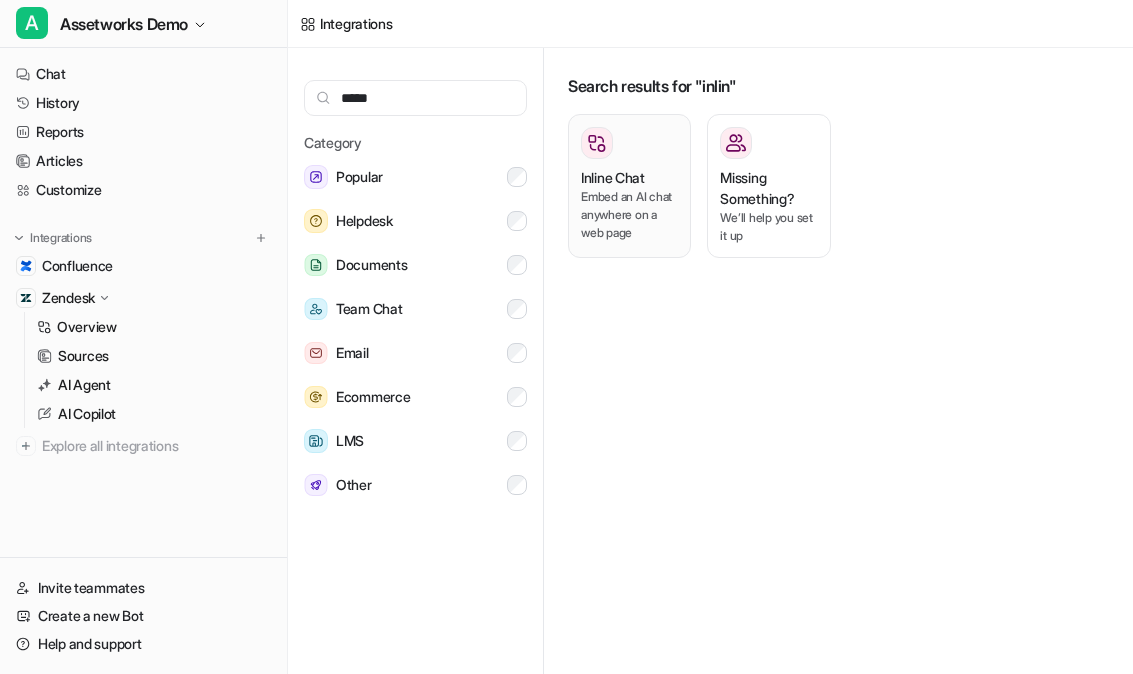 type on "*****" 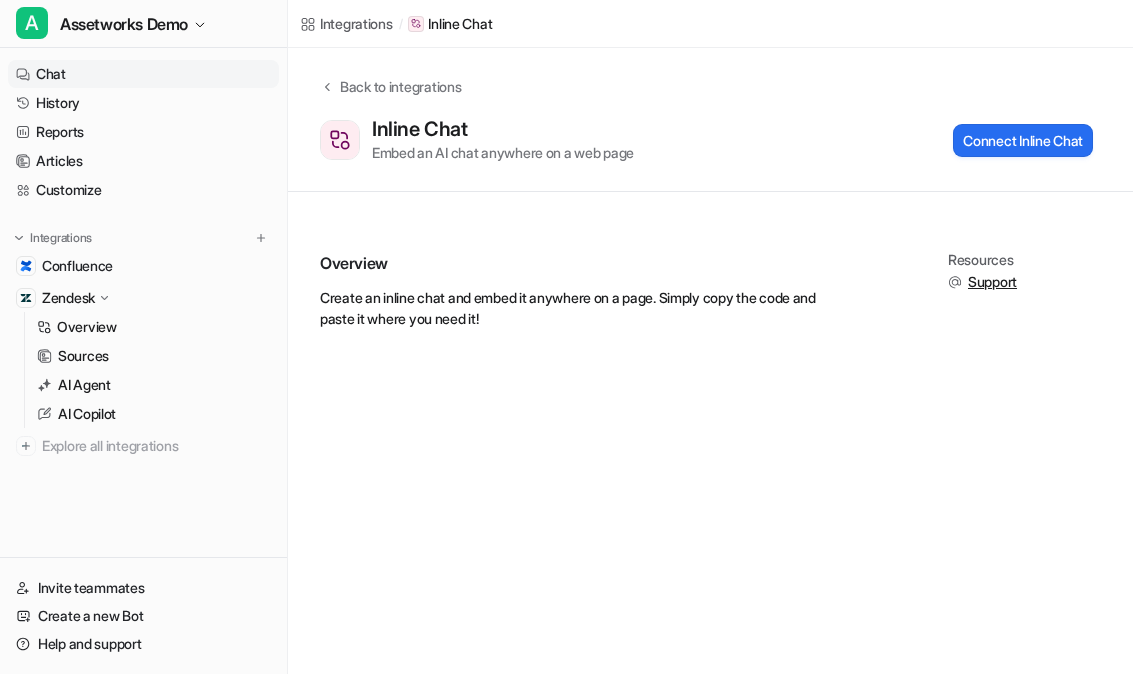 click on "Chat" at bounding box center [143, 74] 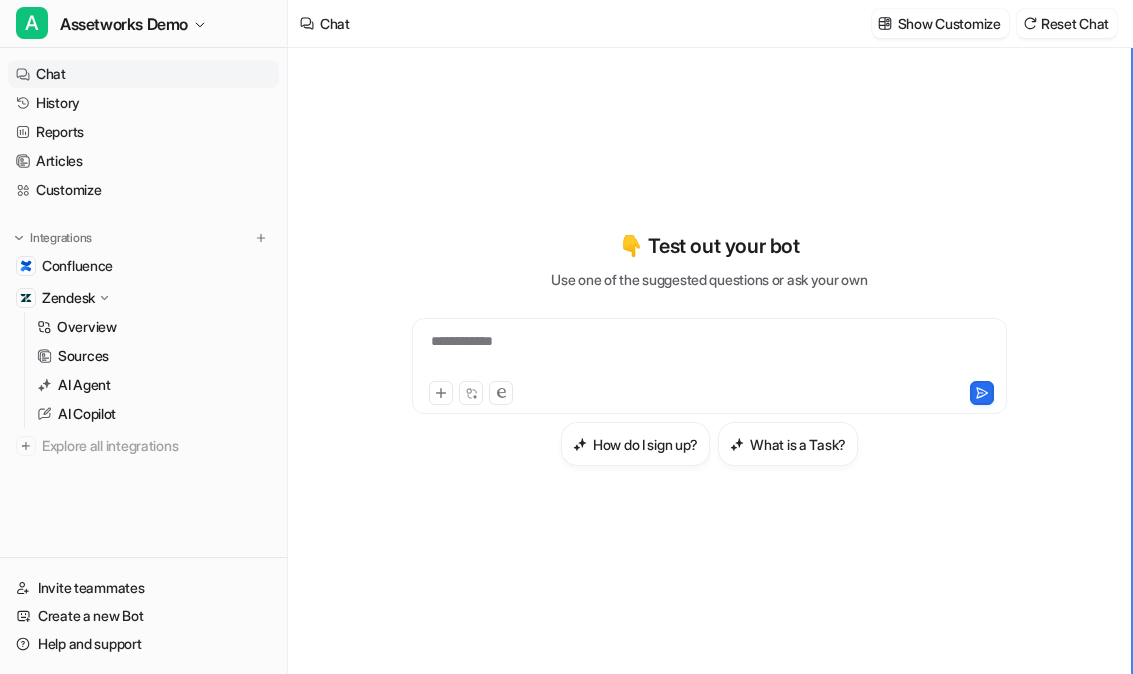 click on "**********" at bounding box center [566, 337] 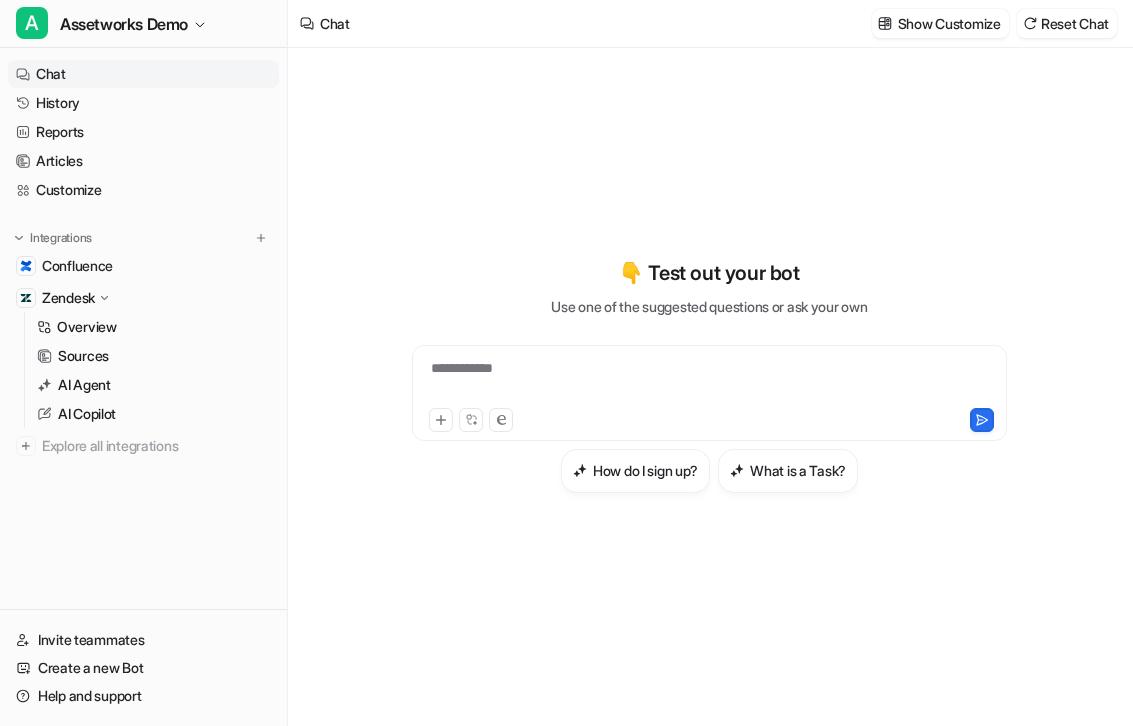 click on "**********" at bounding box center (710, 375) 